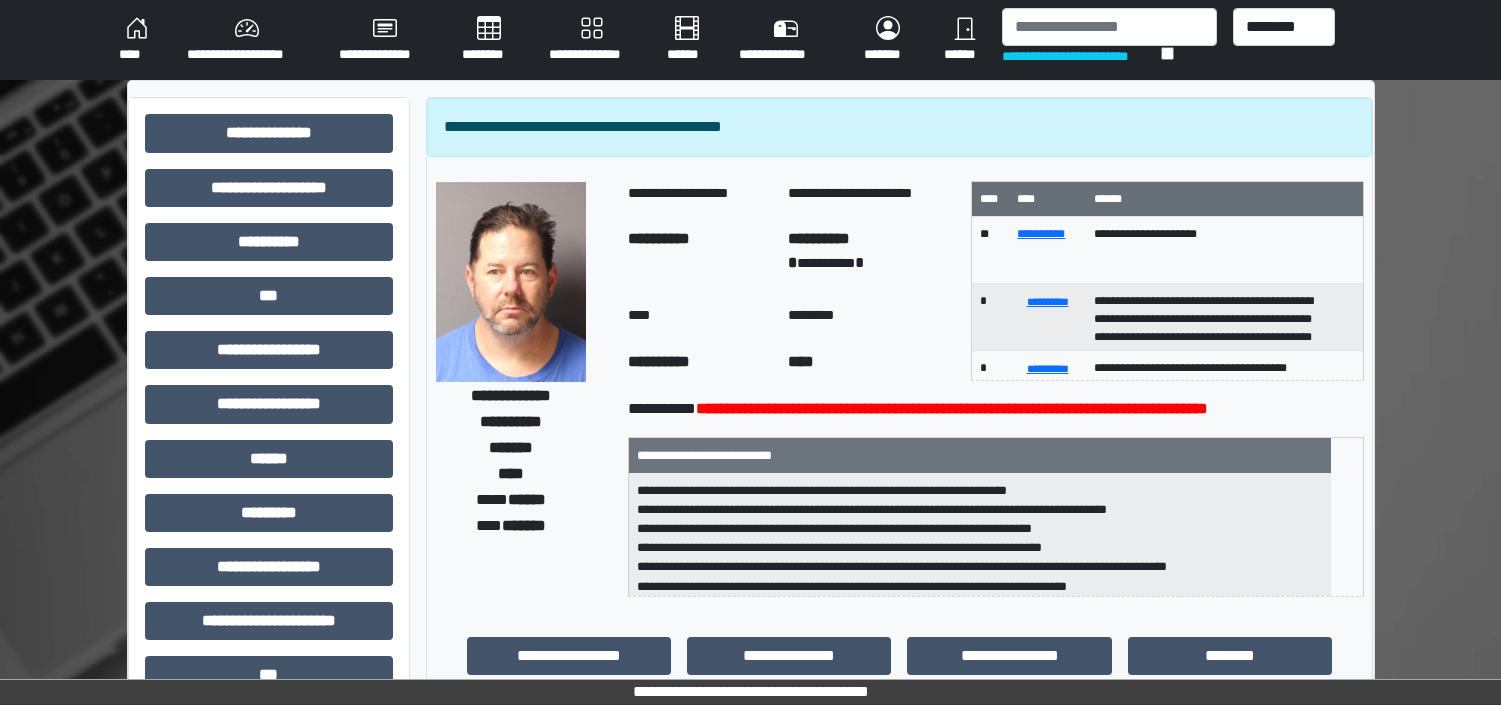 scroll, scrollTop: 0, scrollLeft: 0, axis: both 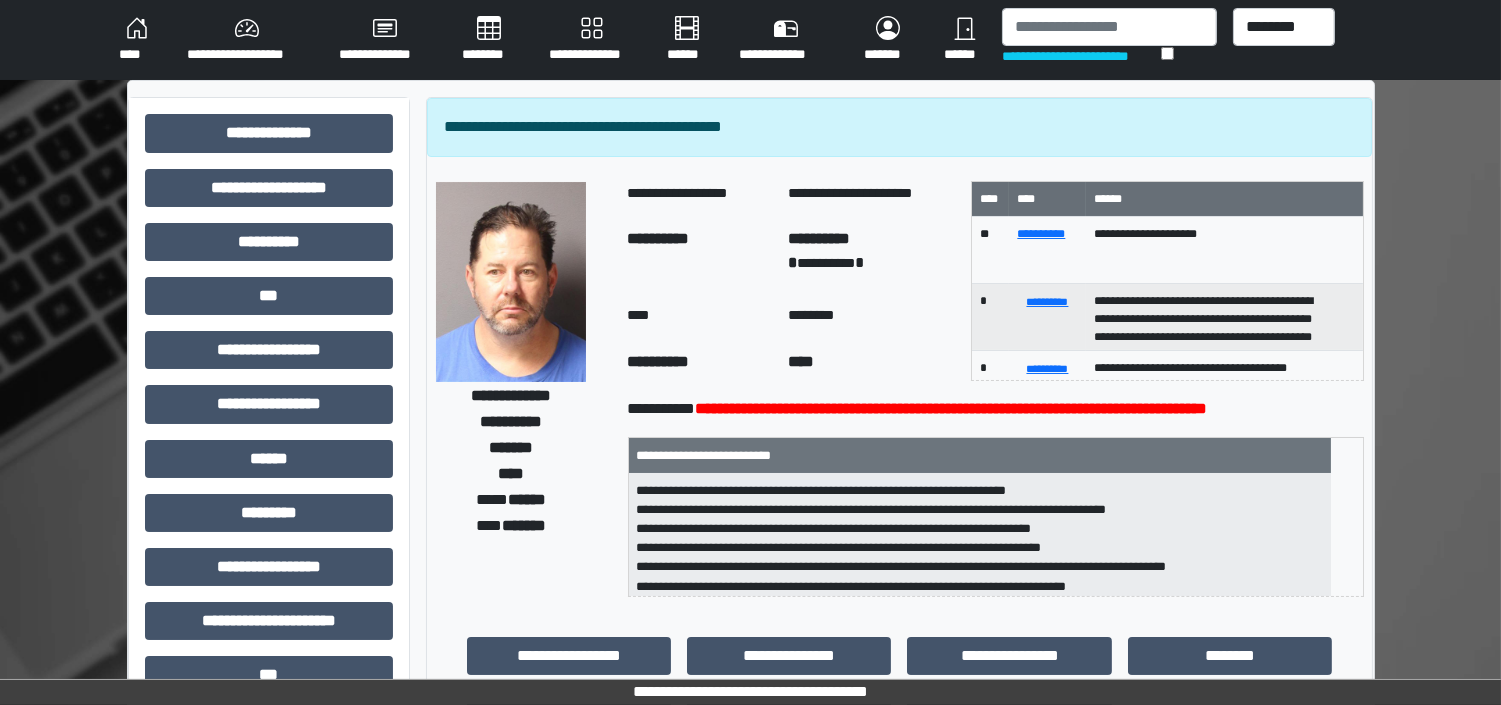 click on "****" at bounding box center [137, 40] 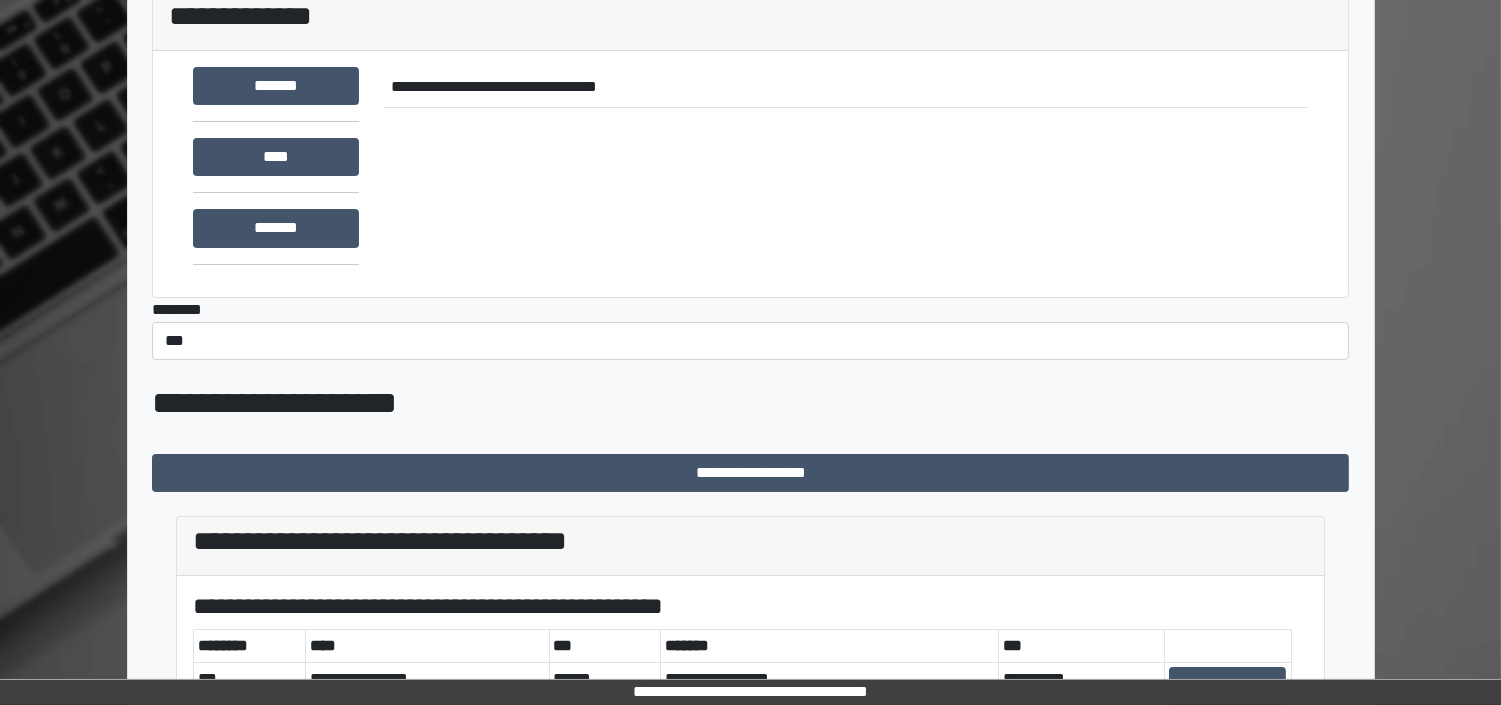 scroll, scrollTop: 327, scrollLeft: 0, axis: vertical 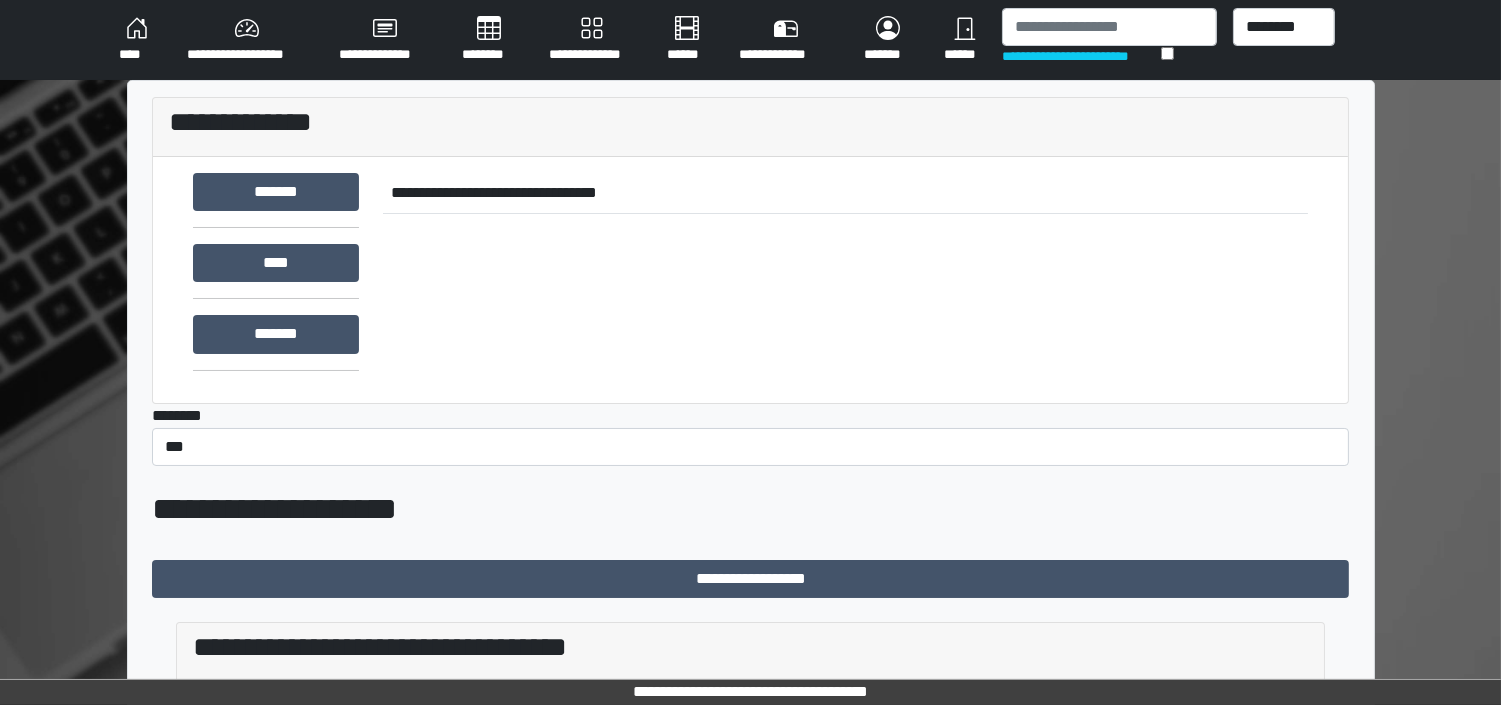 click on "****" at bounding box center (137, 40) 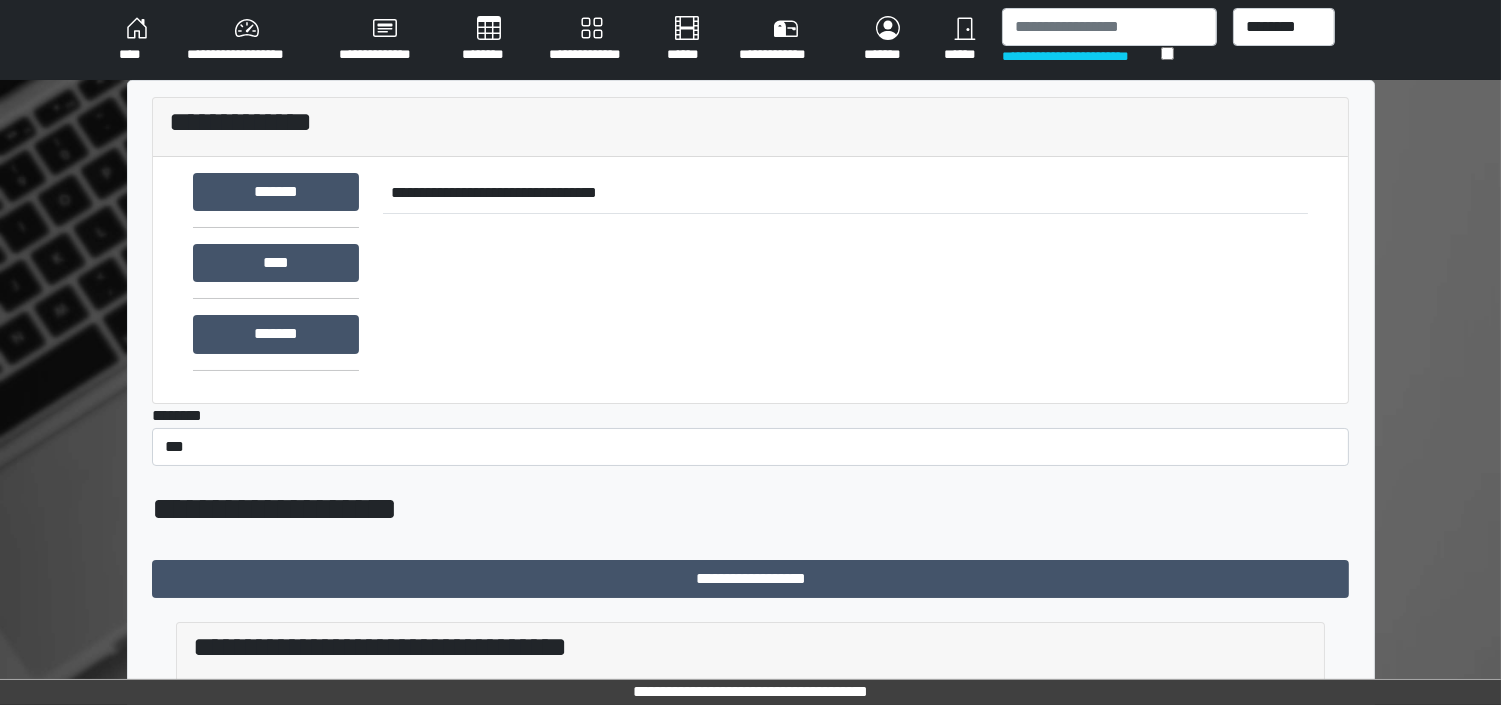 scroll, scrollTop: 327, scrollLeft: 0, axis: vertical 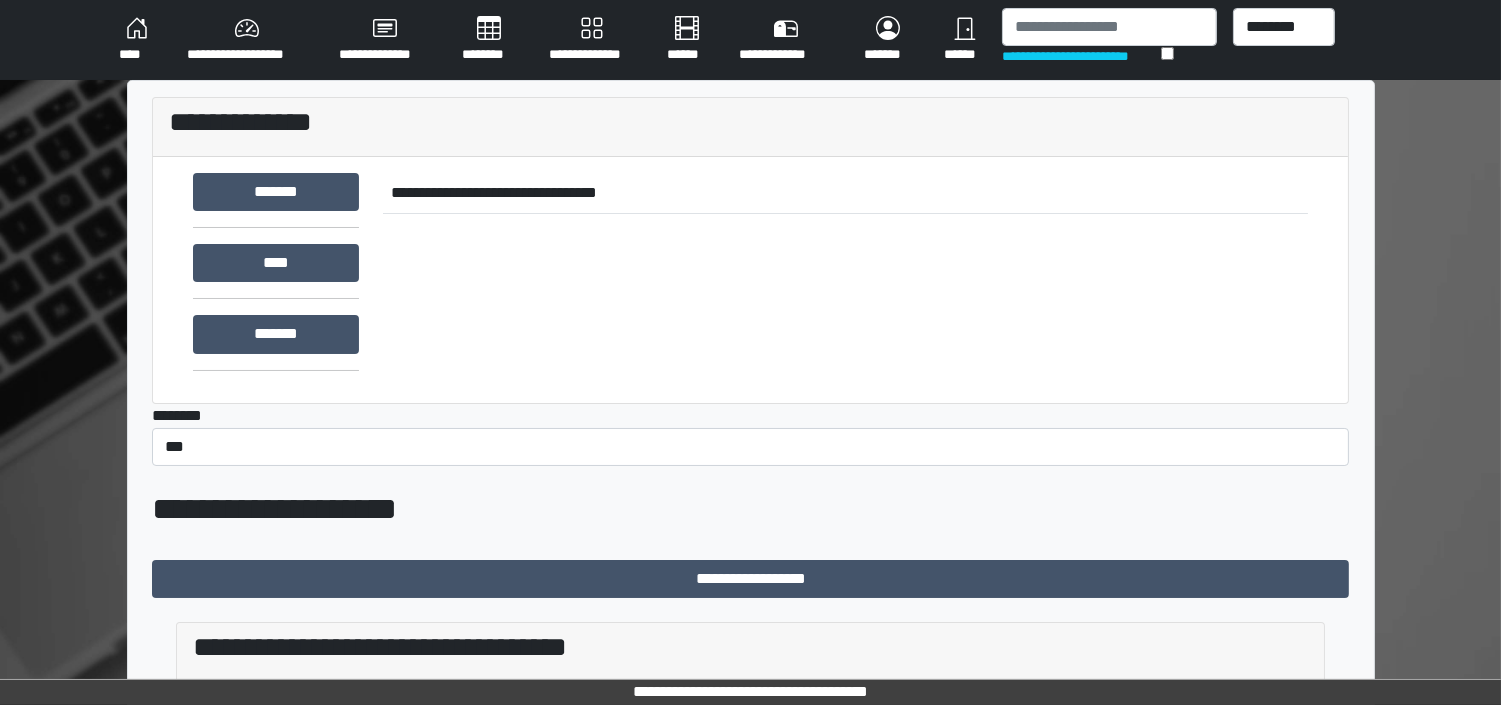 click on "****" at bounding box center (137, 40) 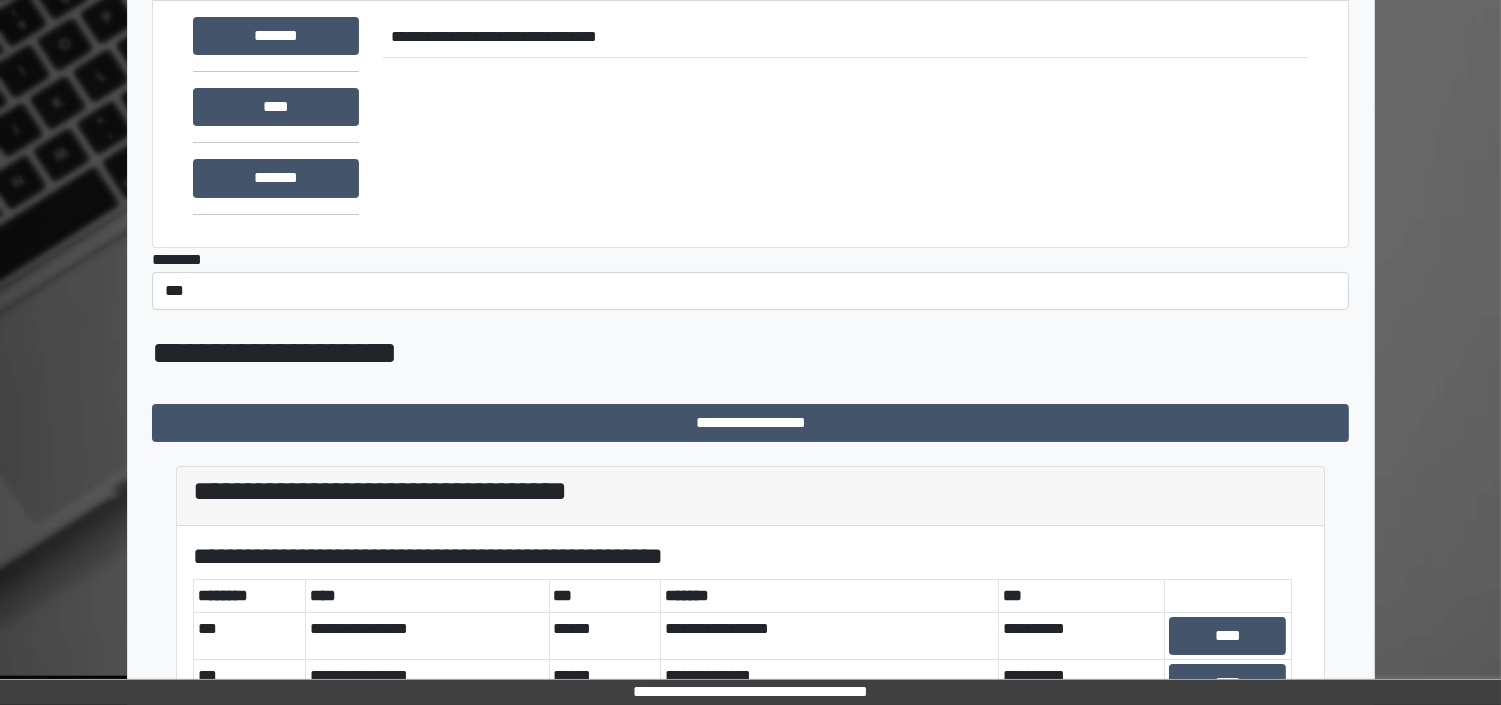 scroll, scrollTop: 327, scrollLeft: 0, axis: vertical 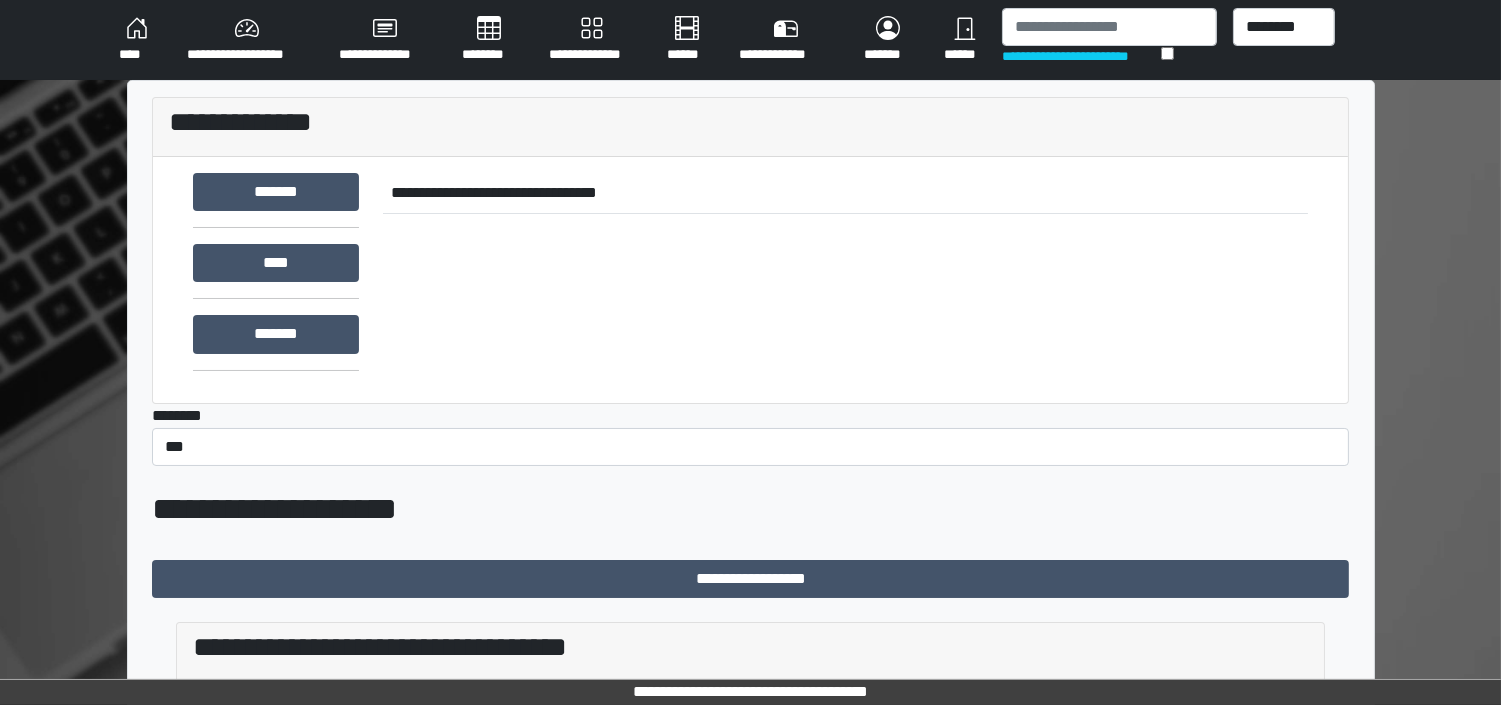 click on "****" at bounding box center [137, 40] 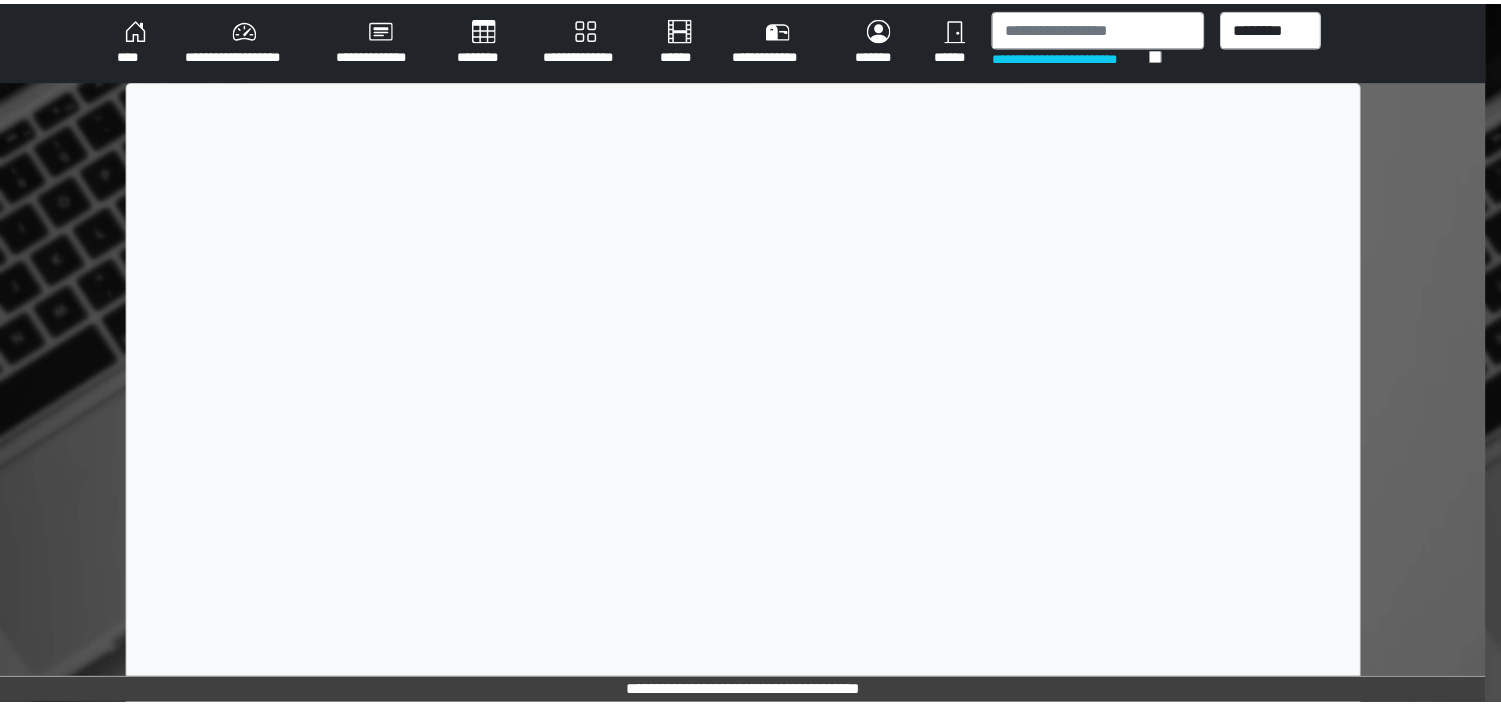 scroll, scrollTop: 0, scrollLeft: 0, axis: both 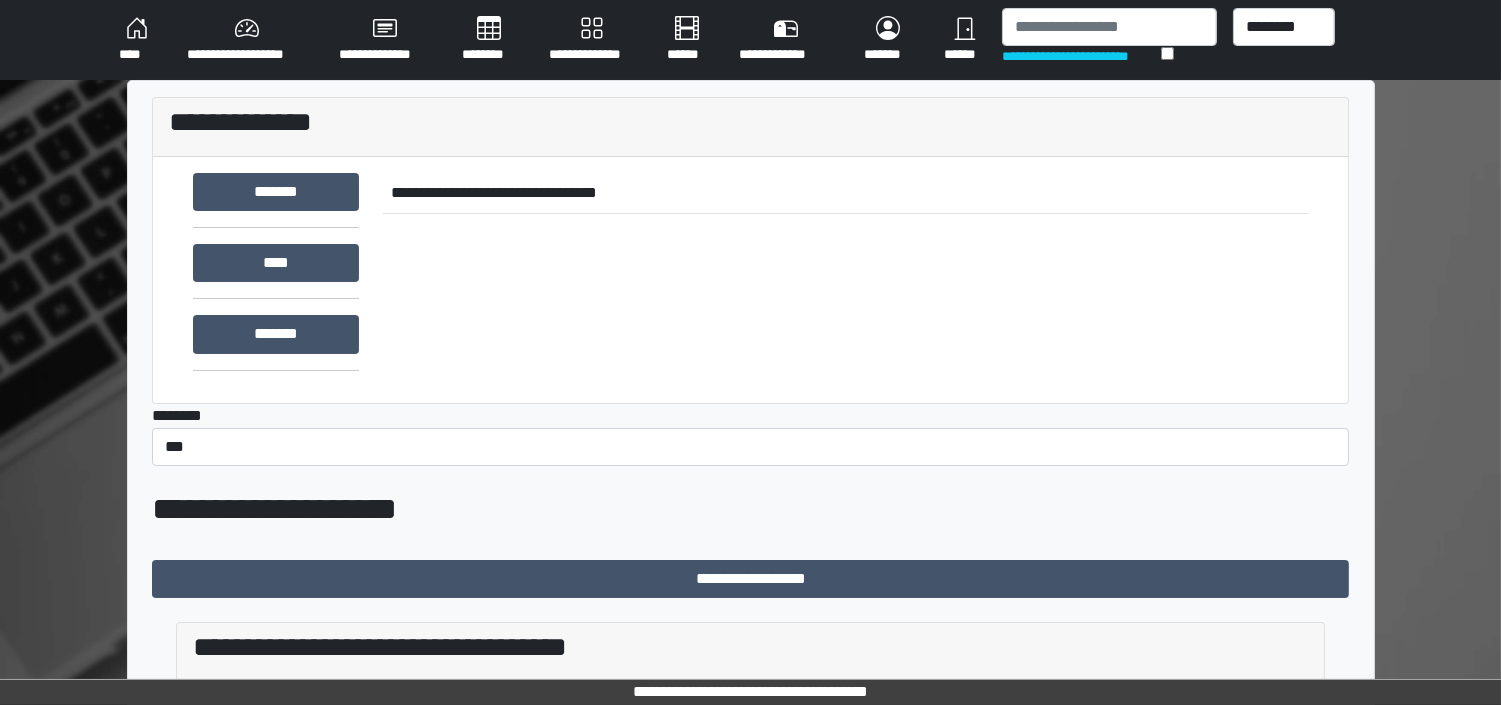 click on "****" at bounding box center (137, 40) 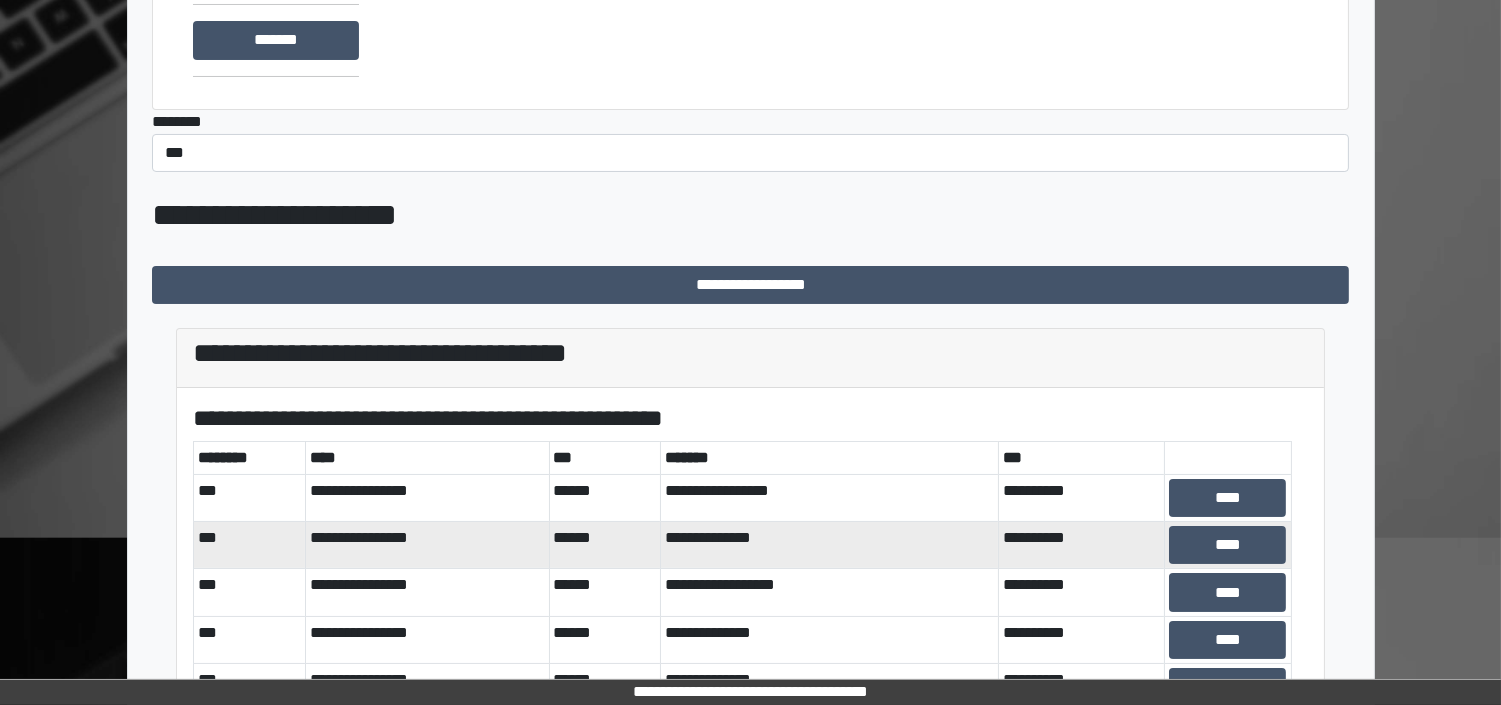 scroll, scrollTop: 327, scrollLeft: 0, axis: vertical 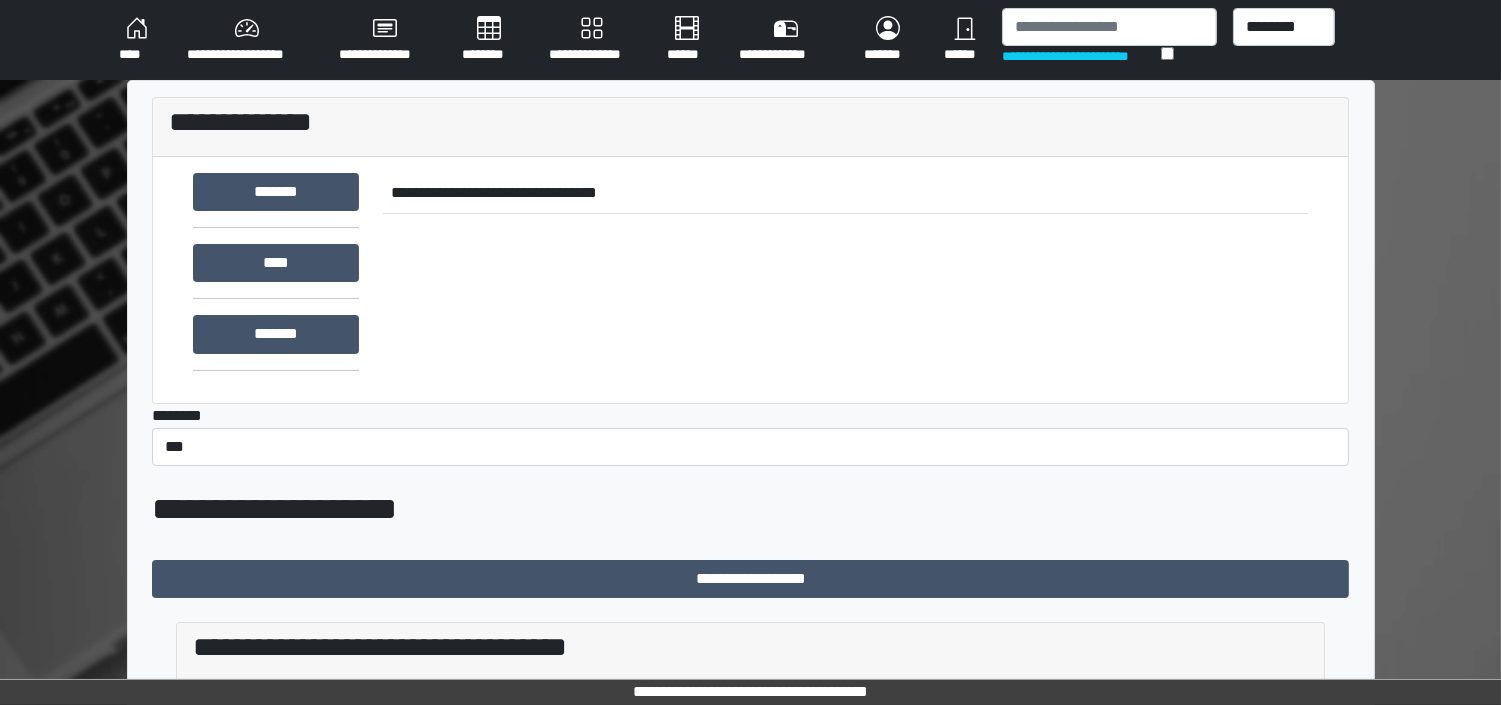 click on "****" at bounding box center (137, 40) 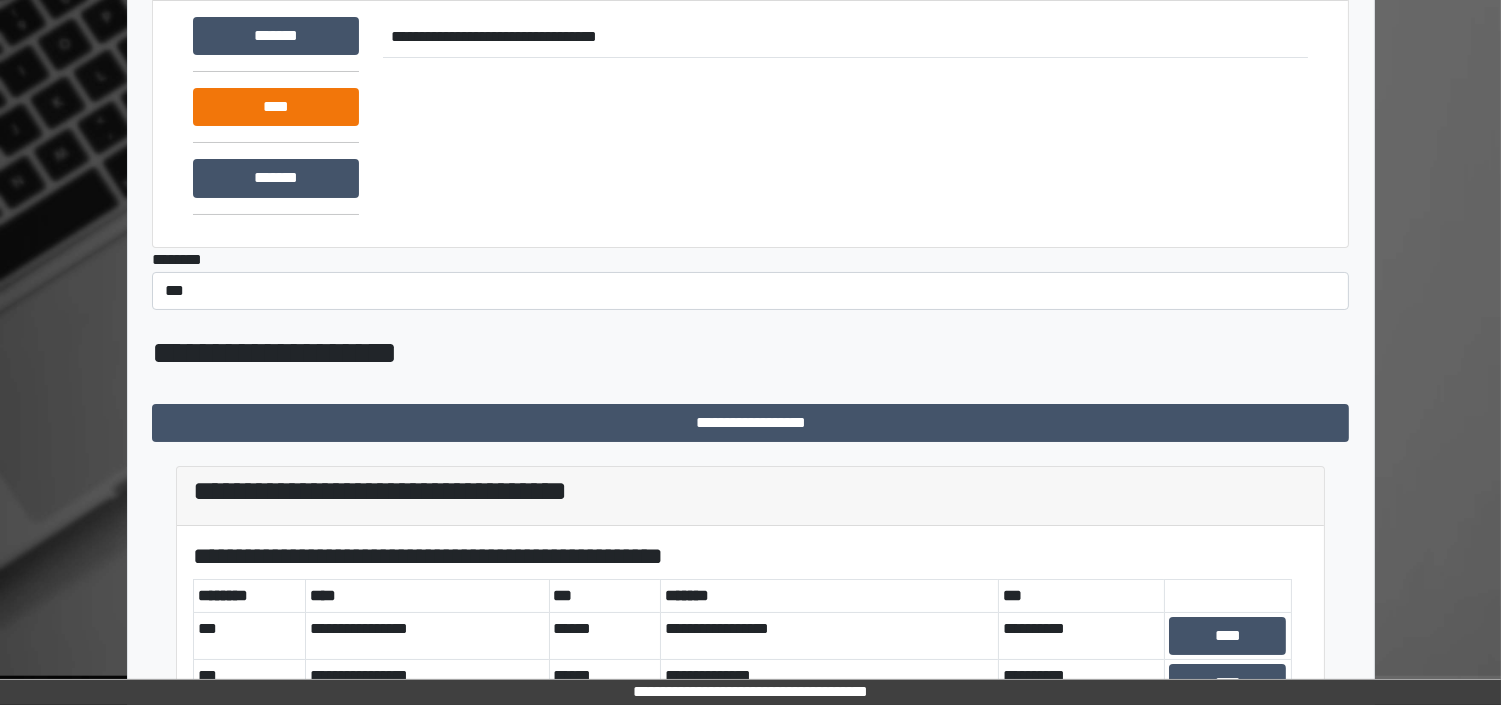 scroll, scrollTop: 0, scrollLeft: 0, axis: both 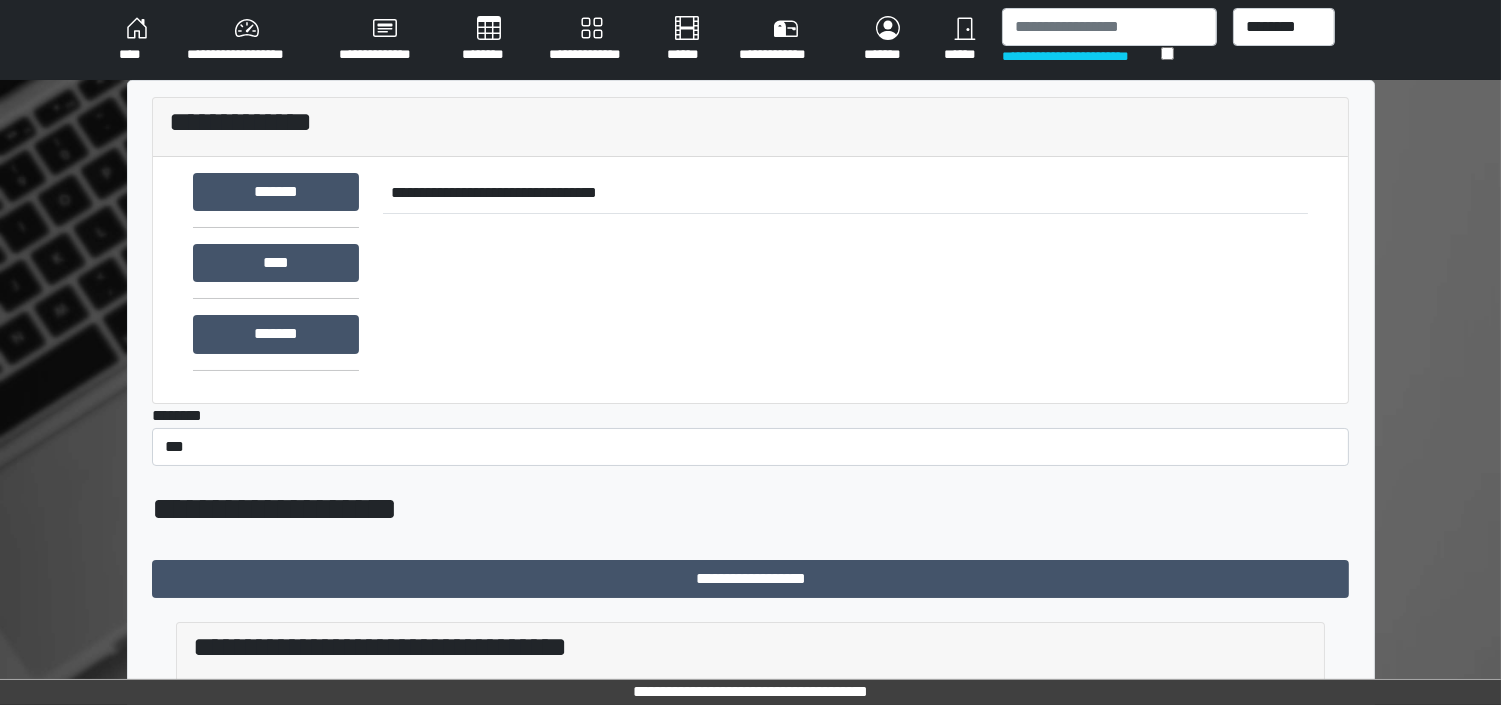 click on "****" at bounding box center [137, 40] 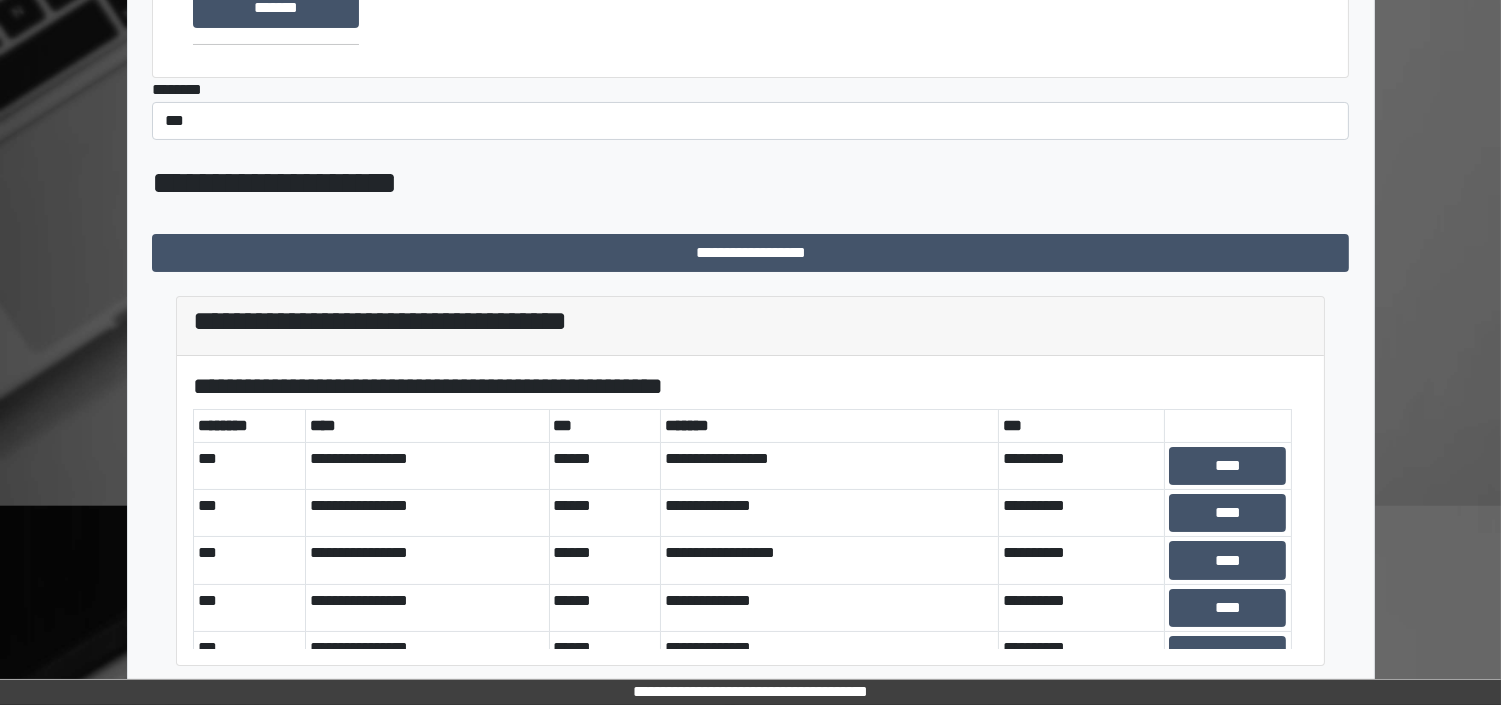 scroll, scrollTop: 327, scrollLeft: 0, axis: vertical 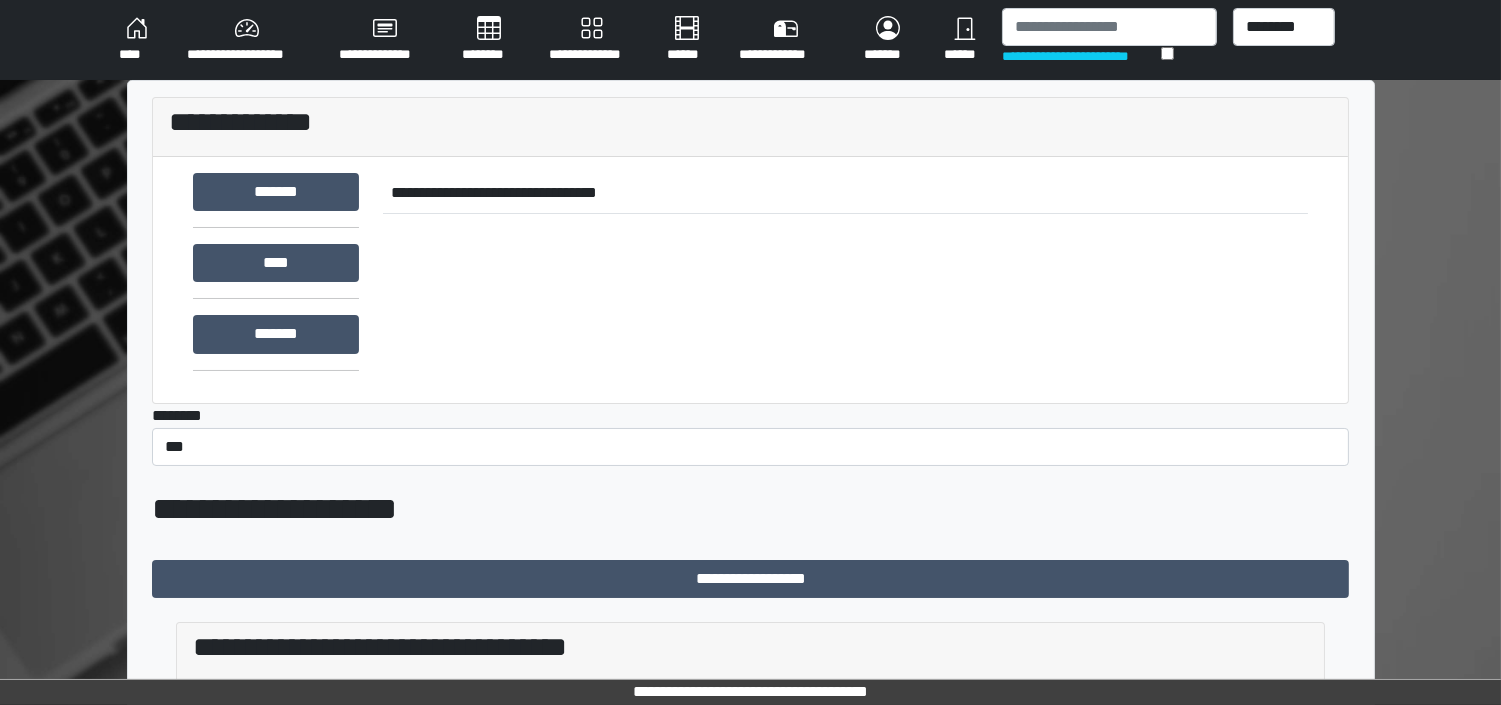 click on "****" at bounding box center (137, 40) 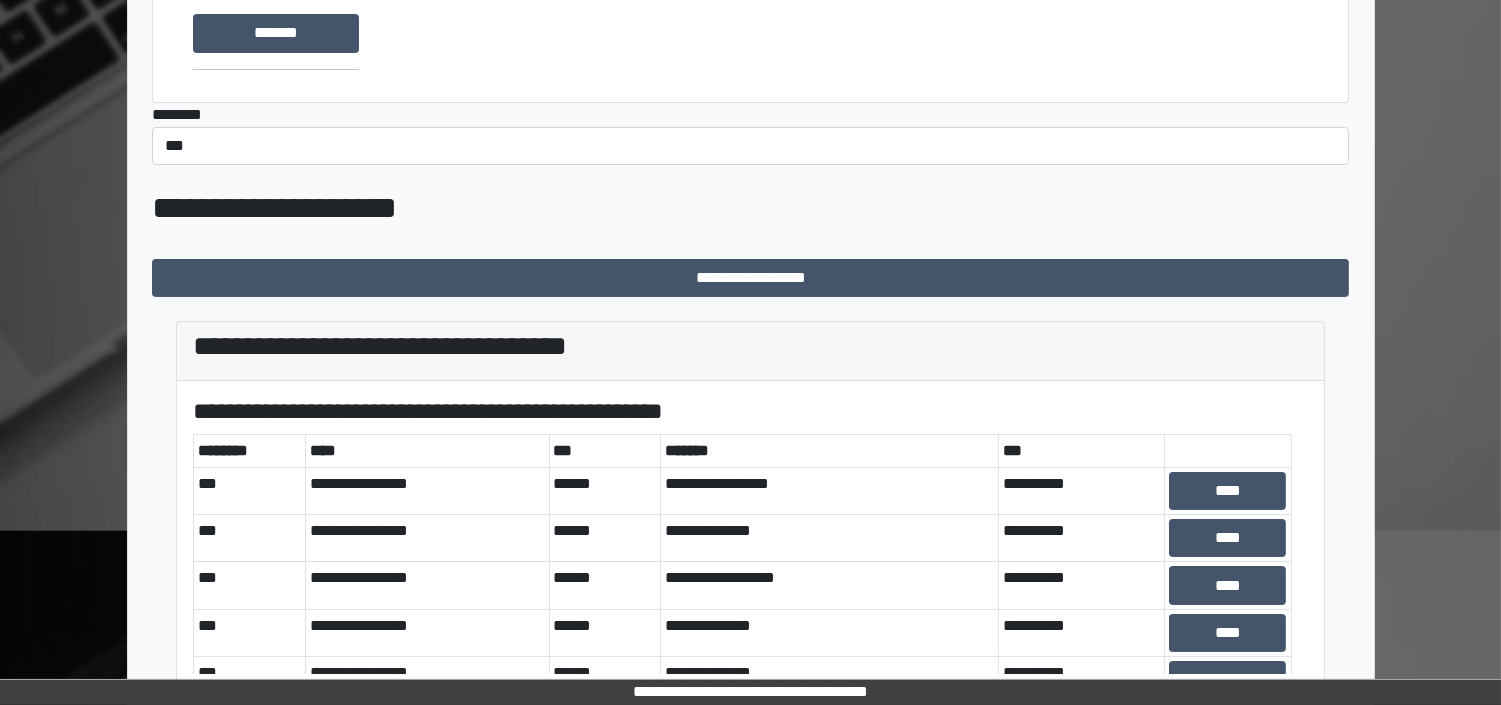 scroll, scrollTop: 327, scrollLeft: 0, axis: vertical 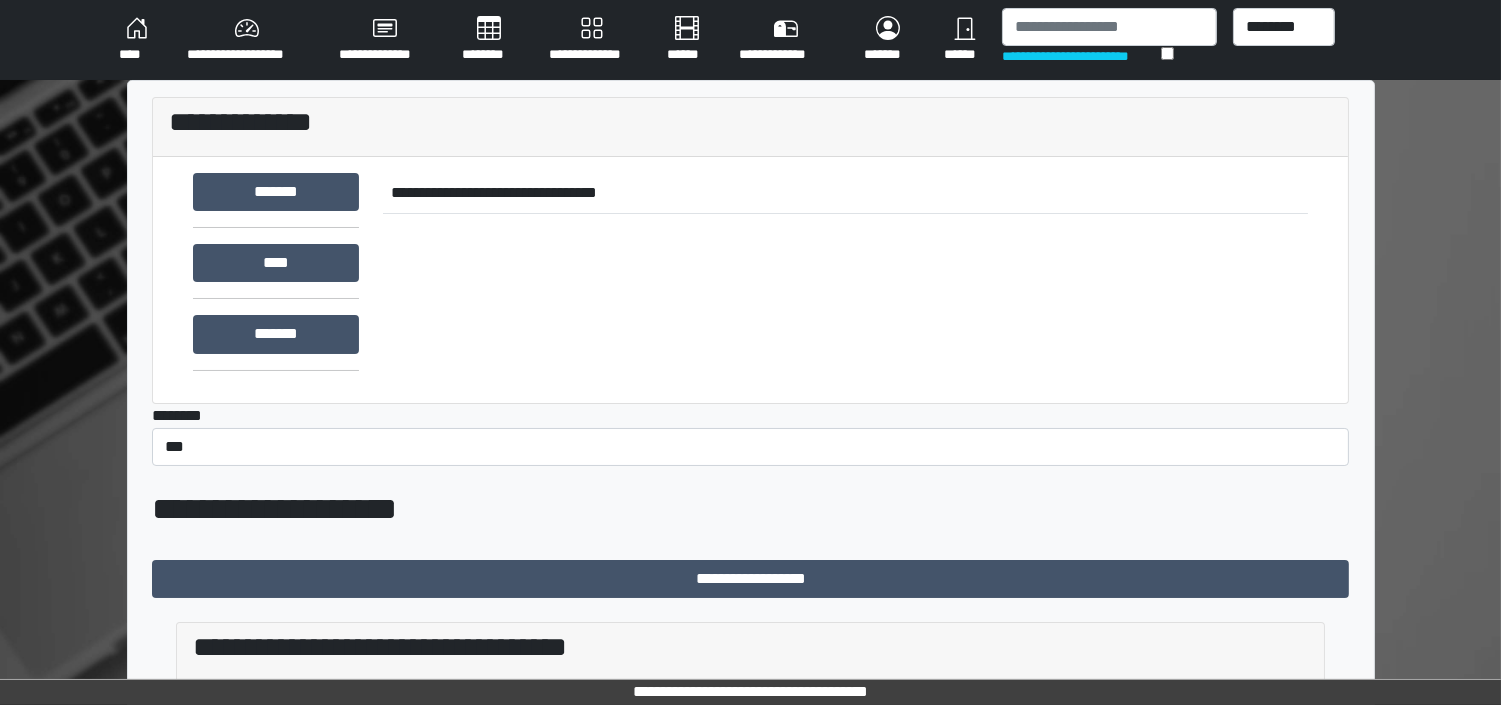 click on "****" at bounding box center [137, 40] 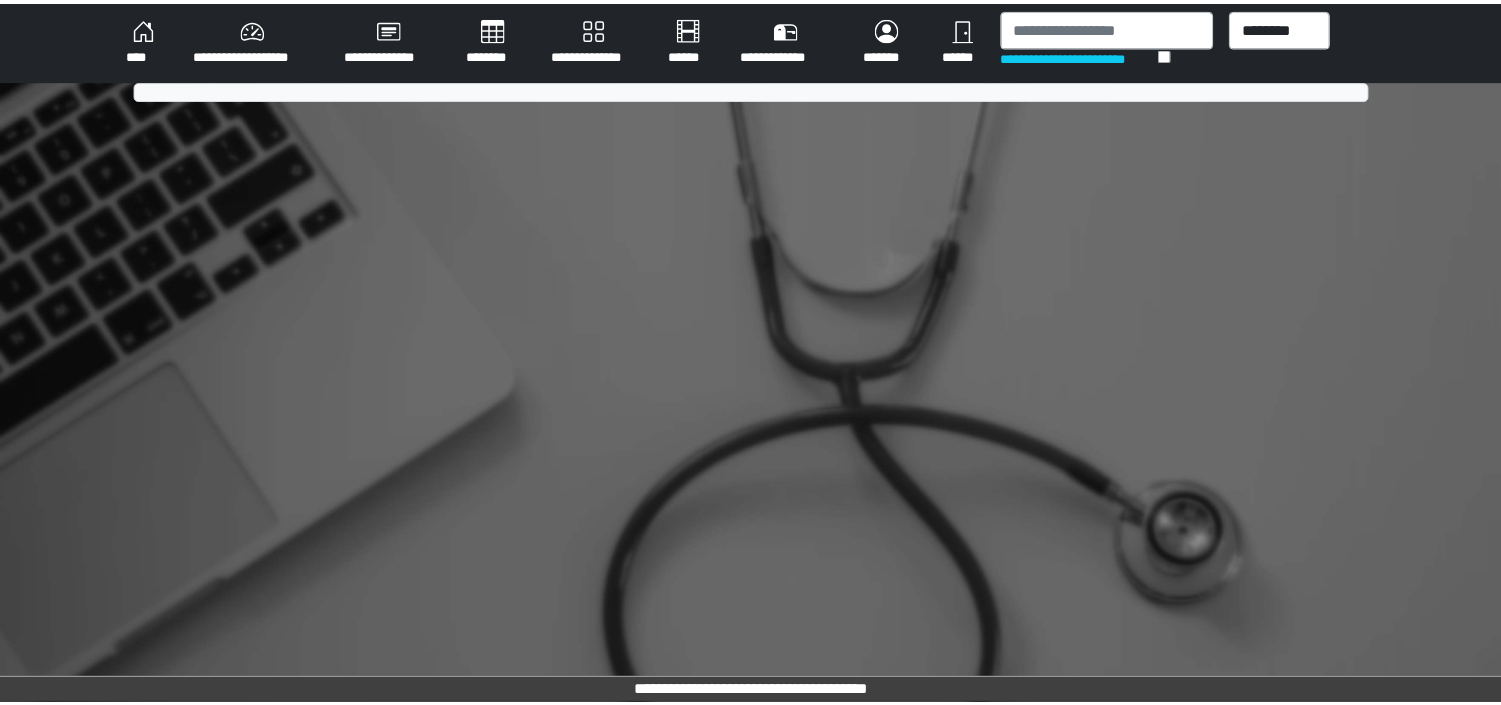scroll, scrollTop: 0, scrollLeft: 0, axis: both 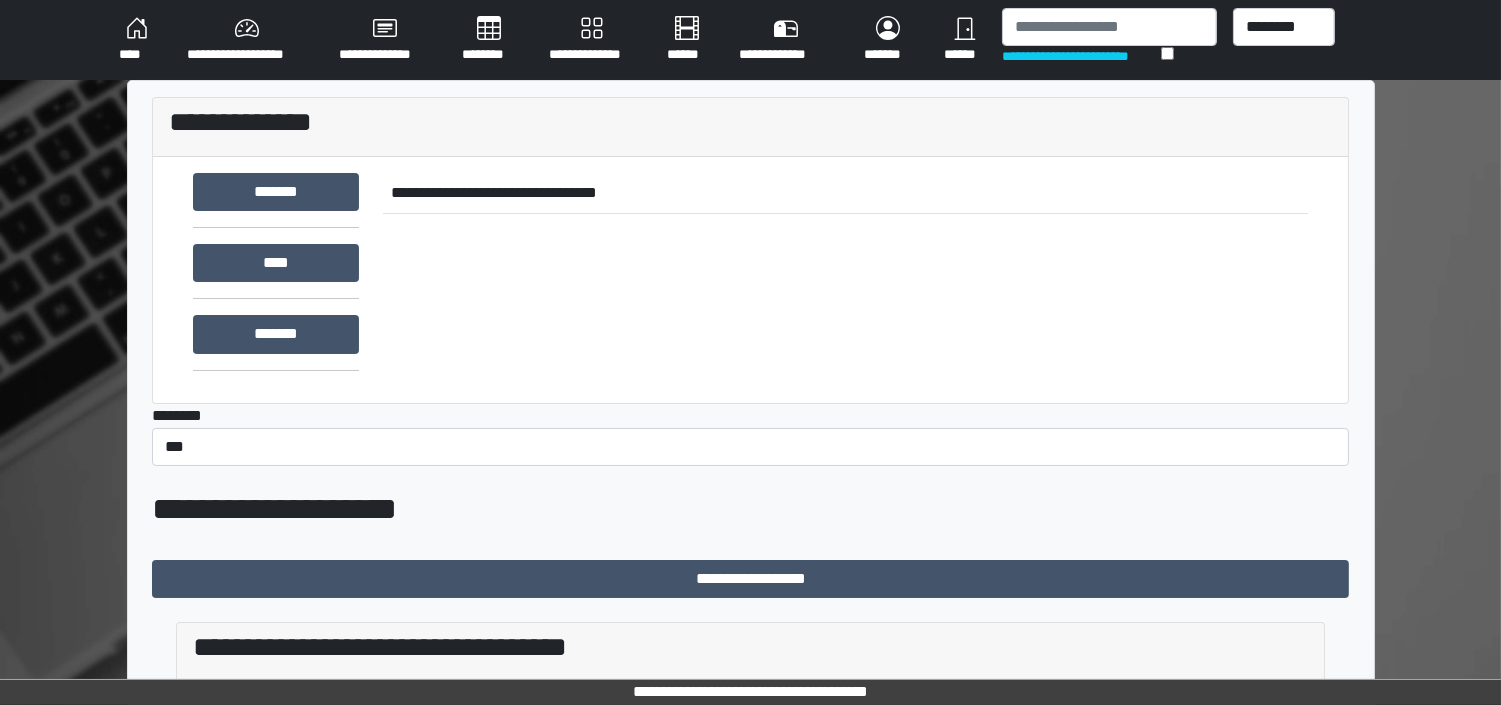 click on "****" at bounding box center [137, 40] 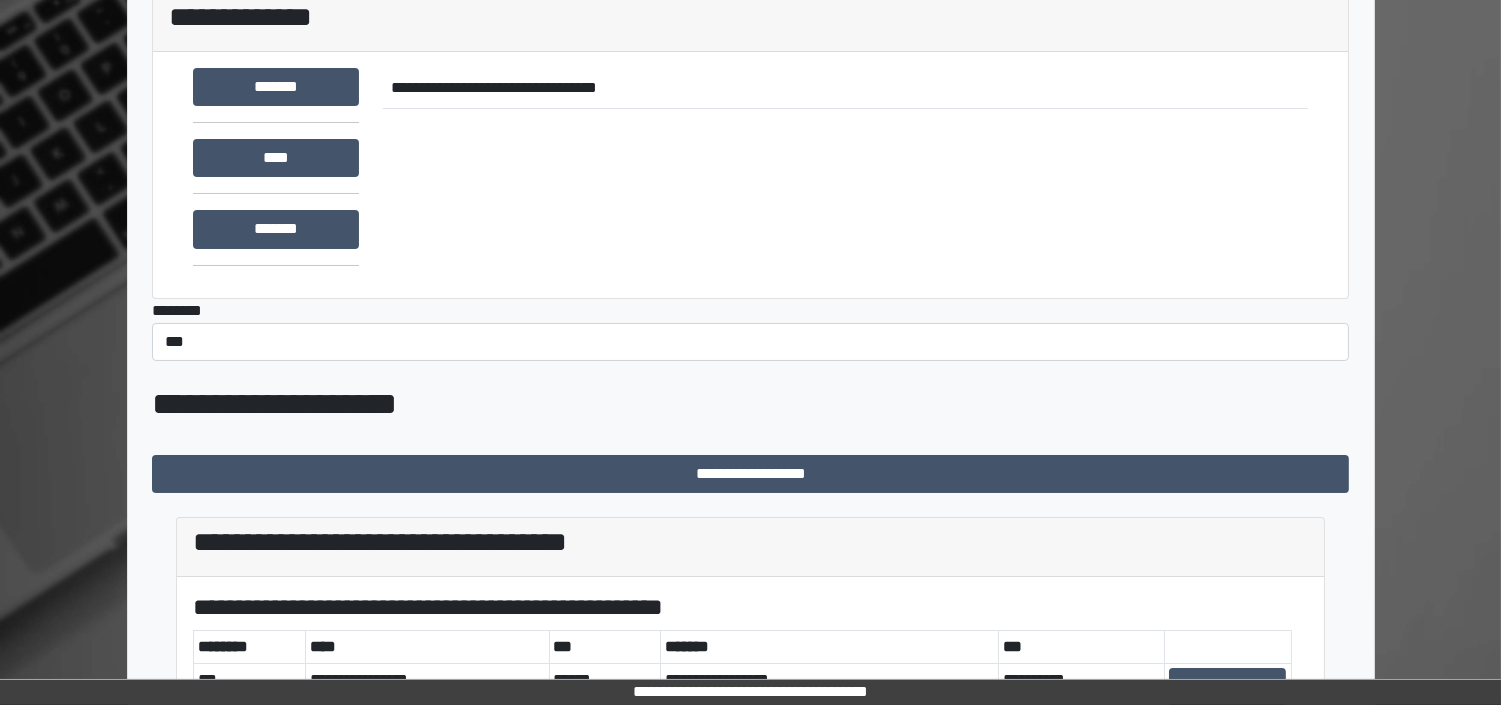 scroll, scrollTop: 327, scrollLeft: 0, axis: vertical 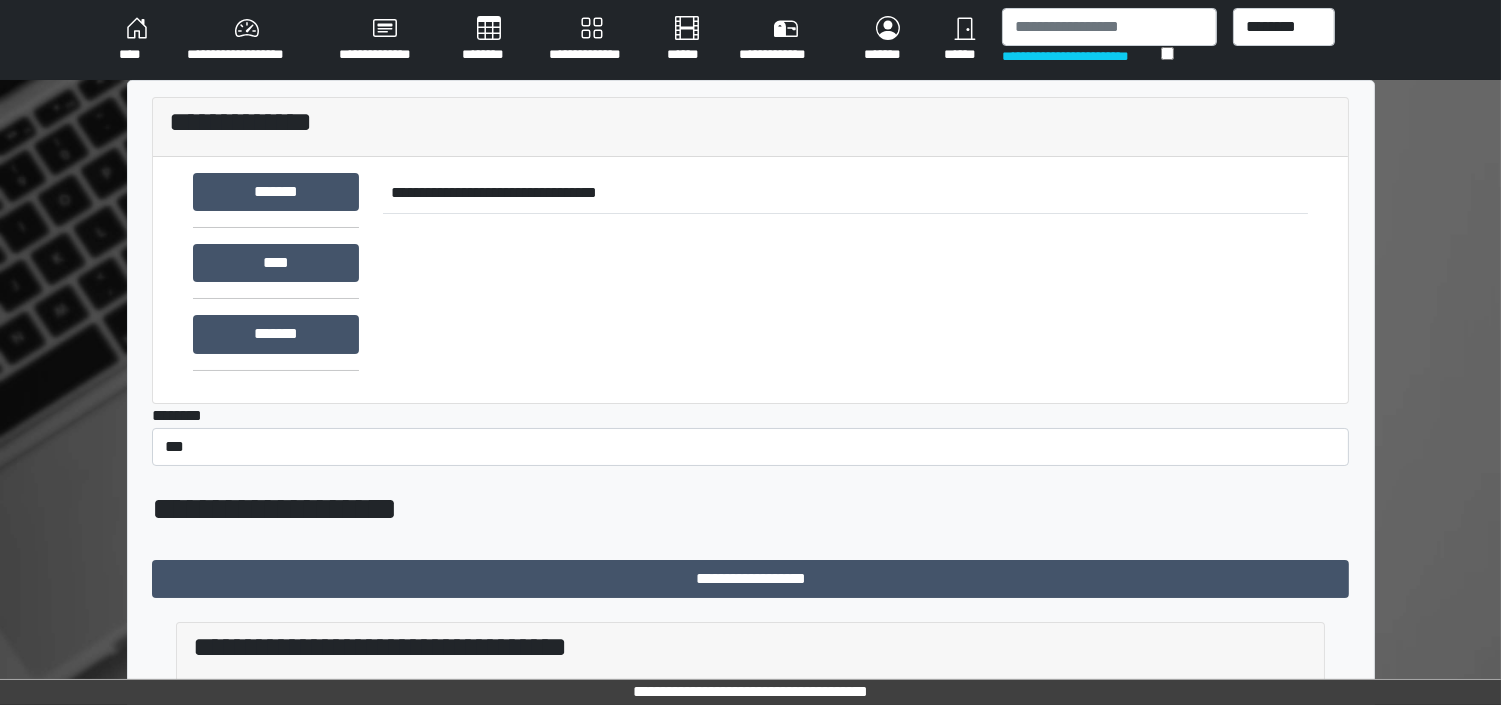 click on "**********" at bounding box center (751, 123) 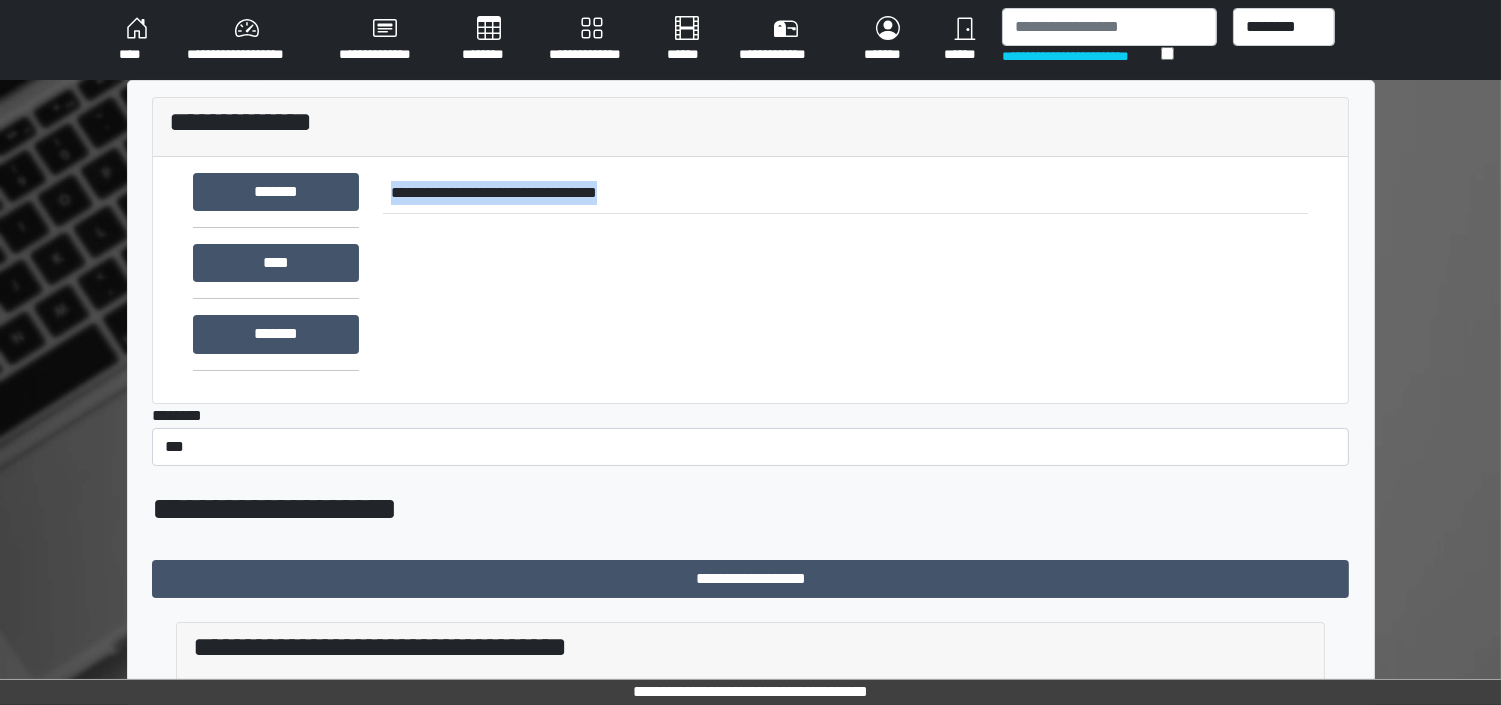 drag, startPoint x: 741, startPoint y: 183, endPoint x: 392, endPoint y: 185, distance: 349.00574 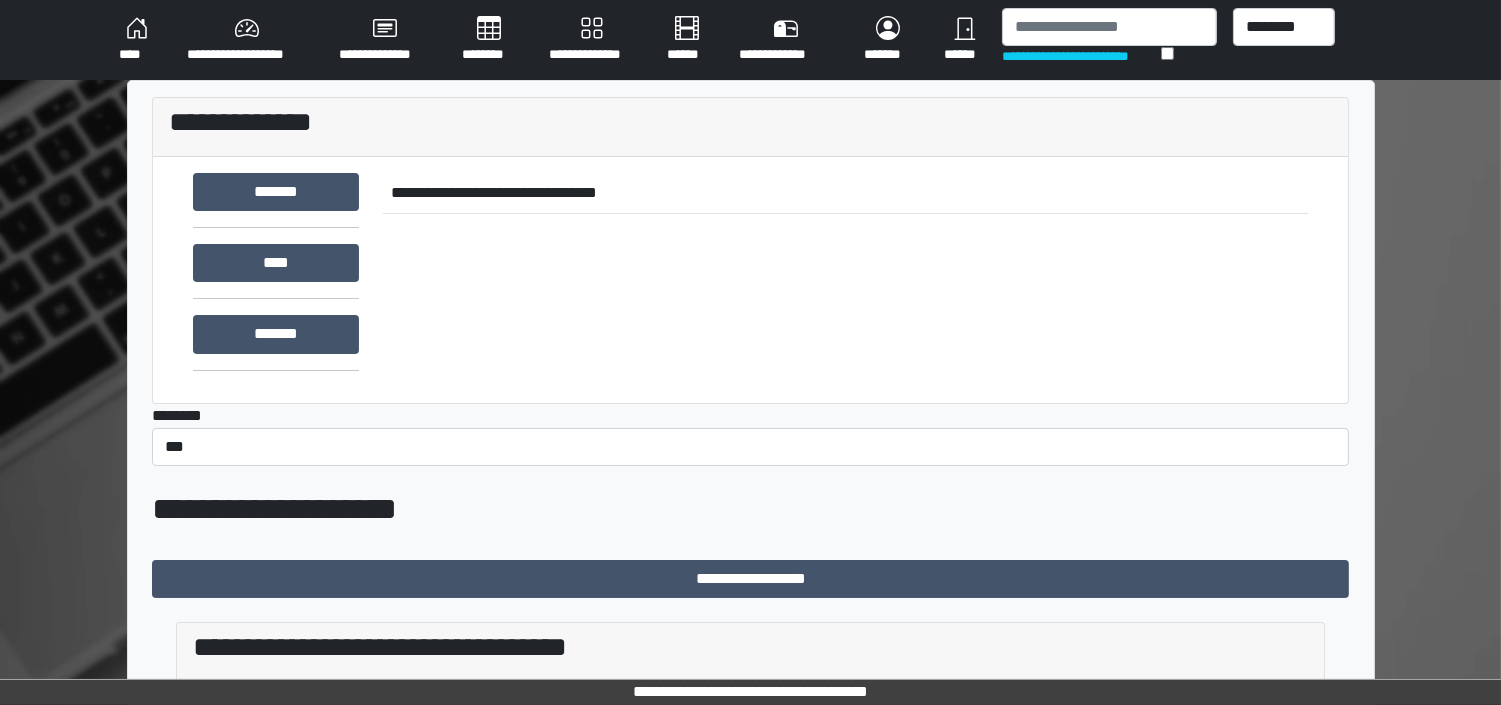 click on "**********" at bounding box center (846, 273) 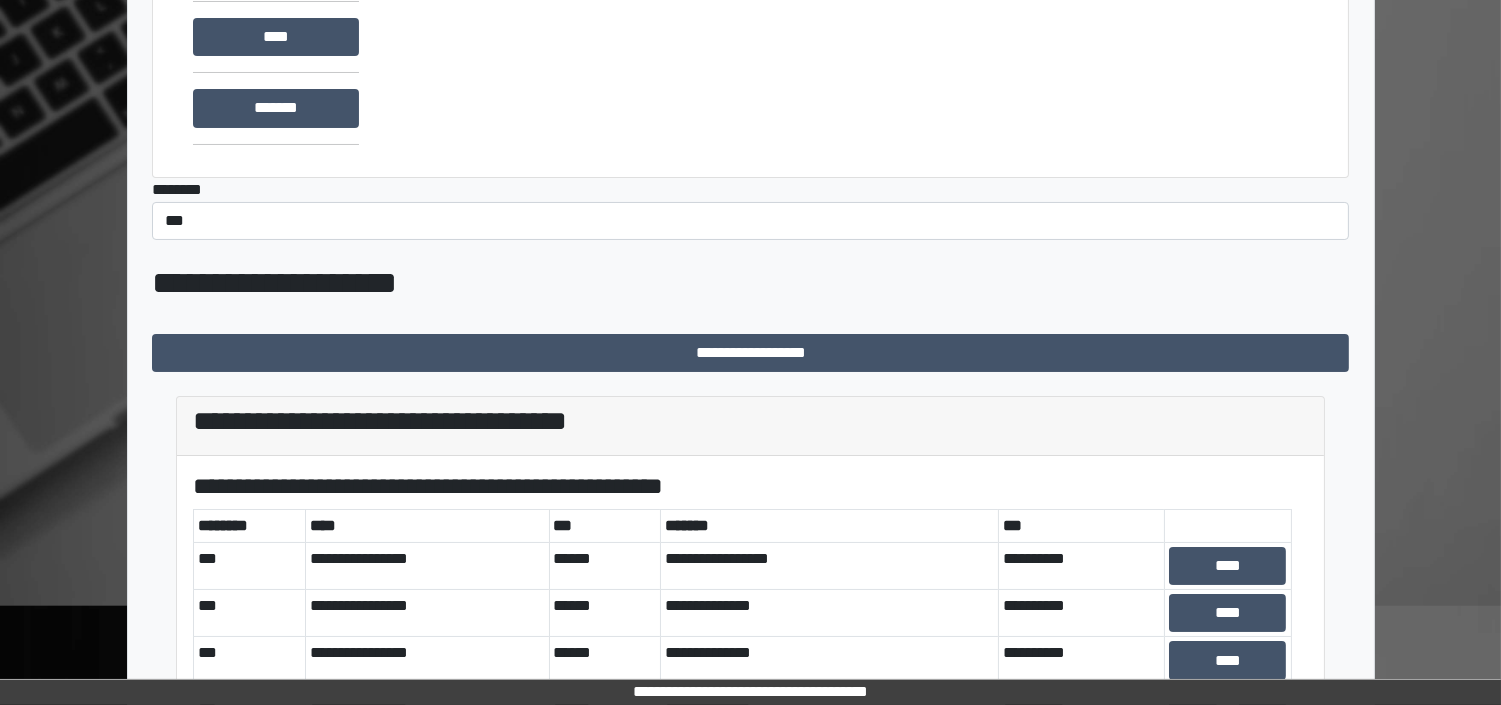 scroll, scrollTop: 327, scrollLeft: 0, axis: vertical 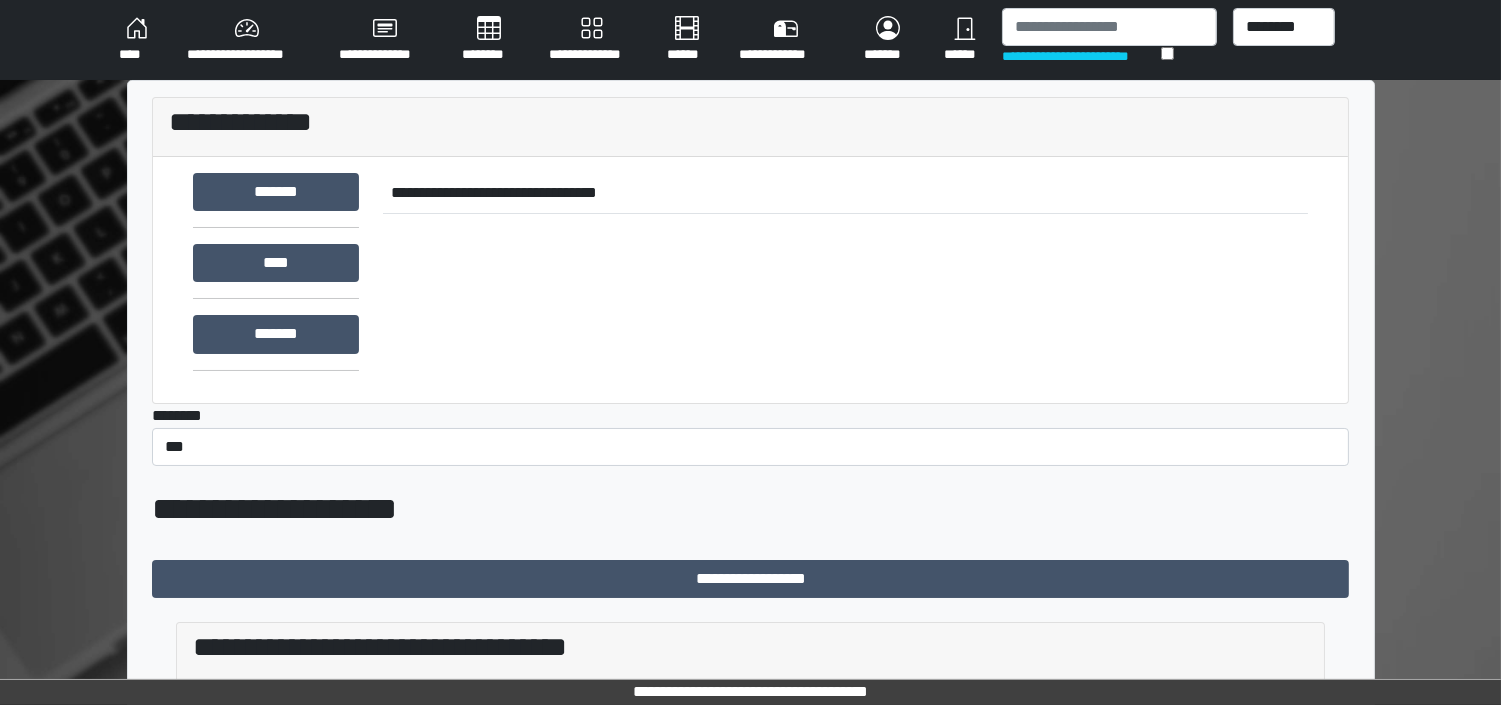 click on "**********" at bounding box center (751, 123) 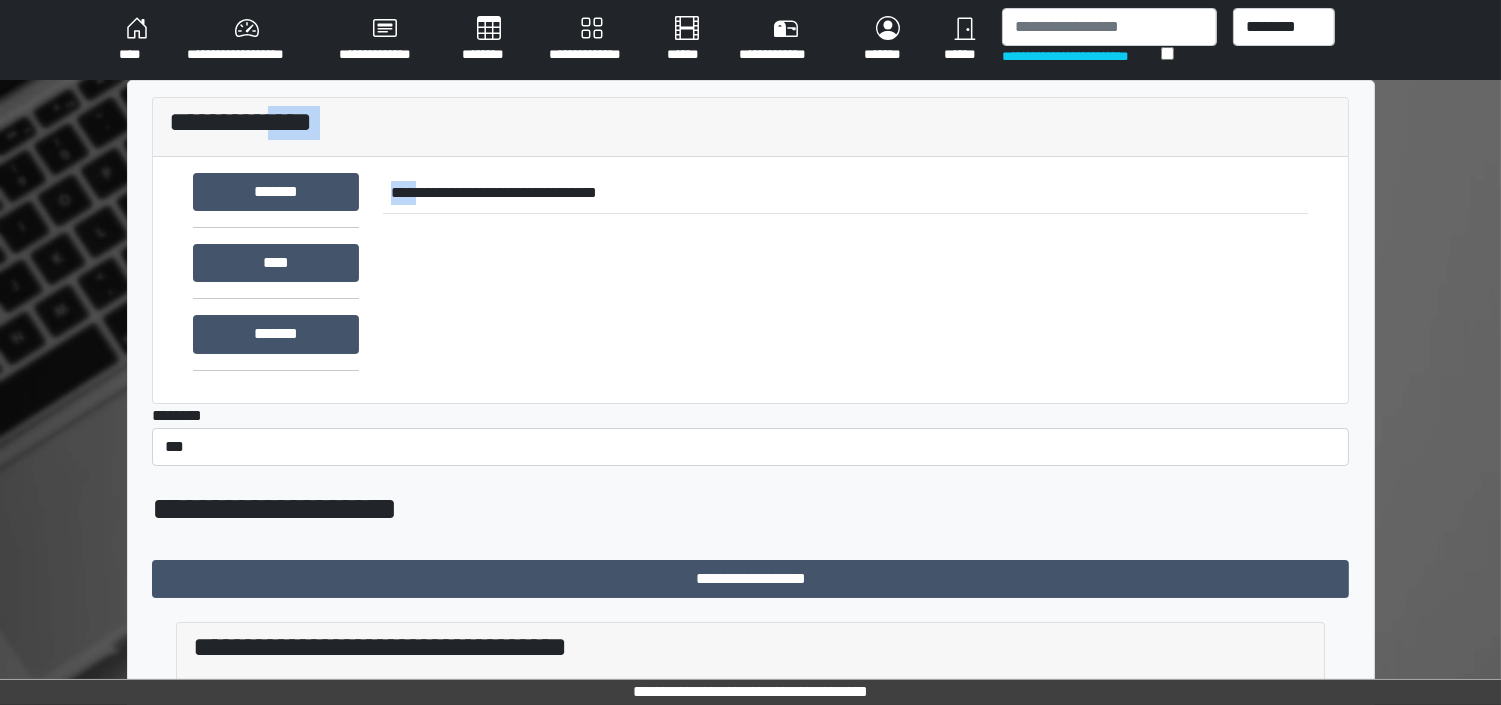 drag, startPoint x: 310, startPoint y: 121, endPoint x: 415, endPoint y: 180, distance: 120.44086 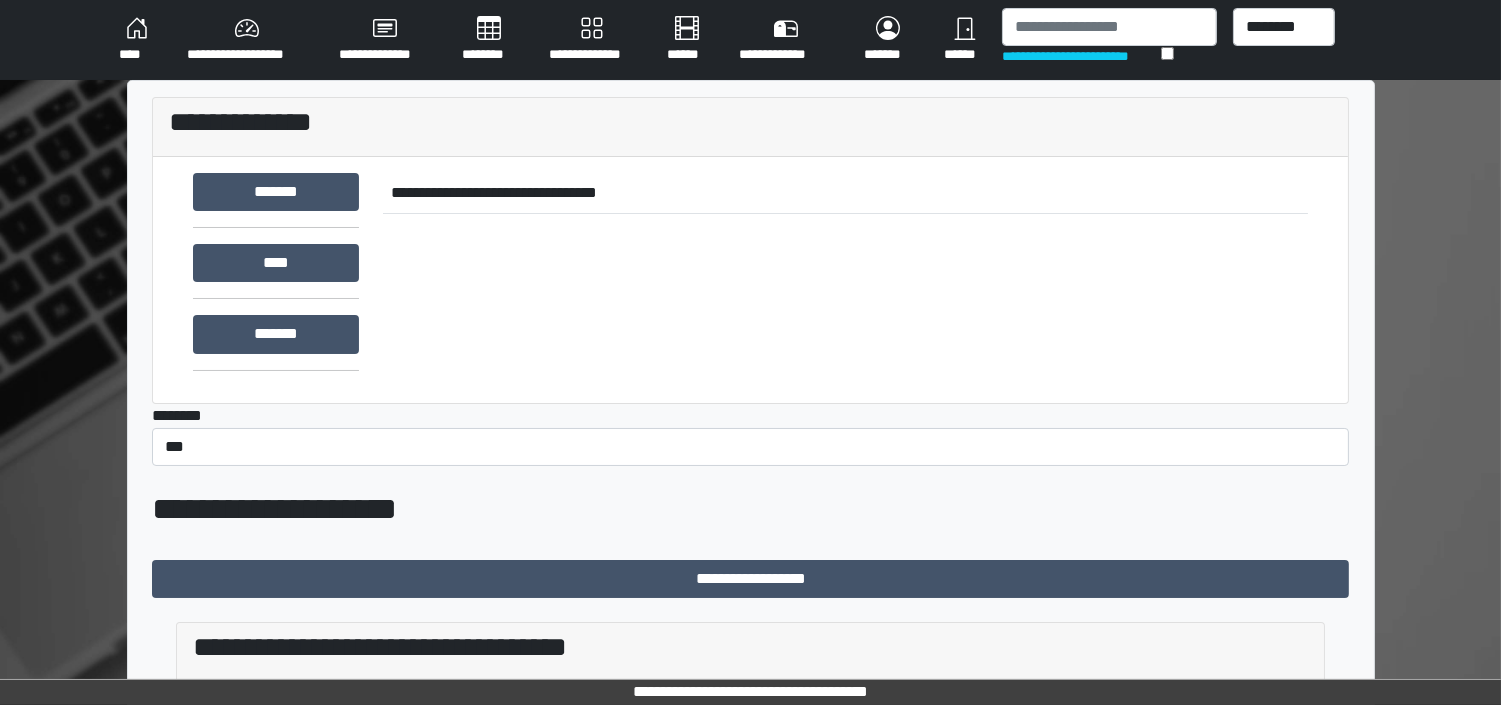 click on "**********" at bounding box center [846, 273] 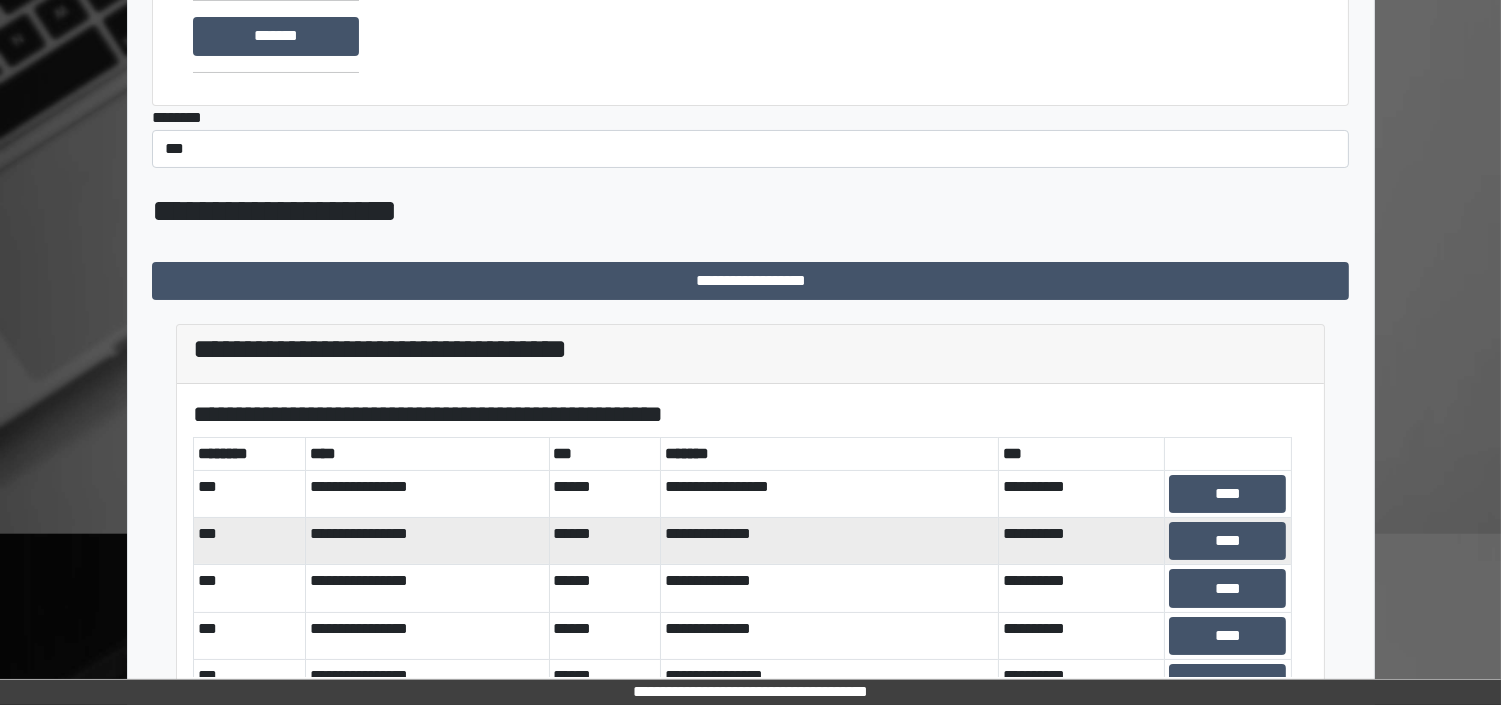 scroll, scrollTop: 327, scrollLeft: 0, axis: vertical 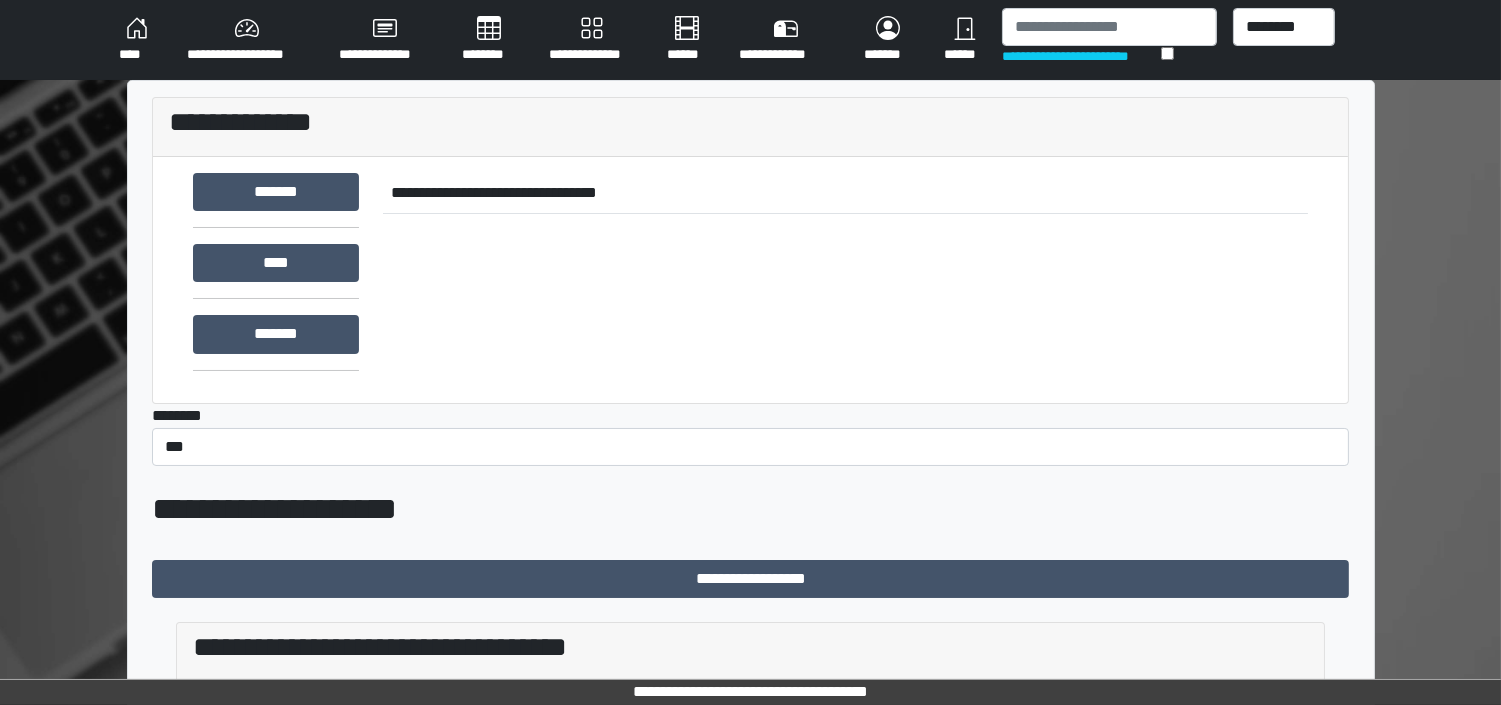 click on "****" at bounding box center [137, 40] 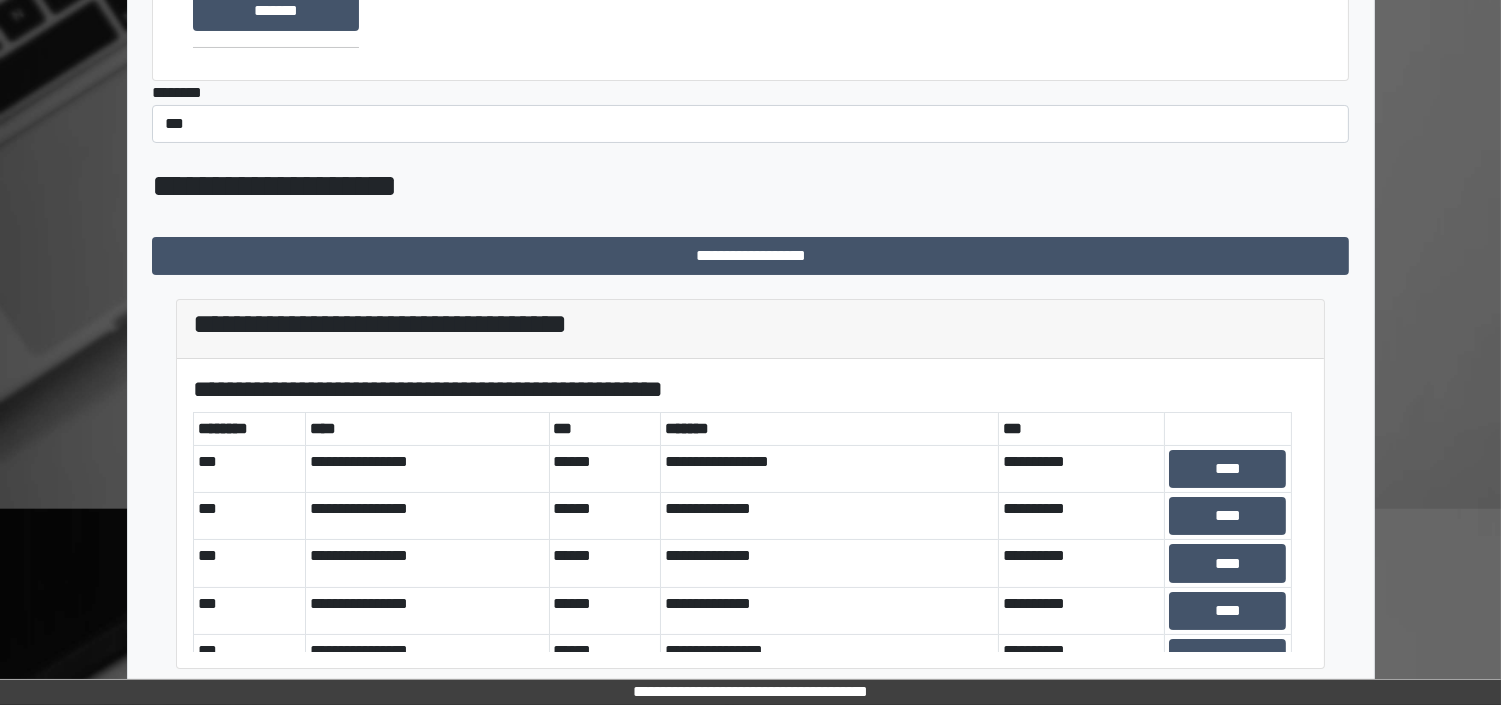 scroll, scrollTop: 327, scrollLeft: 0, axis: vertical 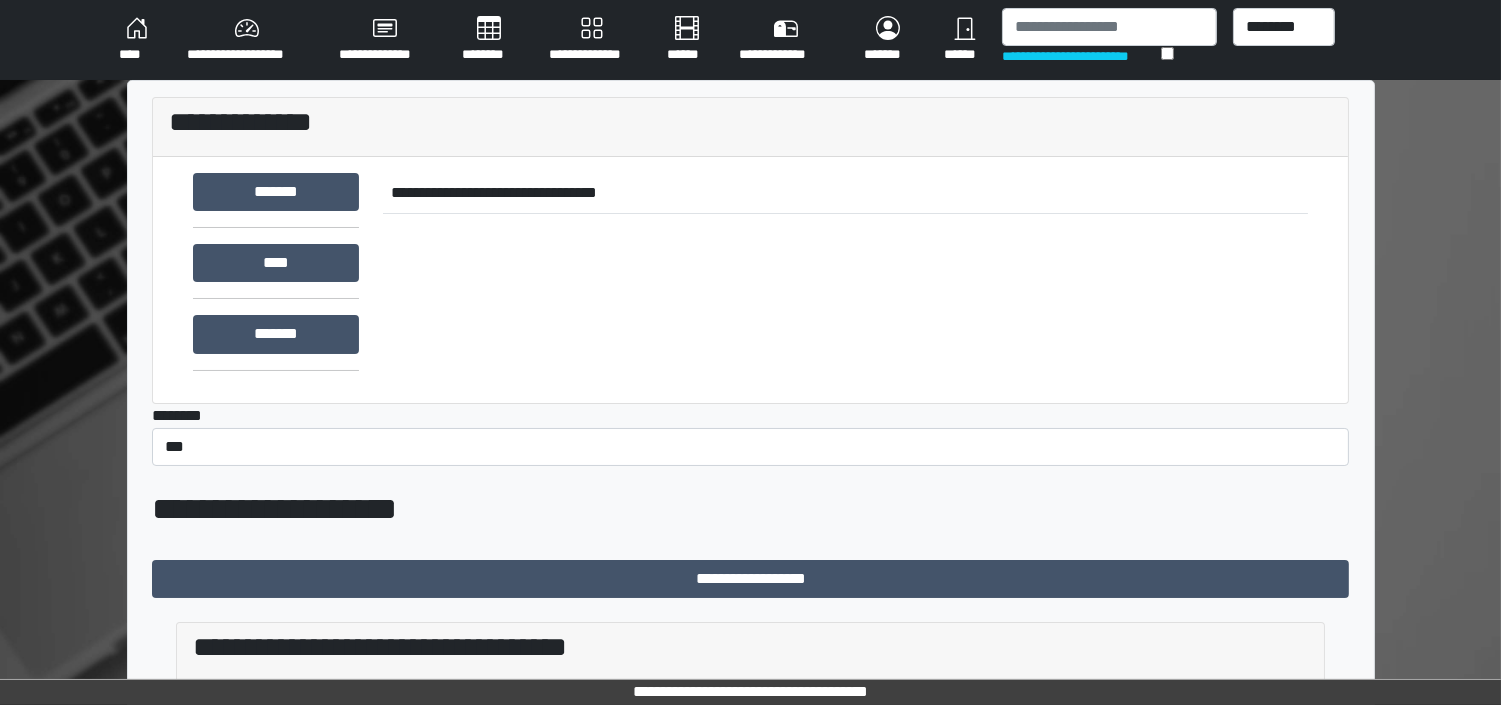 click on "****" at bounding box center [137, 40] 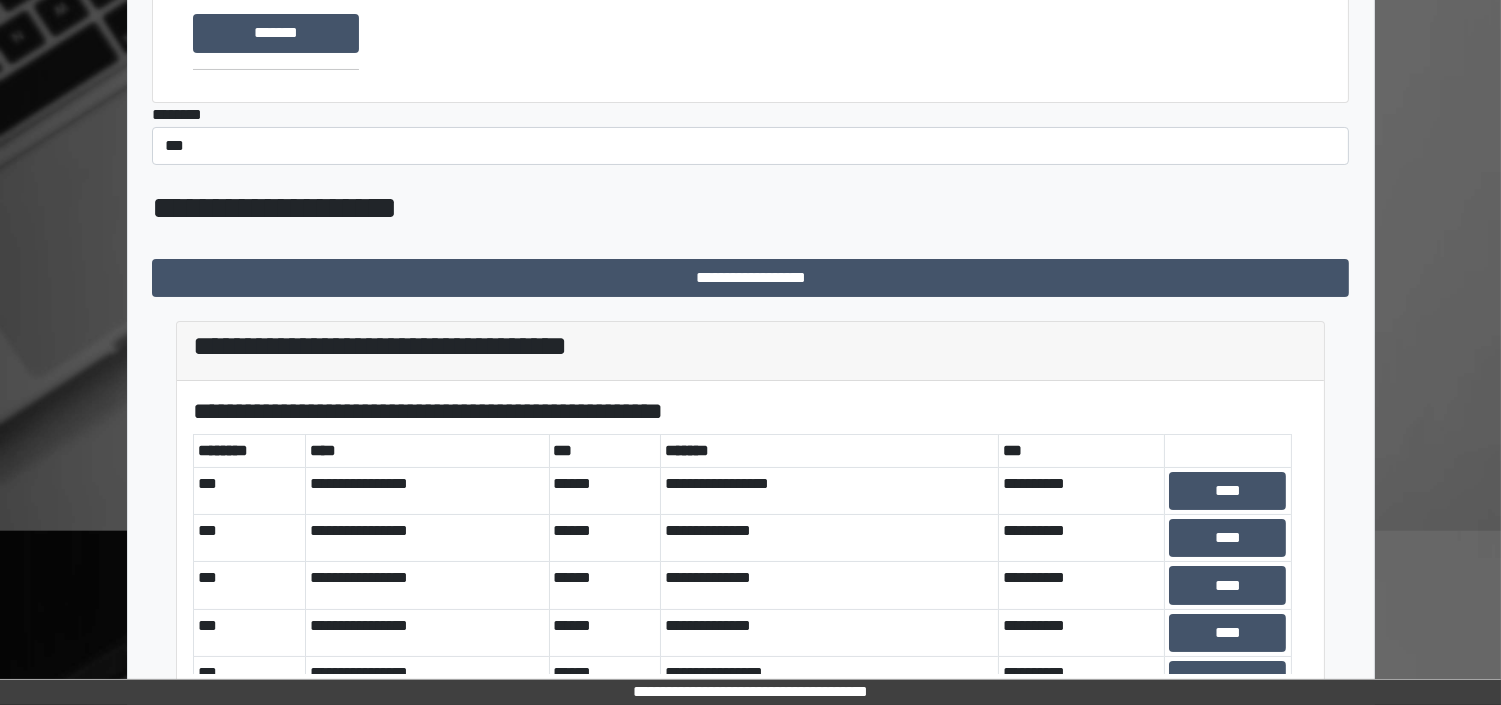 scroll, scrollTop: 327, scrollLeft: 0, axis: vertical 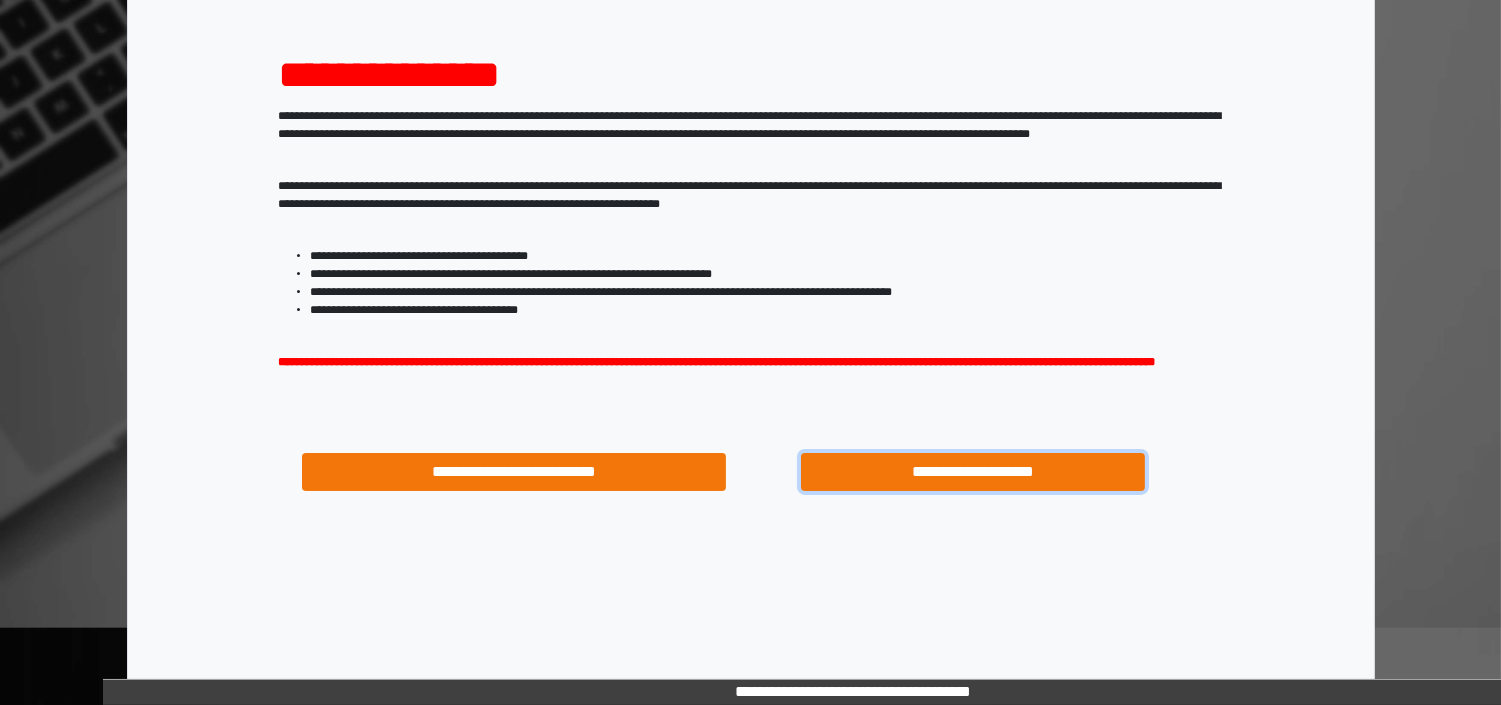 click on "**********" at bounding box center (973, 472) 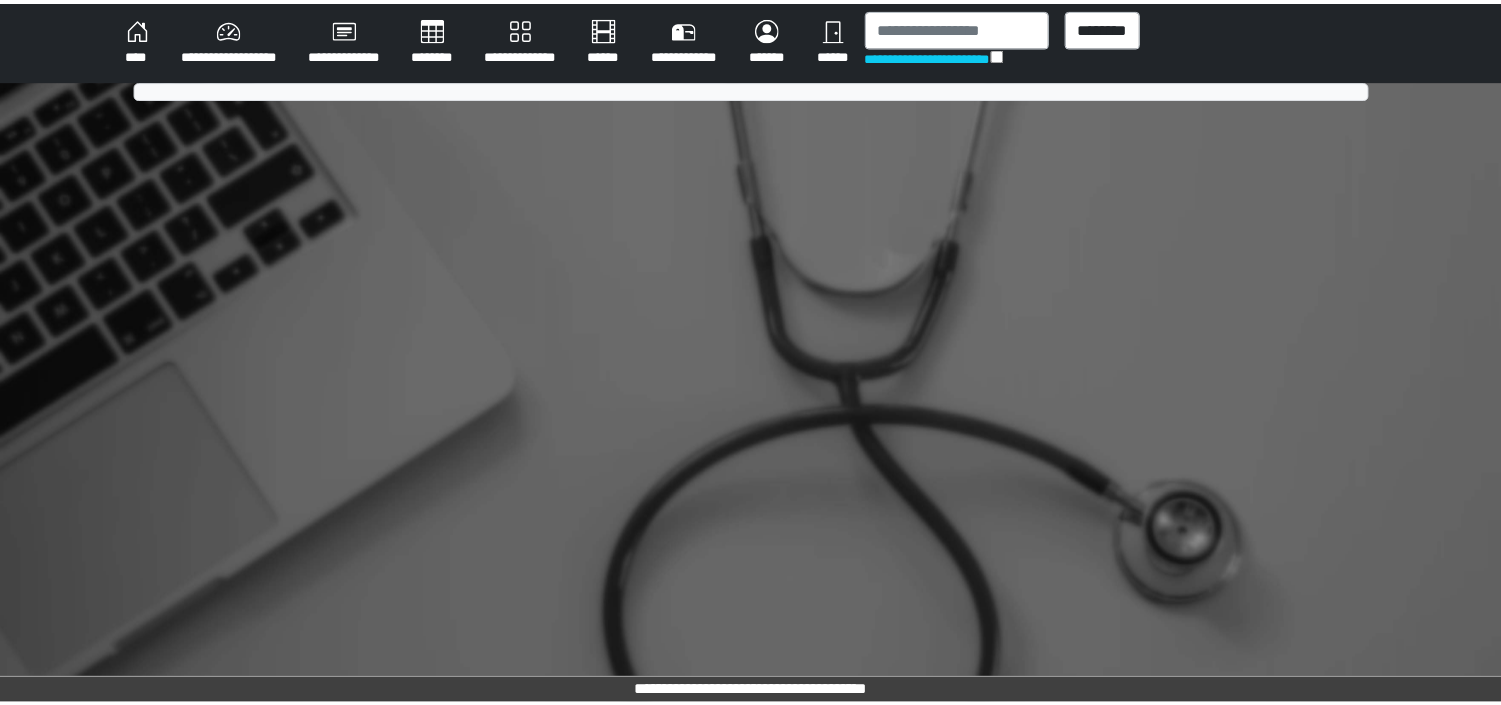 scroll, scrollTop: 0, scrollLeft: 0, axis: both 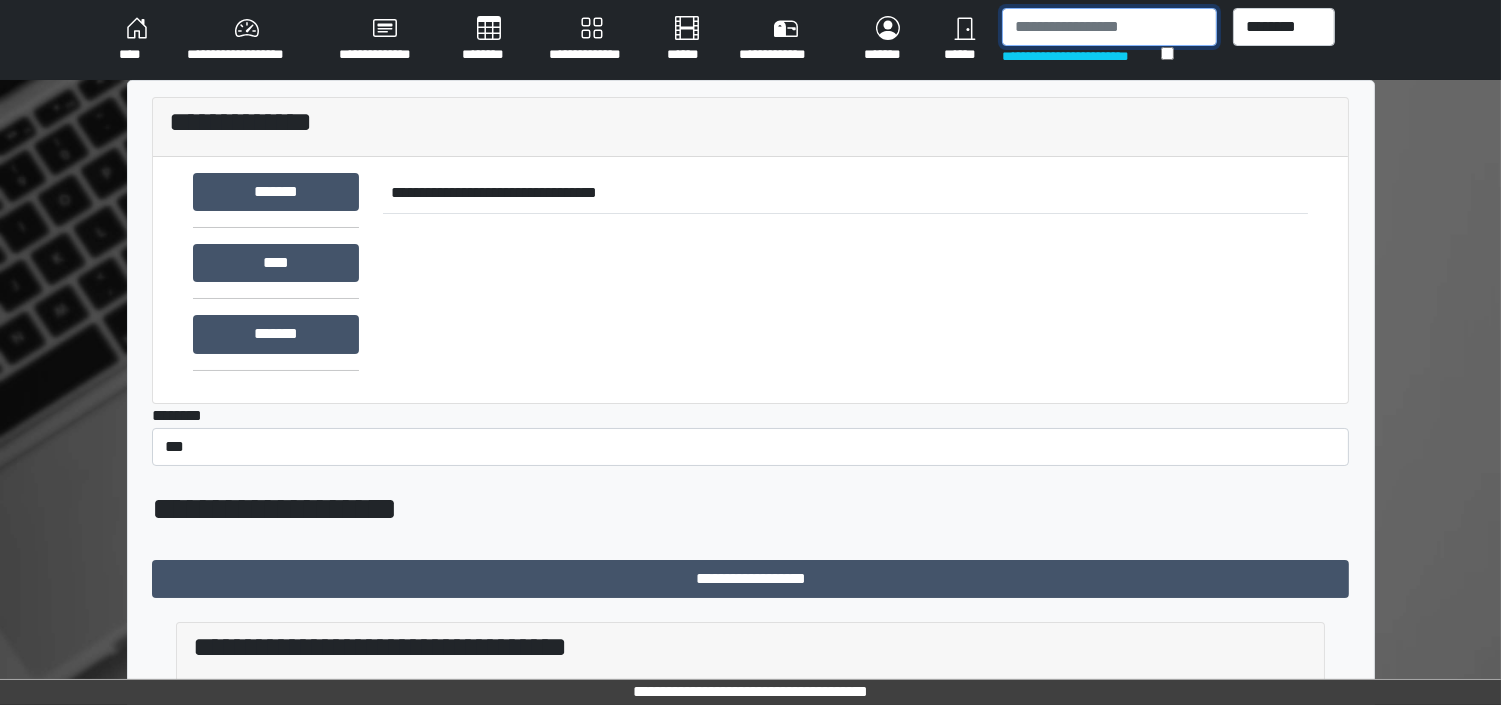 click at bounding box center (1109, 27) 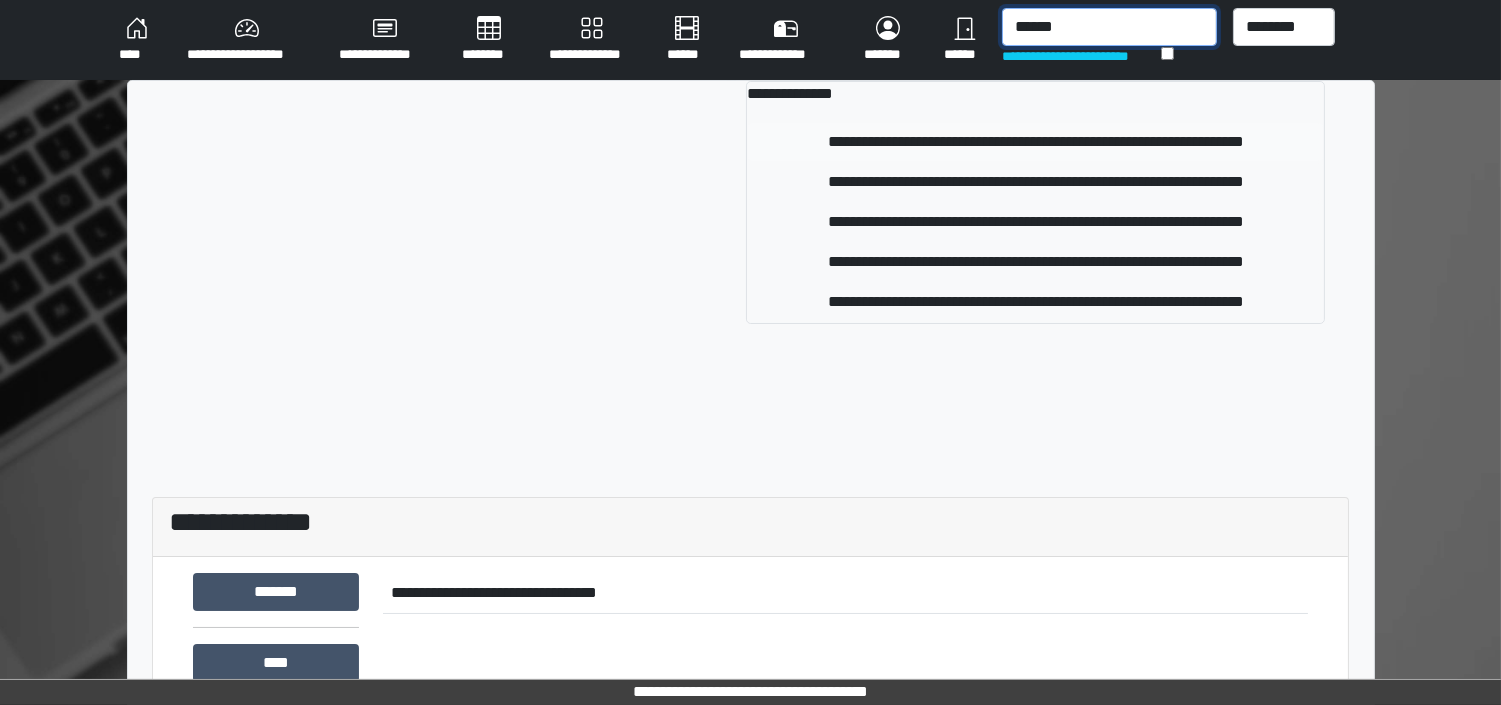 type on "******" 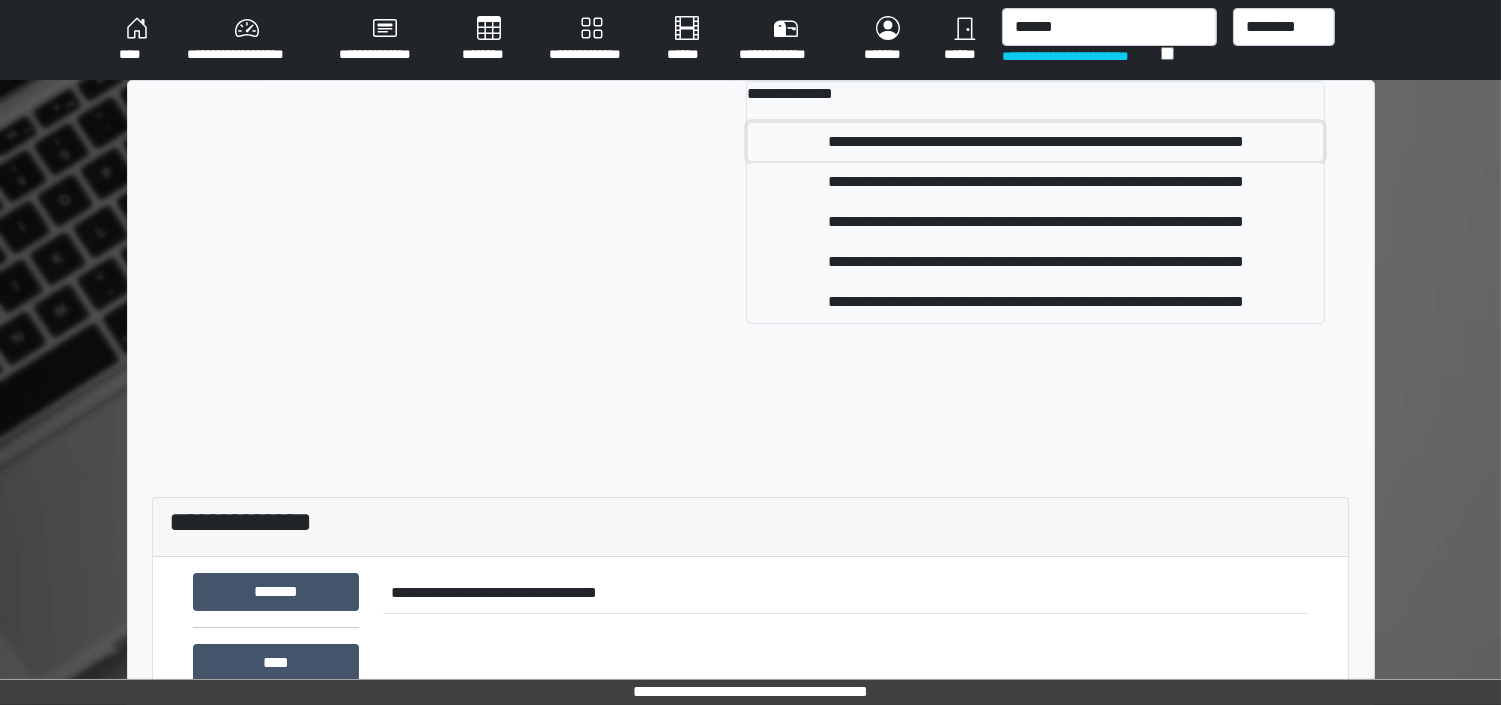 click on "**********" at bounding box center [1035, 142] 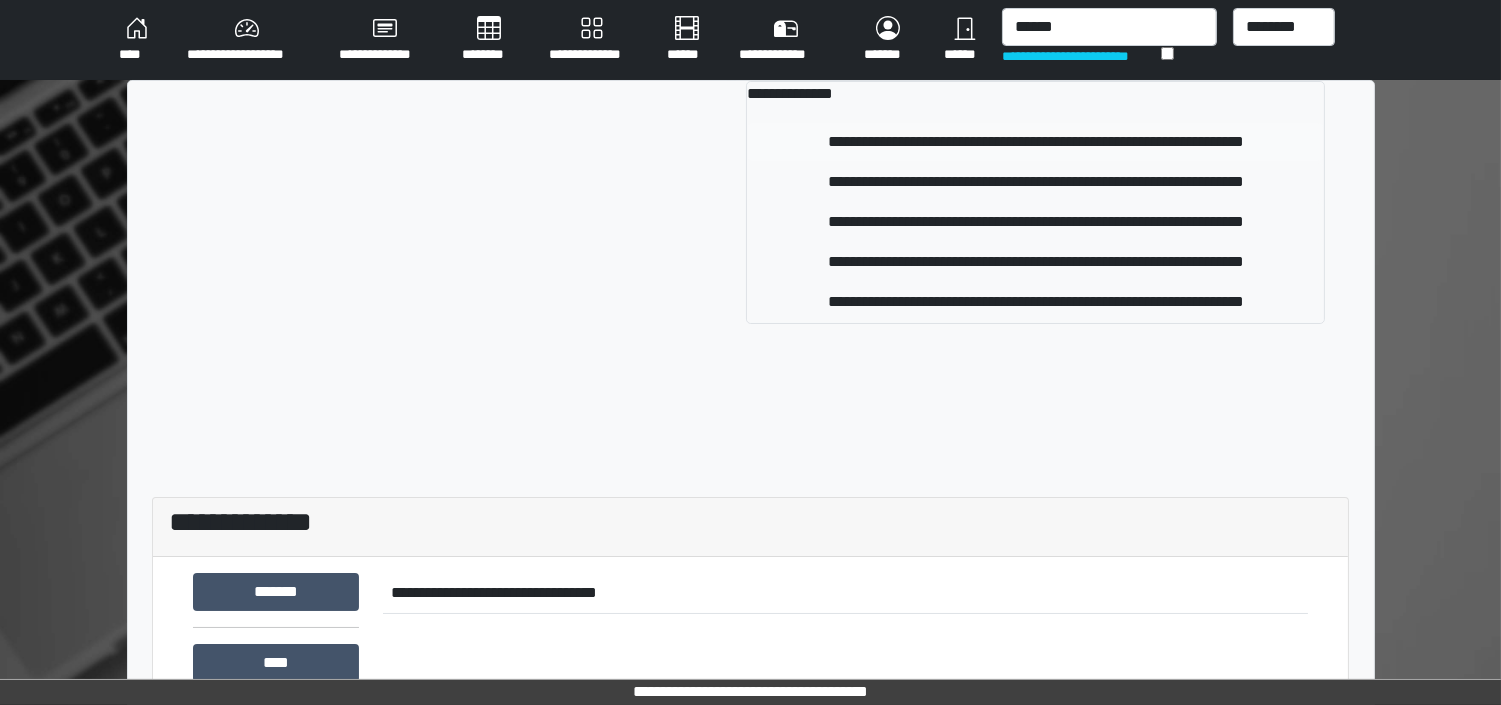 type 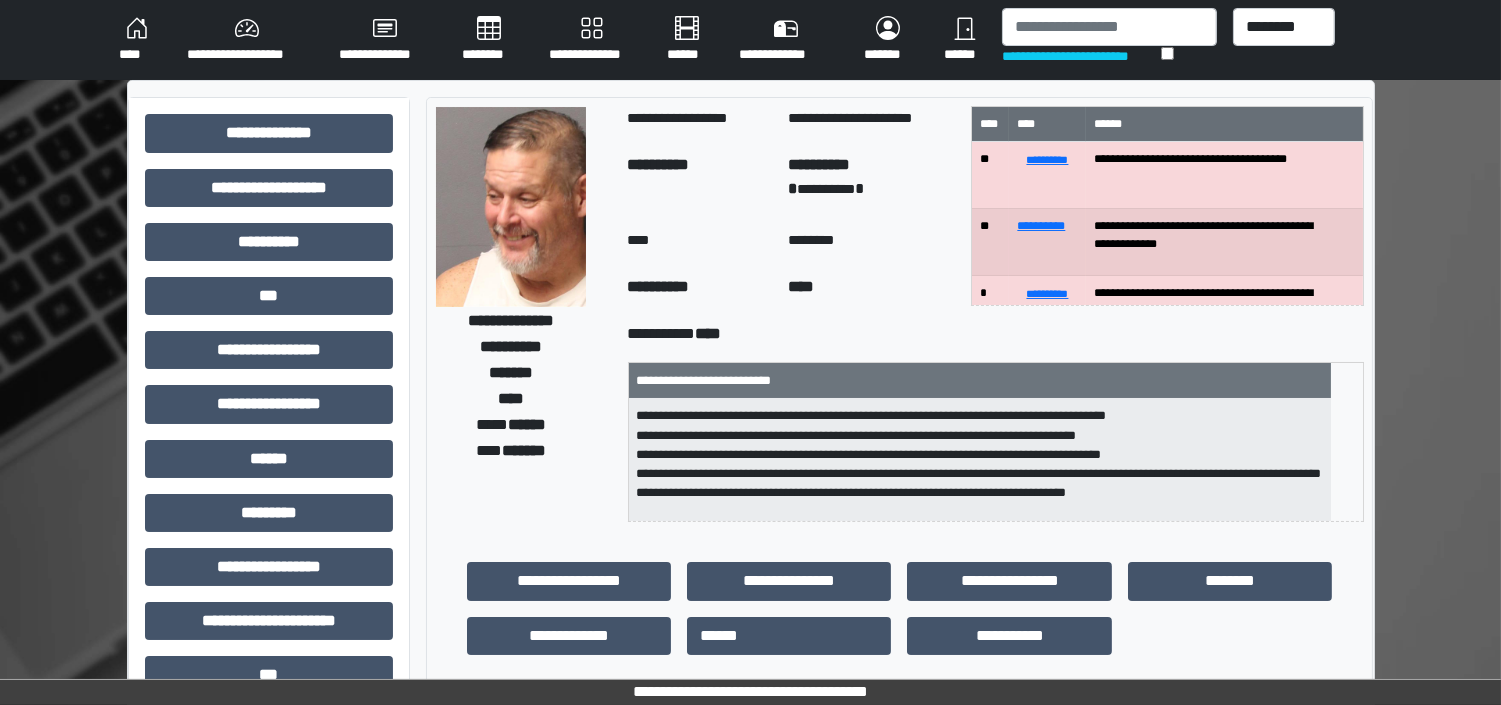click on "****" at bounding box center [137, 40] 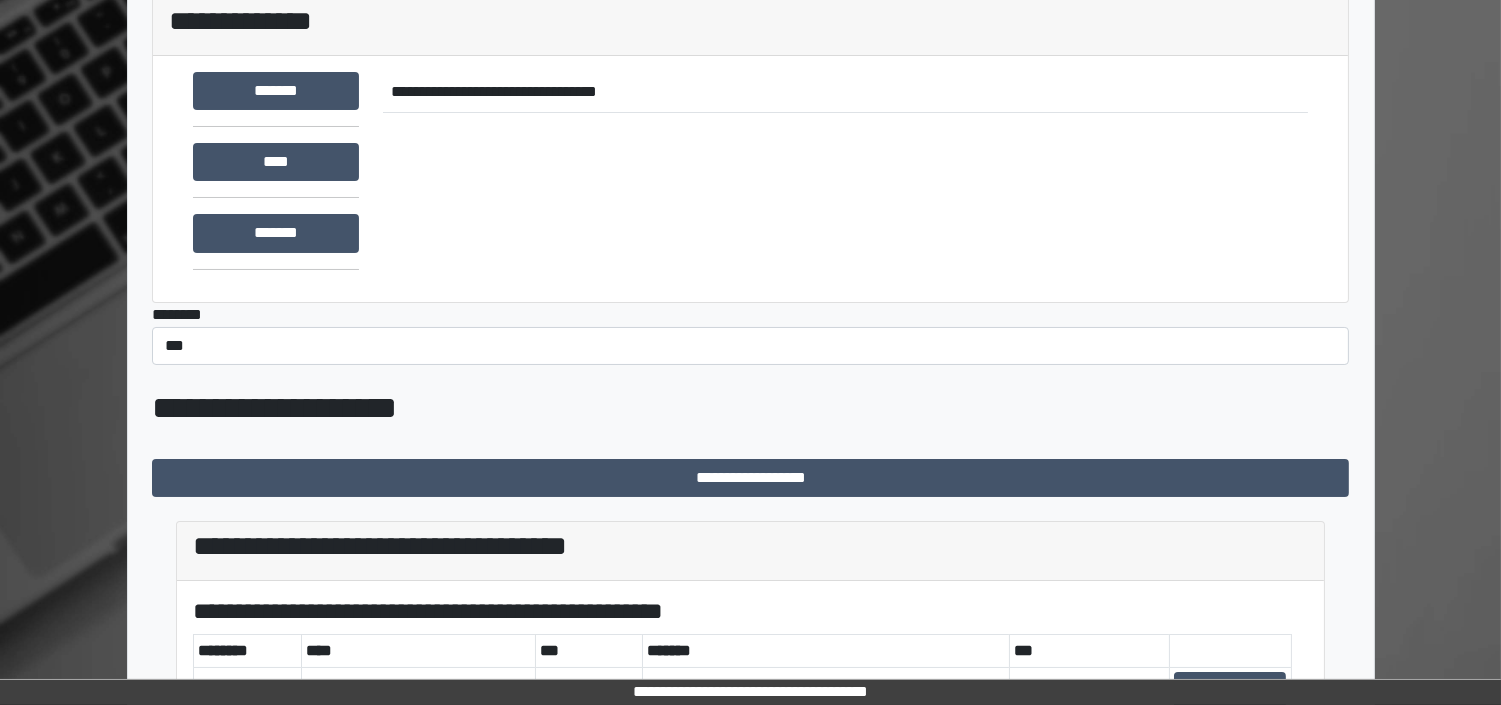 scroll, scrollTop: 327, scrollLeft: 0, axis: vertical 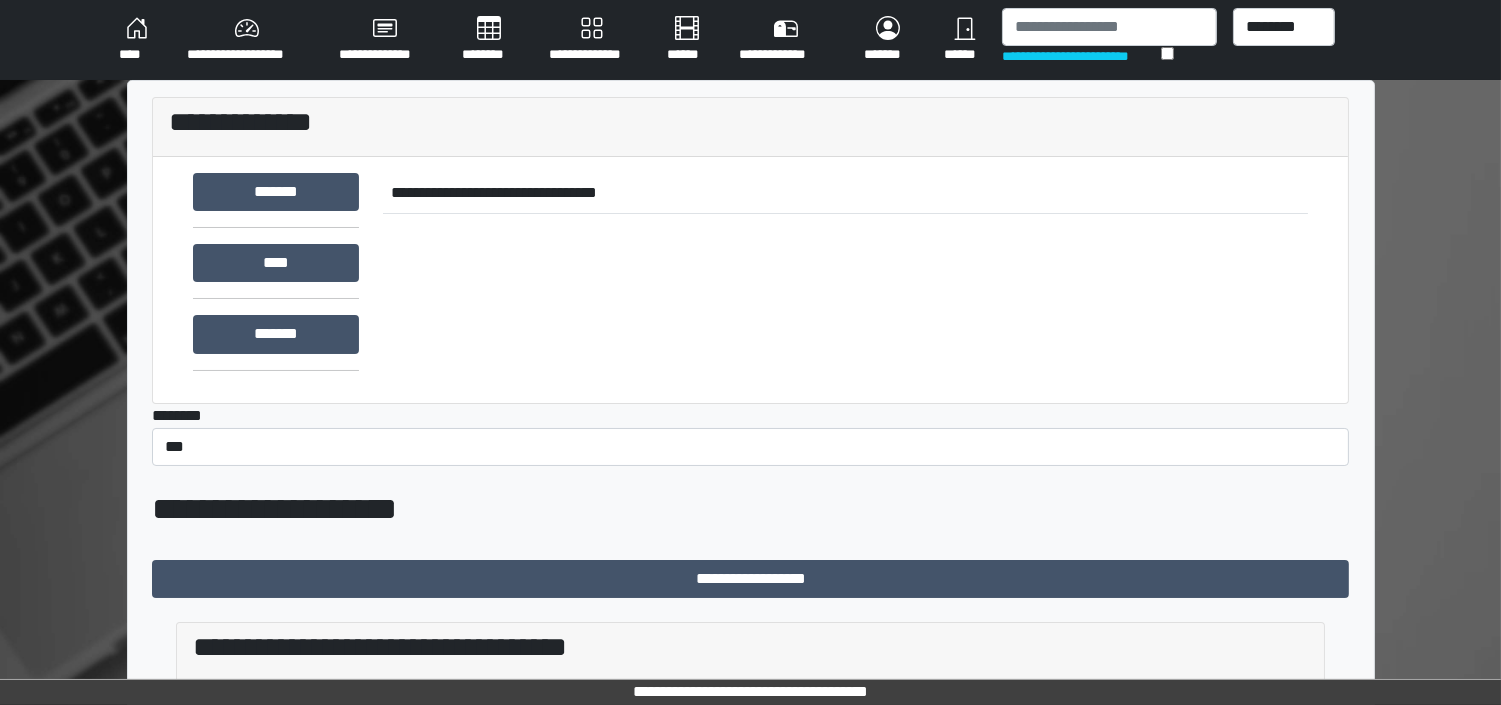 click on "****" at bounding box center [137, 40] 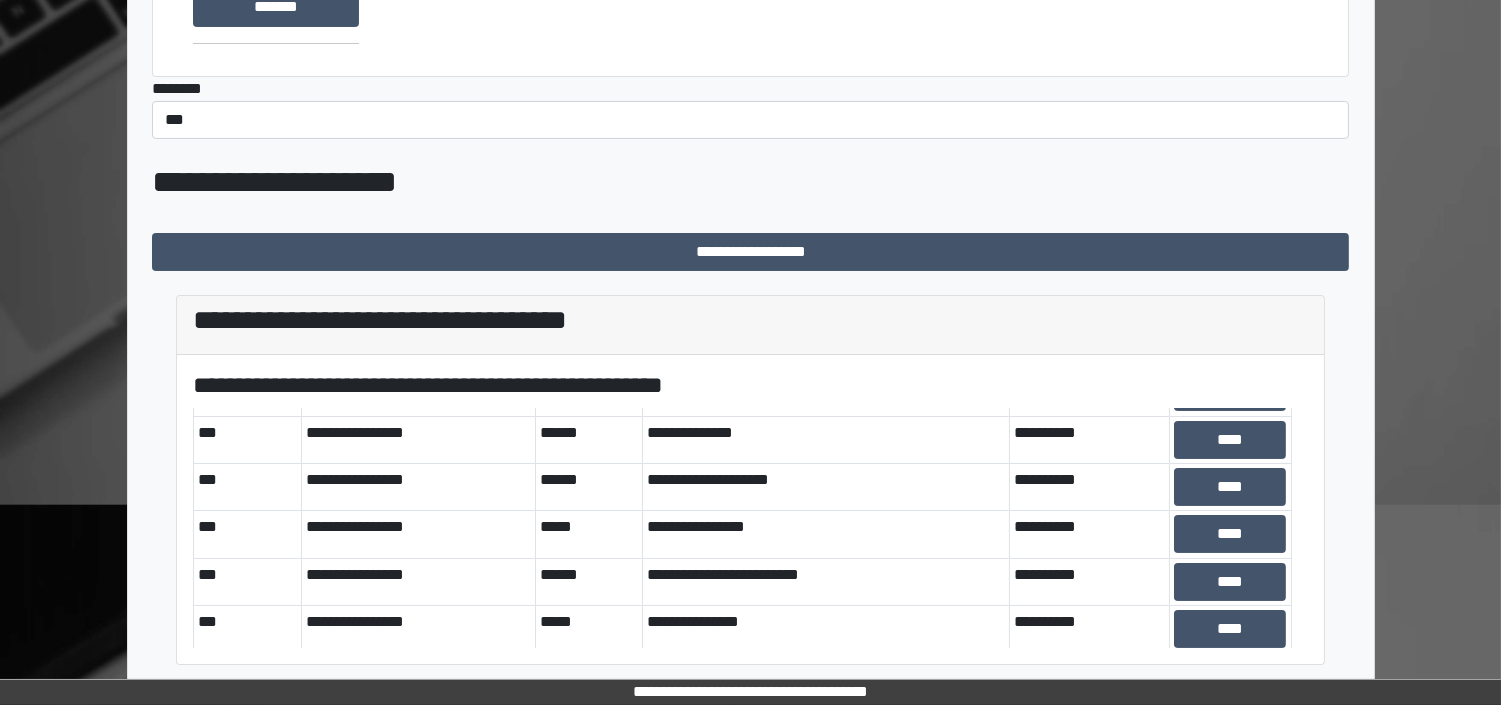 scroll, scrollTop: 614, scrollLeft: 0, axis: vertical 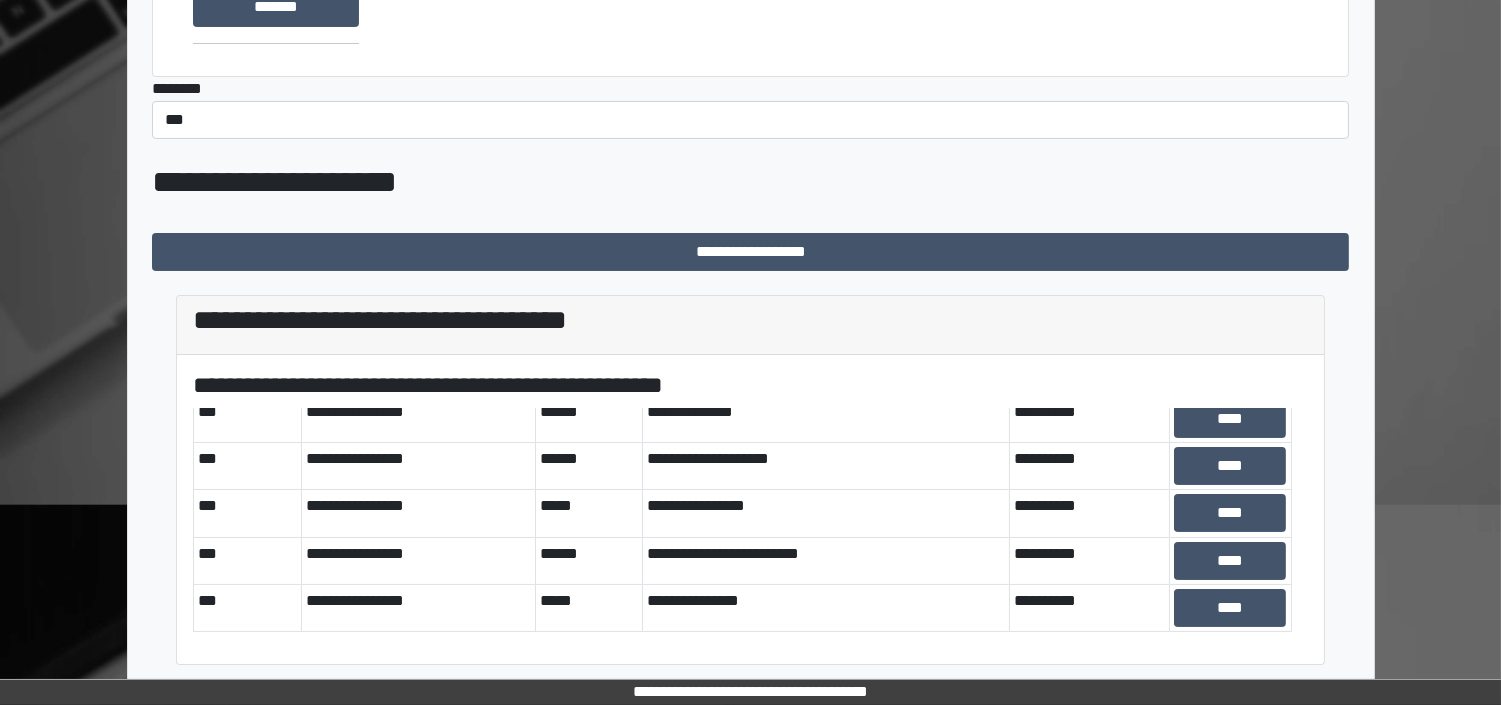 click on "**********" at bounding box center (846, -54) 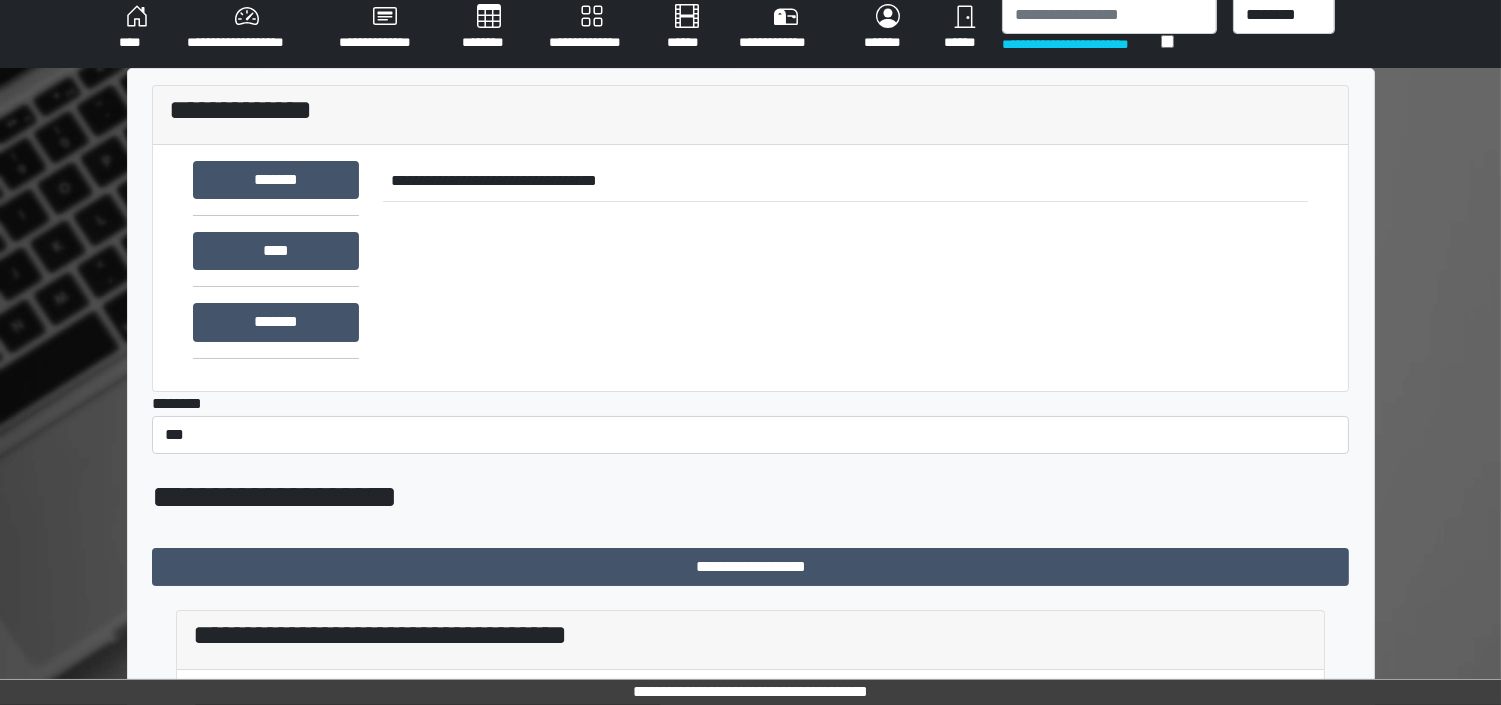 scroll, scrollTop: 0, scrollLeft: 0, axis: both 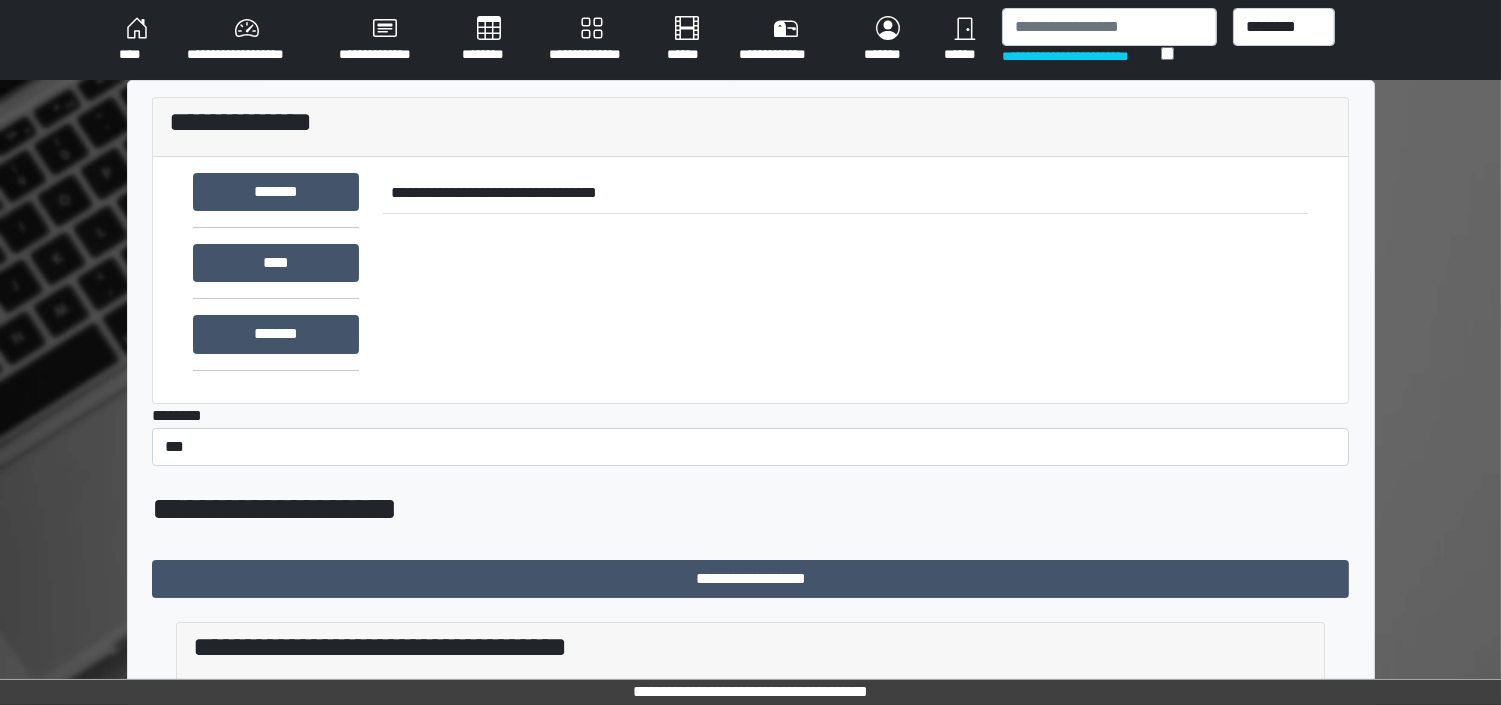 click on "****" at bounding box center [137, 40] 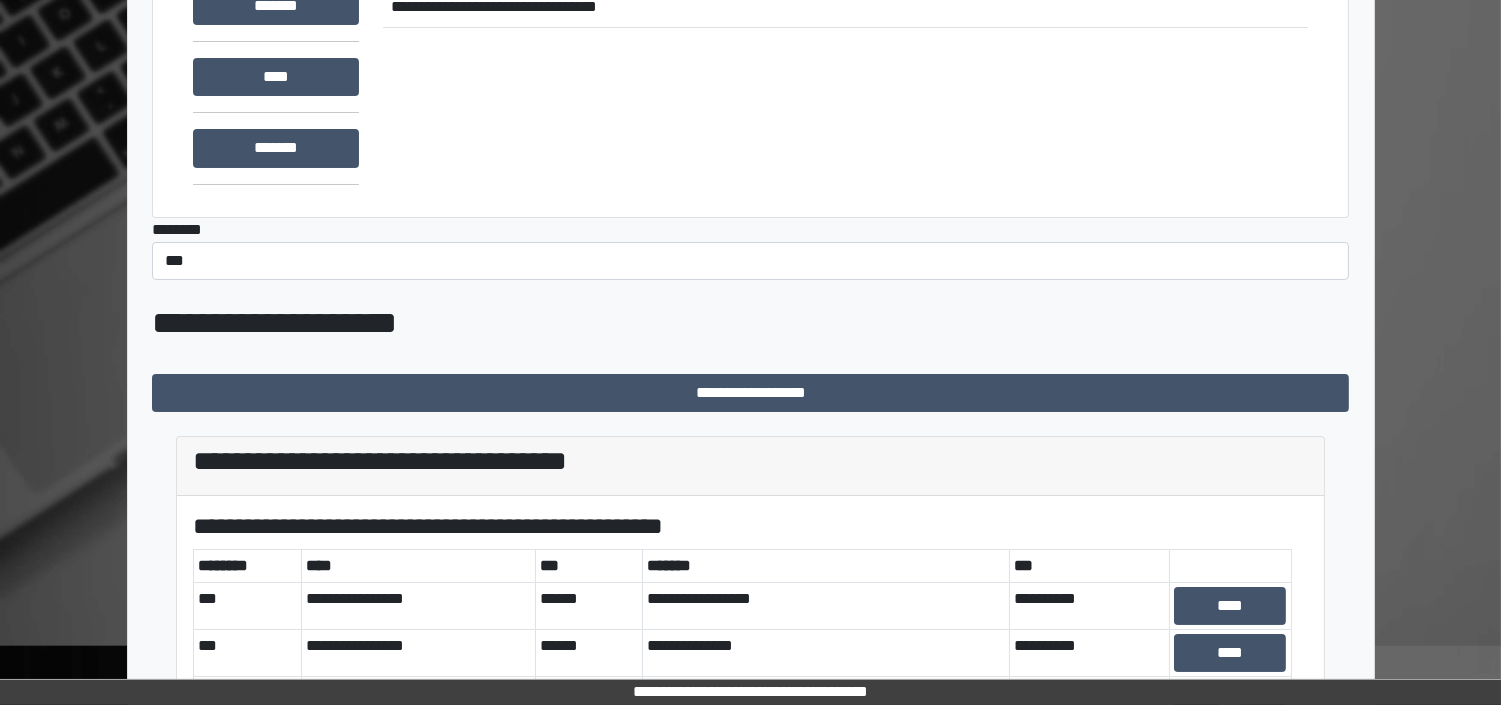scroll, scrollTop: 327, scrollLeft: 0, axis: vertical 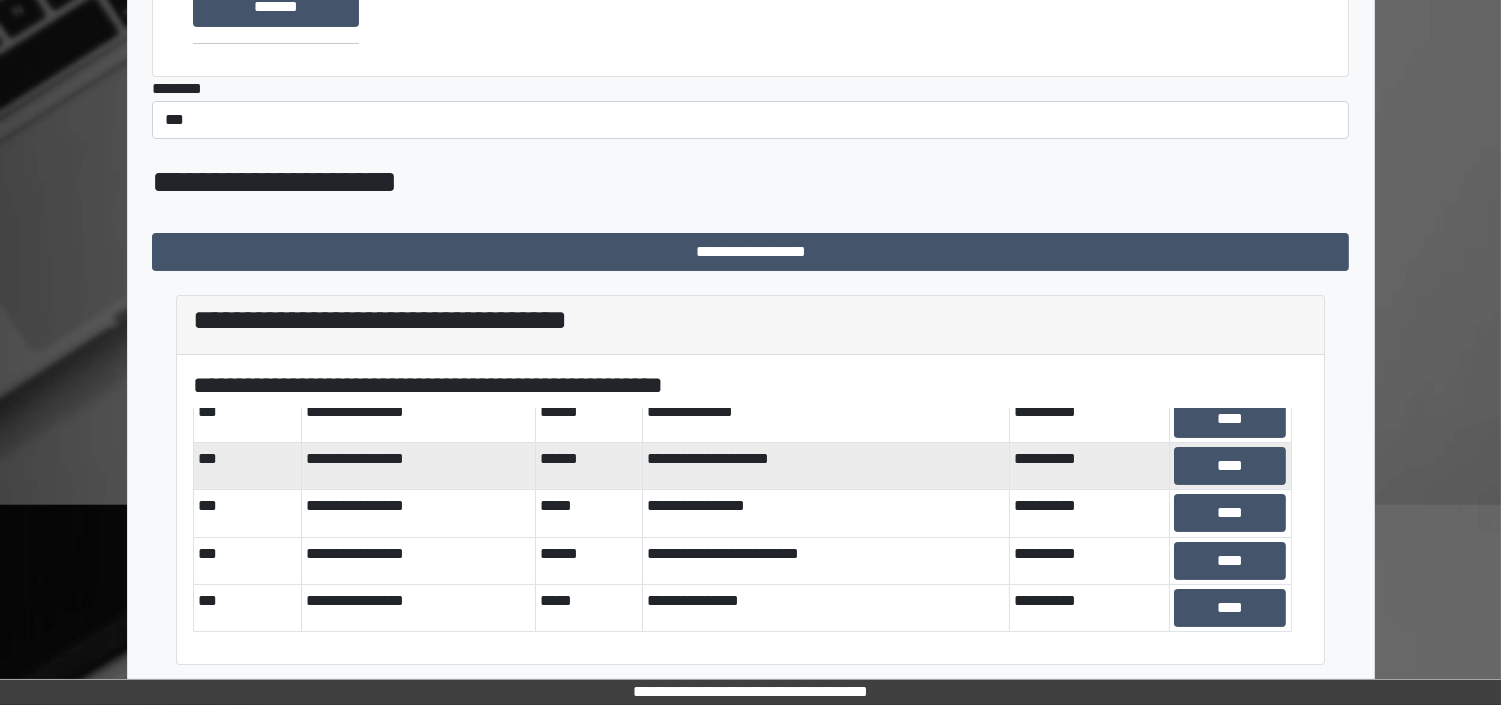 click on "**********" at bounding box center [419, 465] 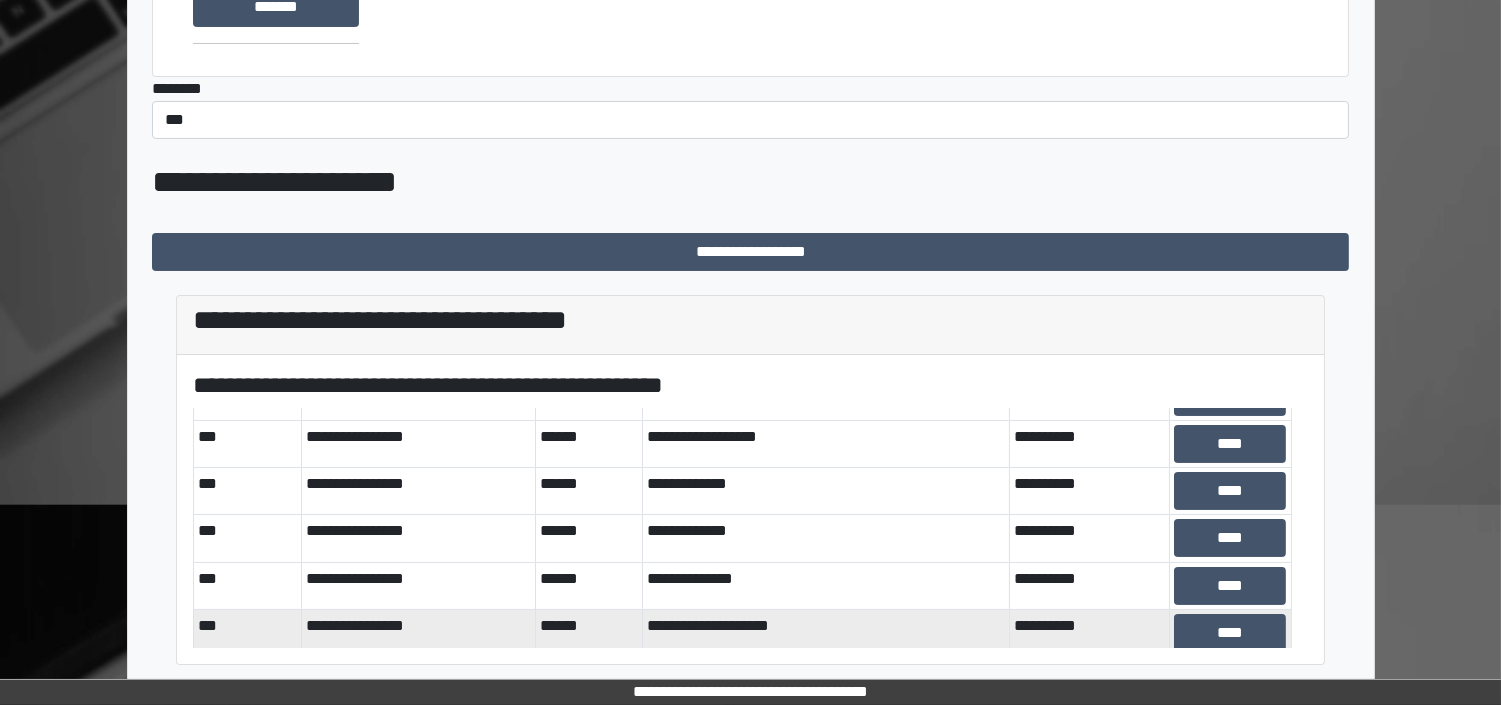 scroll, scrollTop: 503, scrollLeft: 0, axis: vertical 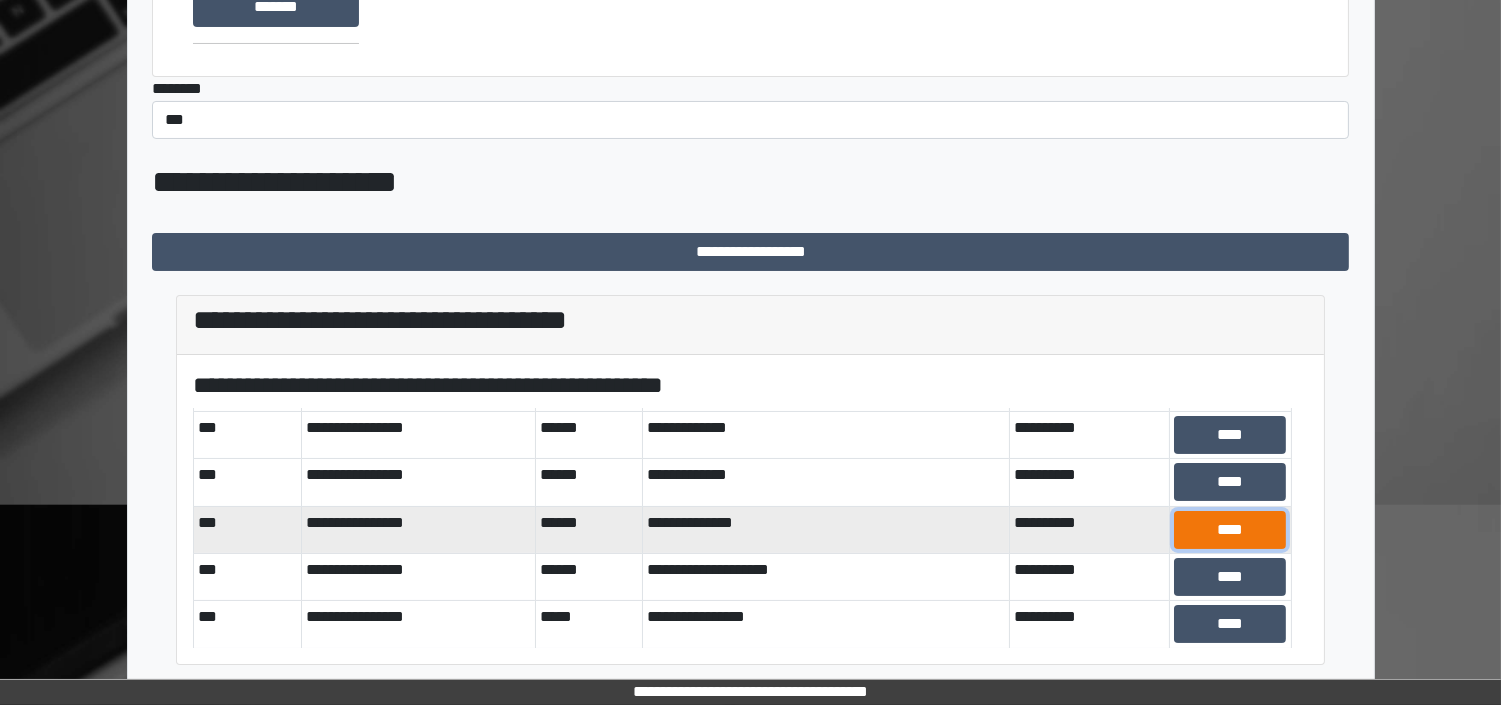 click on "****" at bounding box center (1230, 530) 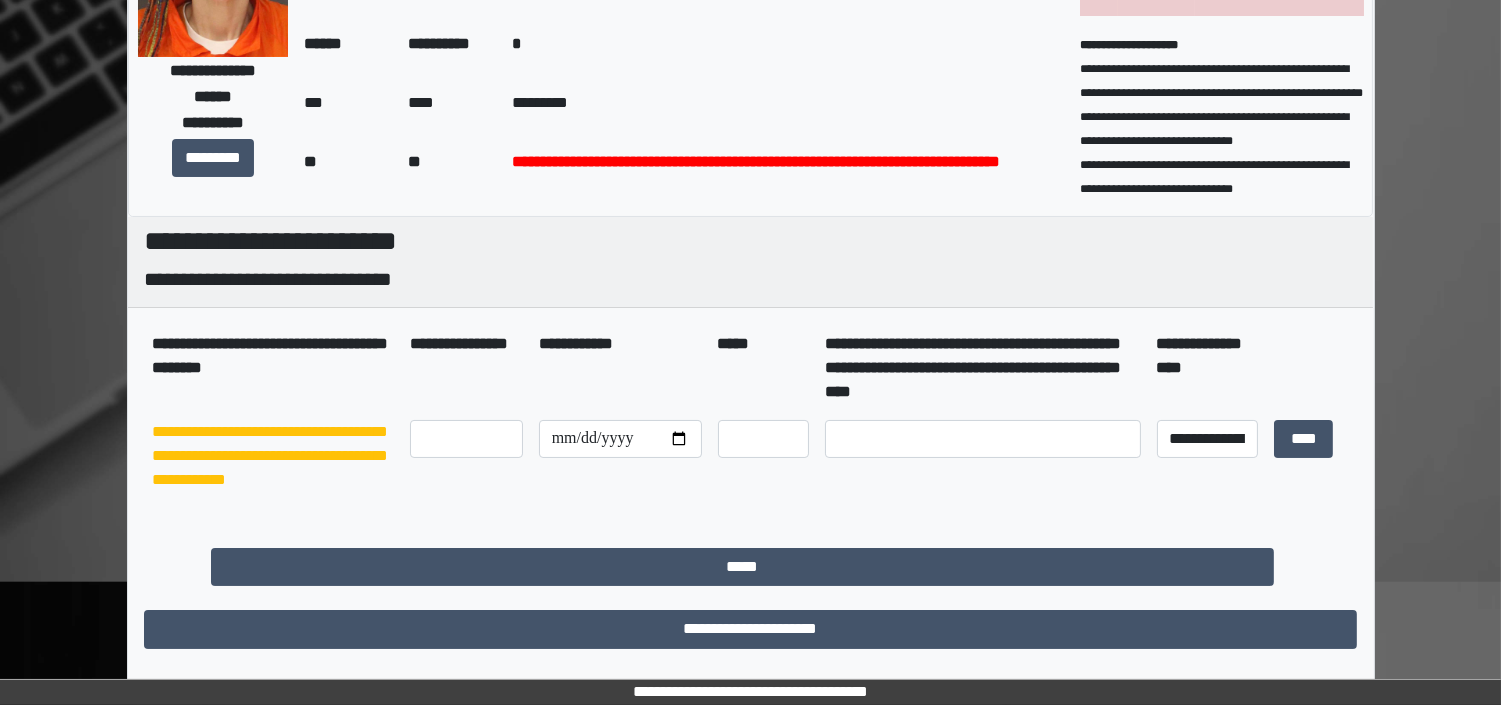 scroll, scrollTop: 0, scrollLeft: 0, axis: both 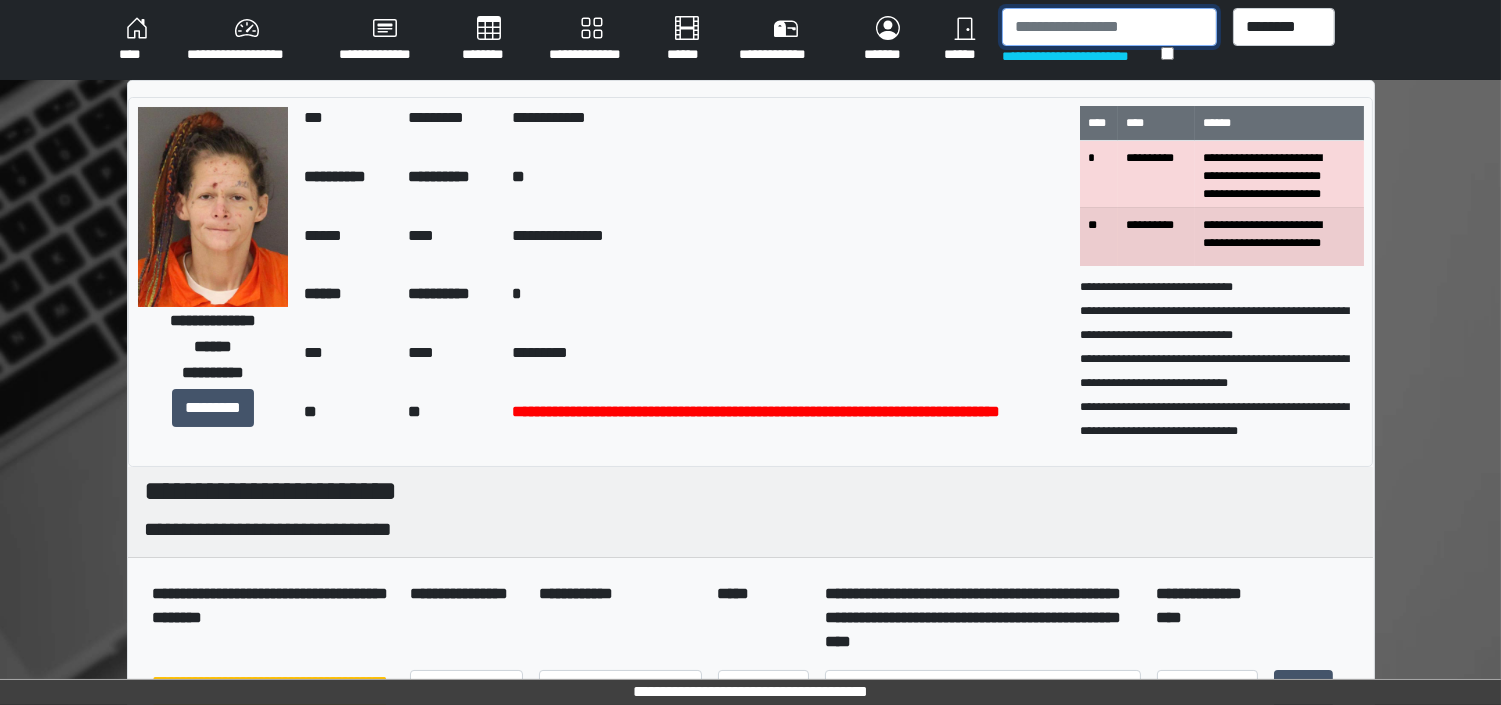 click at bounding box center (1109, 27) 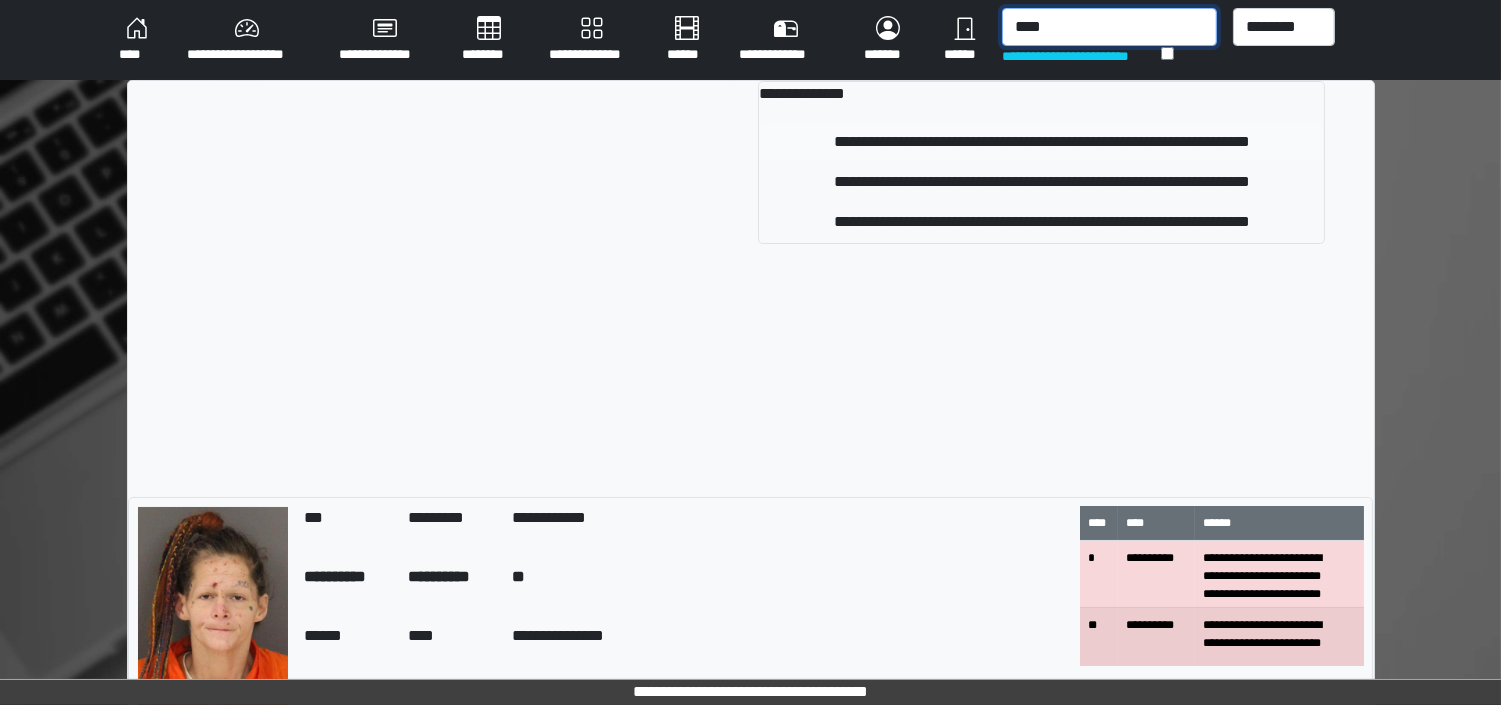 type on "****" 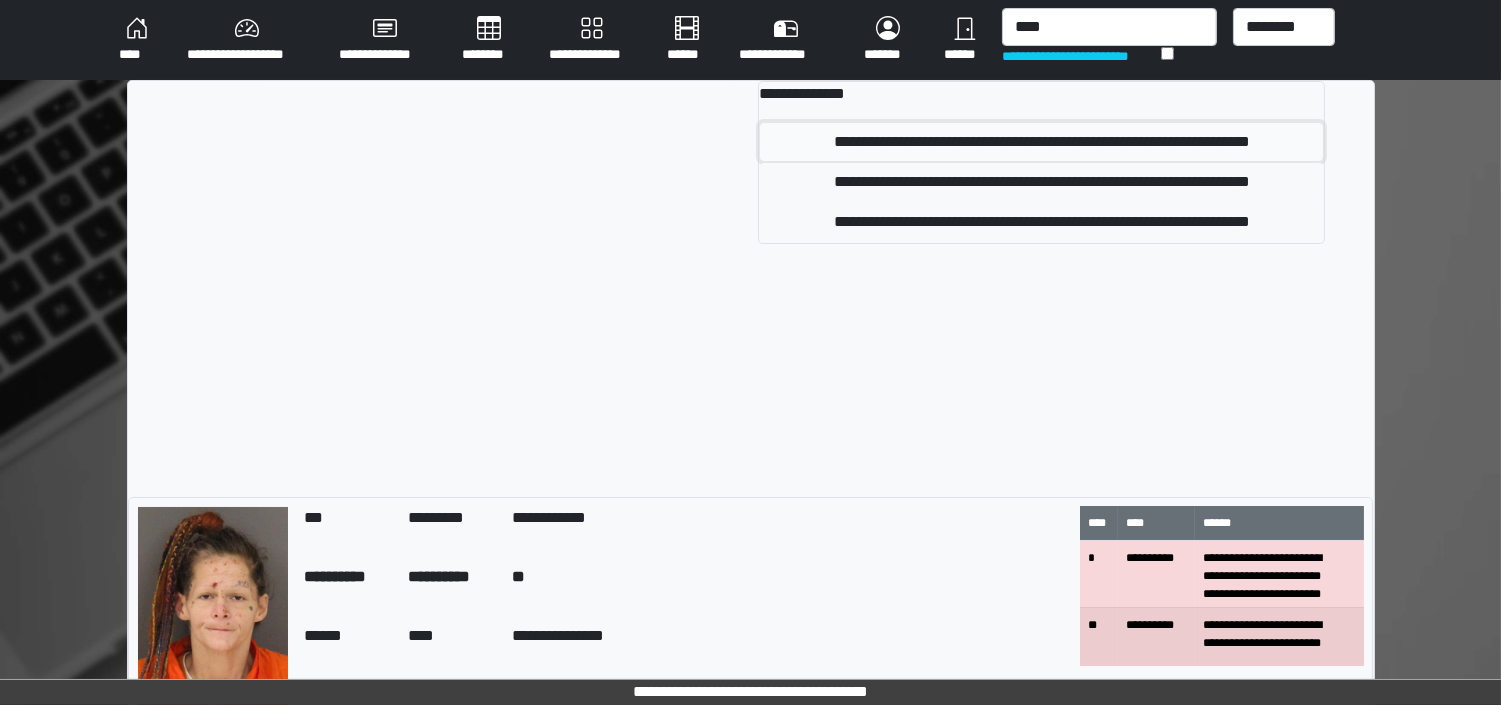click on "**********" at bounding box center (1041, 142) 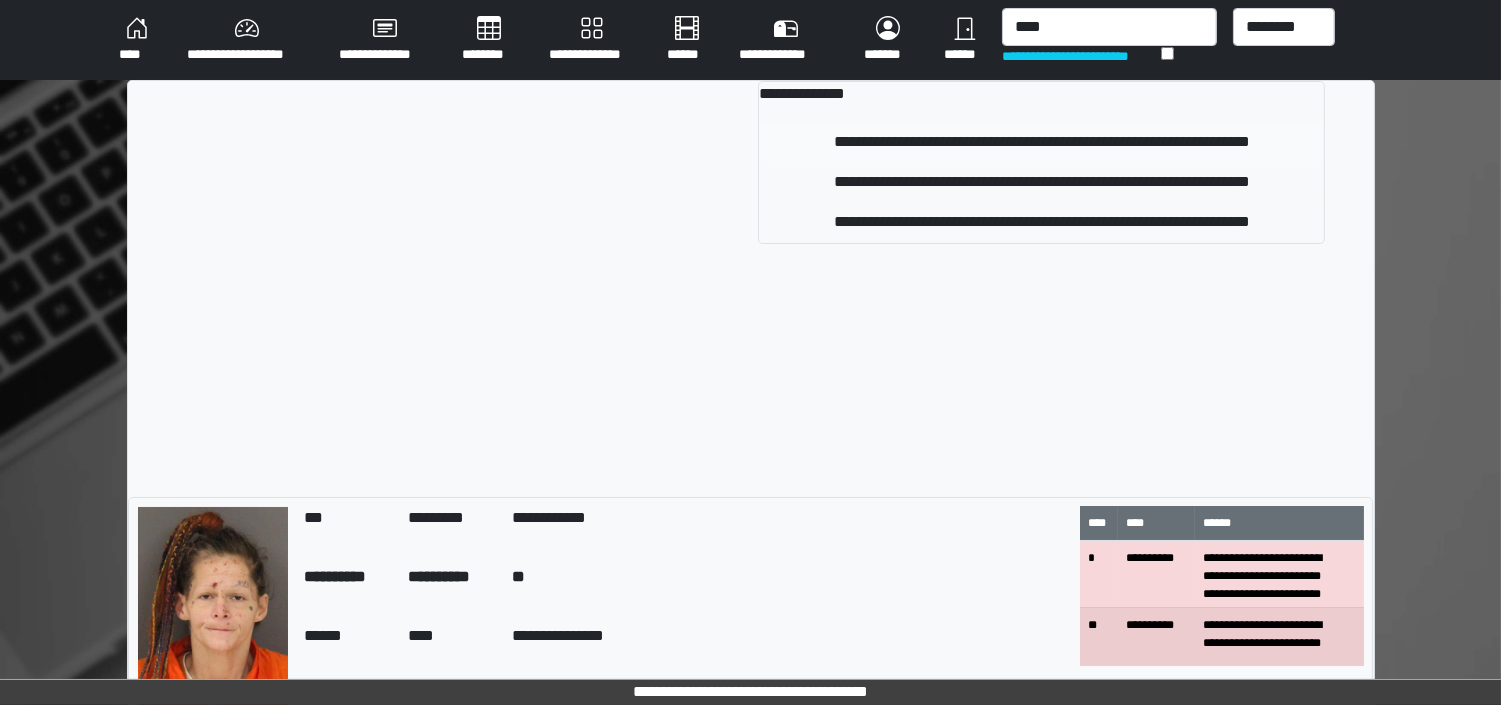 type 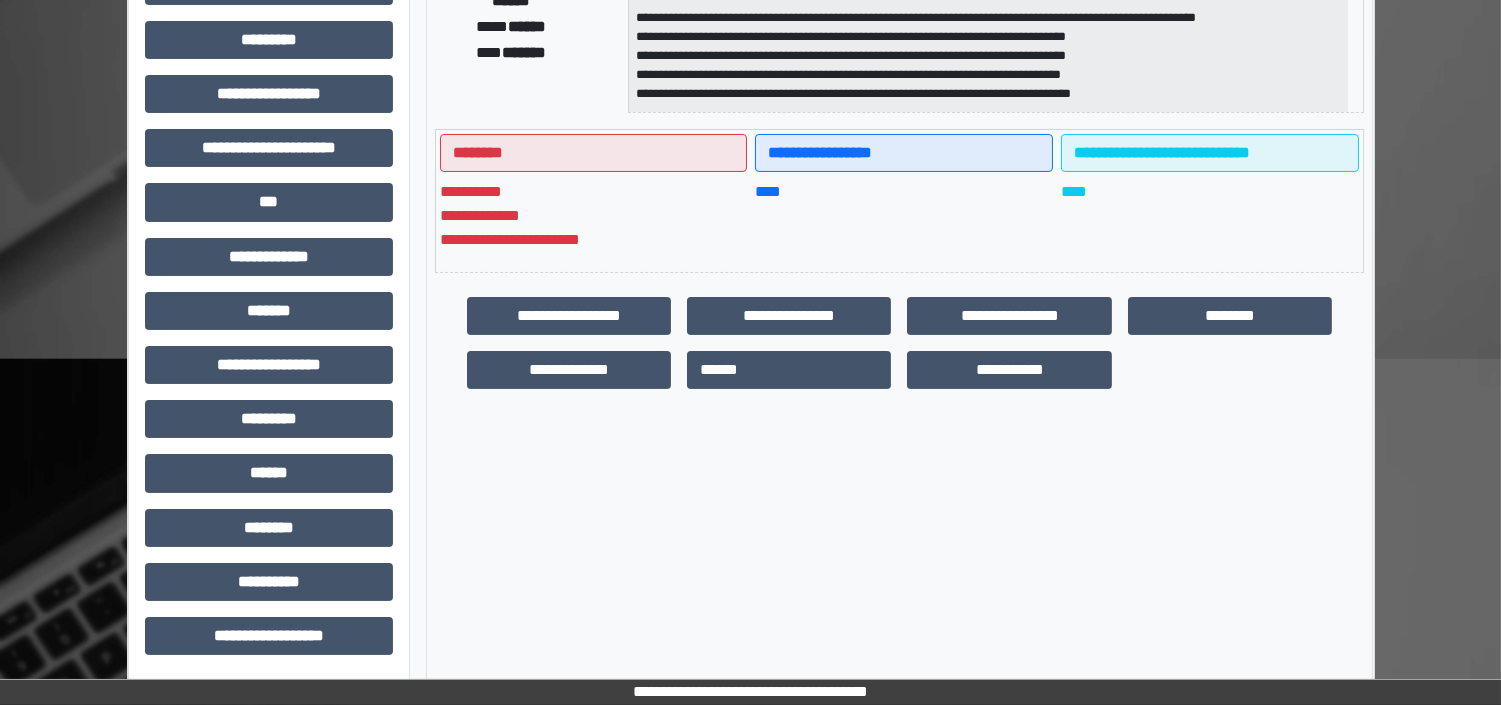 scroll, scrollTop: 28, scrollLeft: 0, axis: vertical 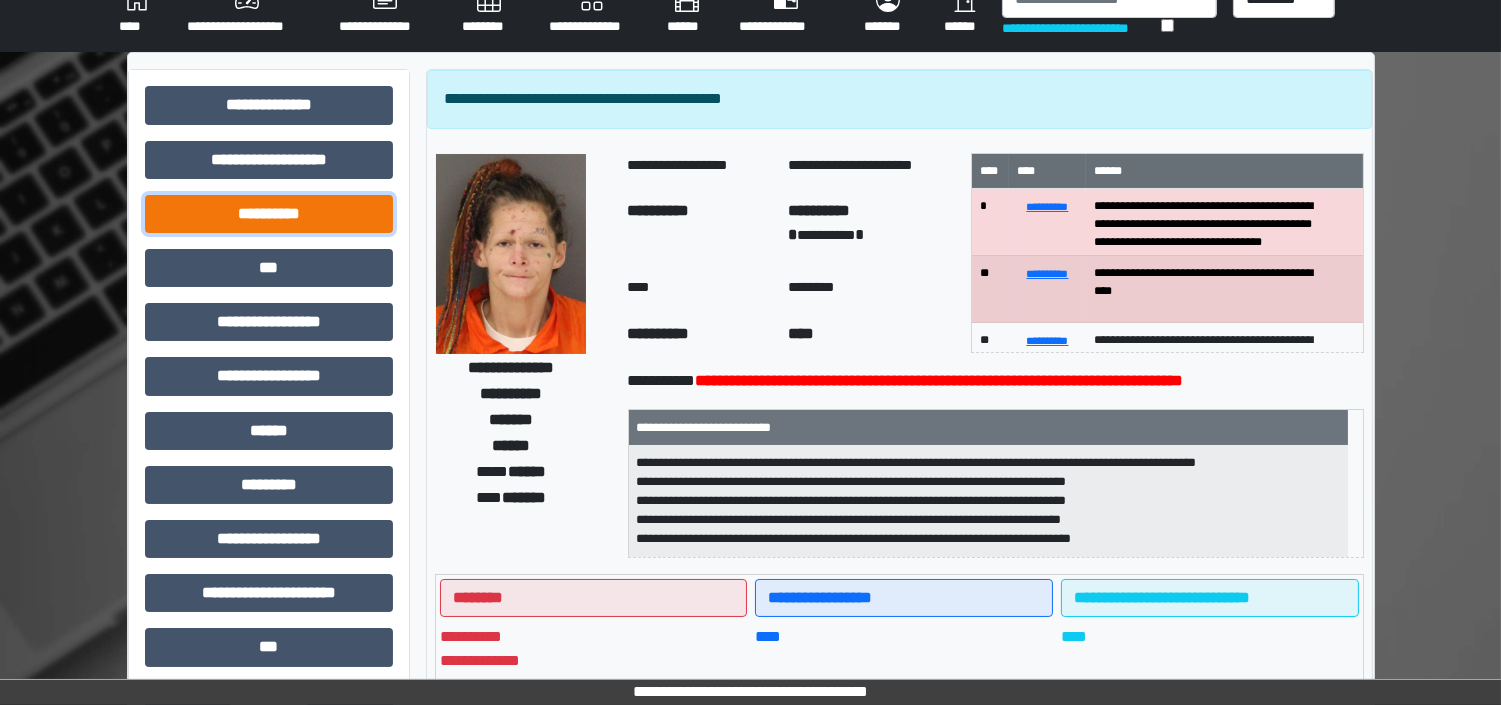 click on "**********" at bounding box center (269, 214) 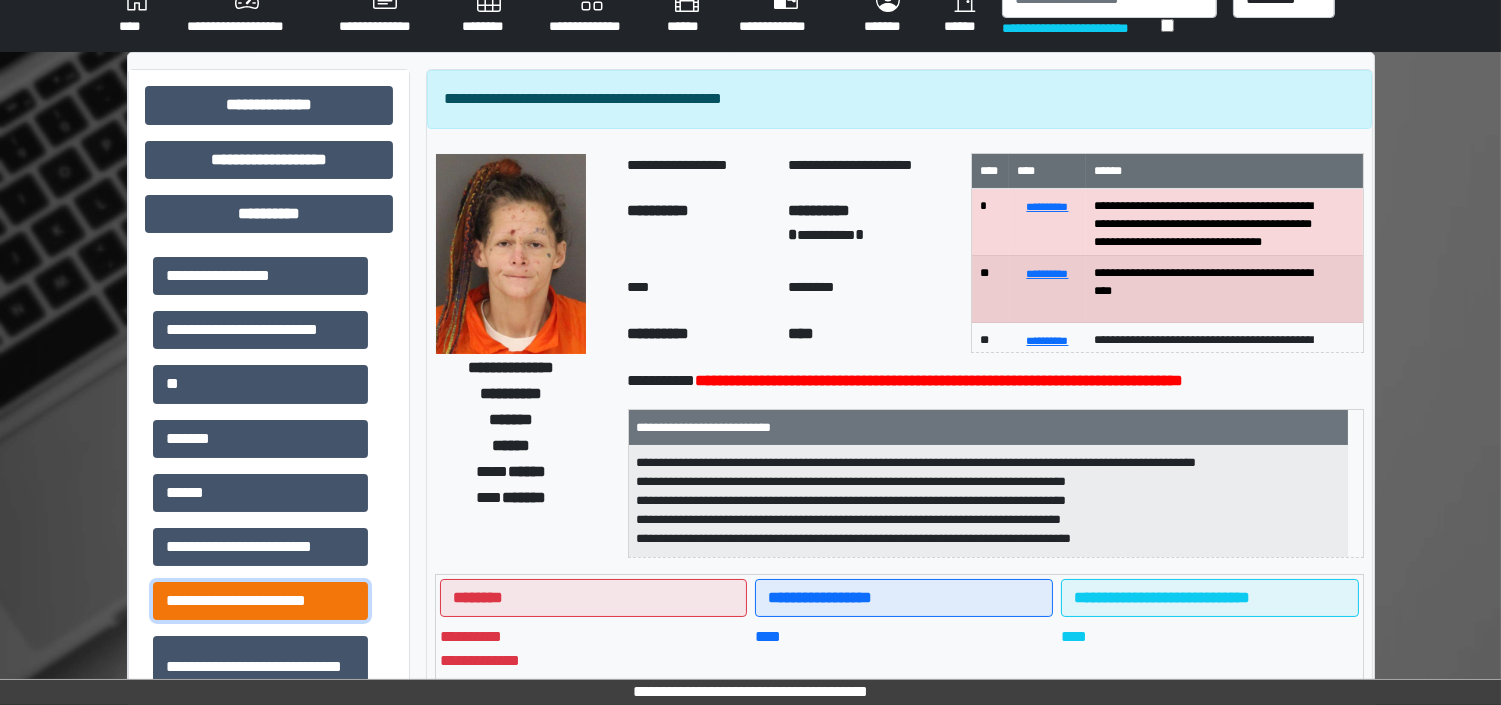 click on "**********" at bounding box center [260, 601] 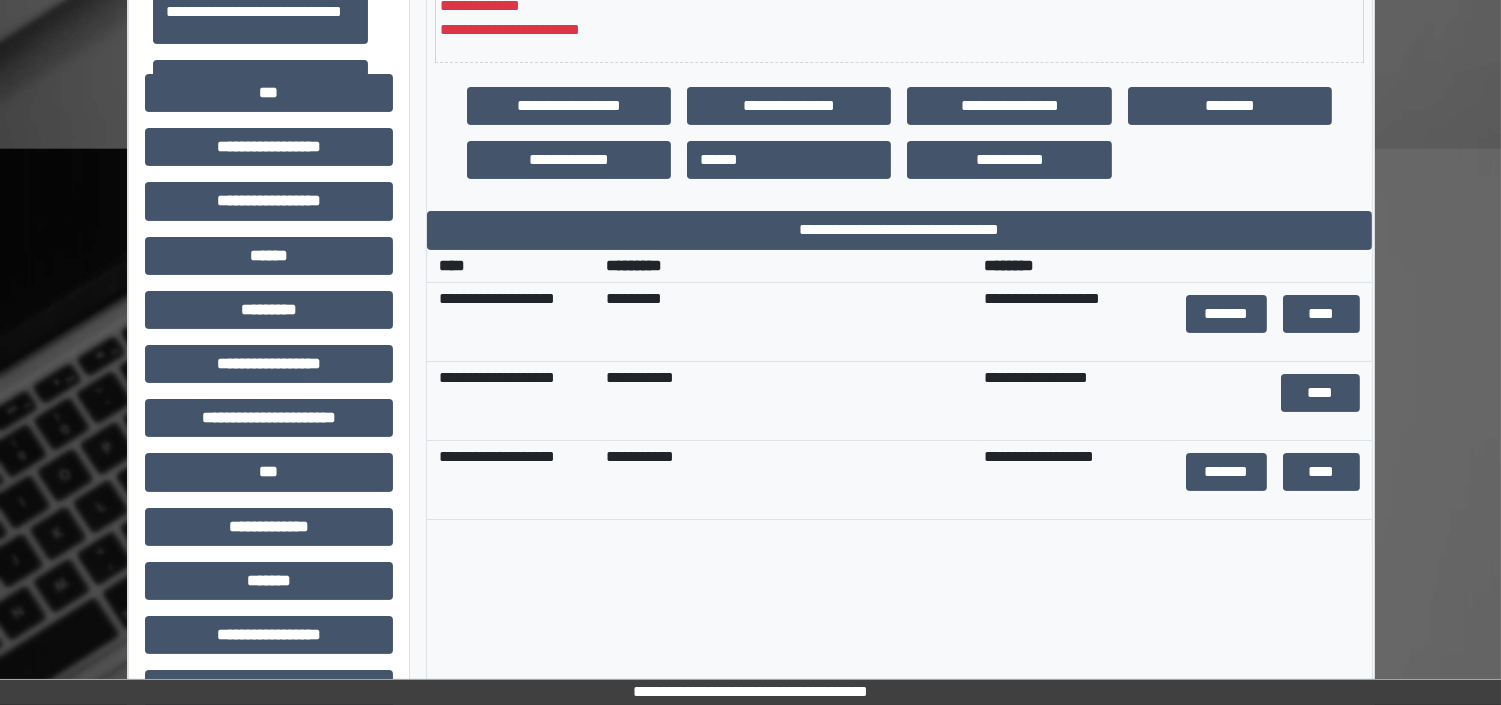 scroll, scrollTop: 695, scrollLeft: 0, axis: vertical 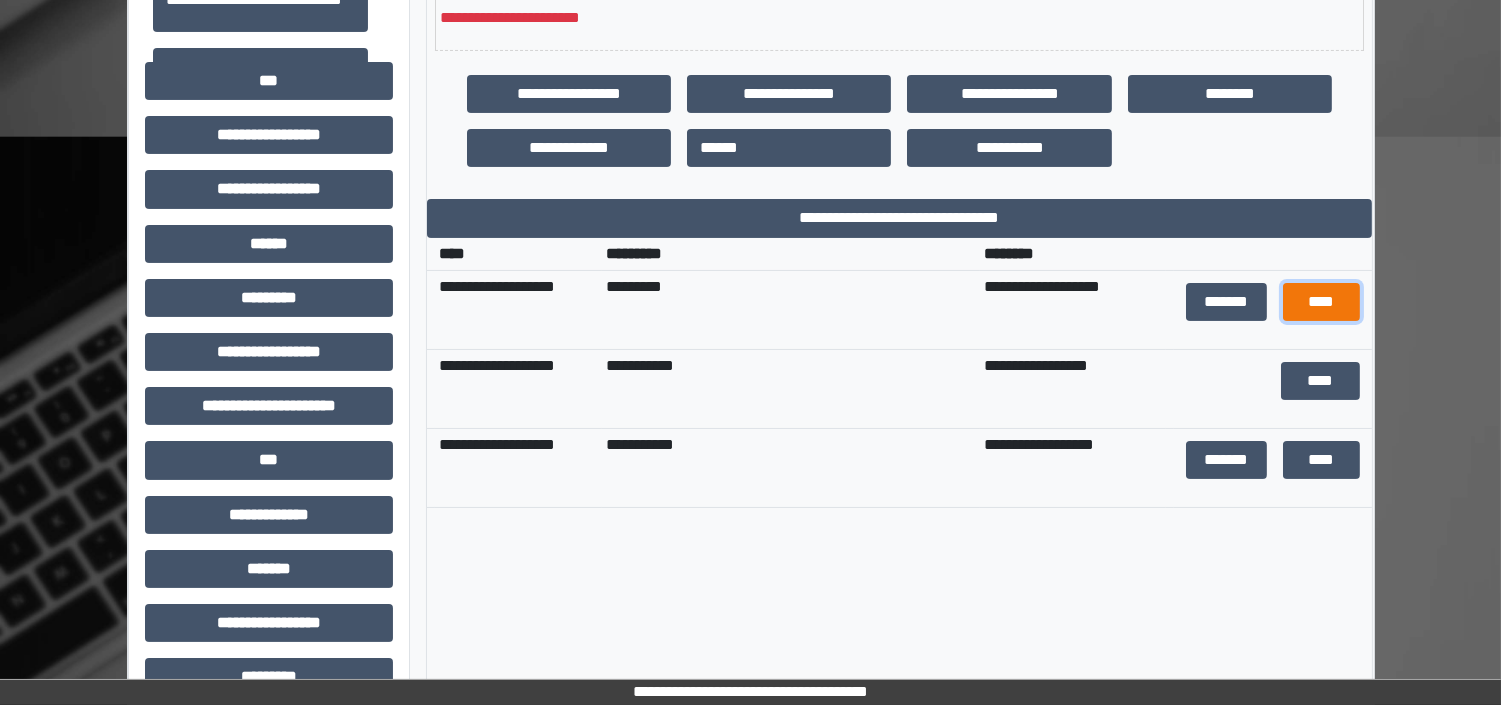 click on "****" at bounding box center (1321, 302) 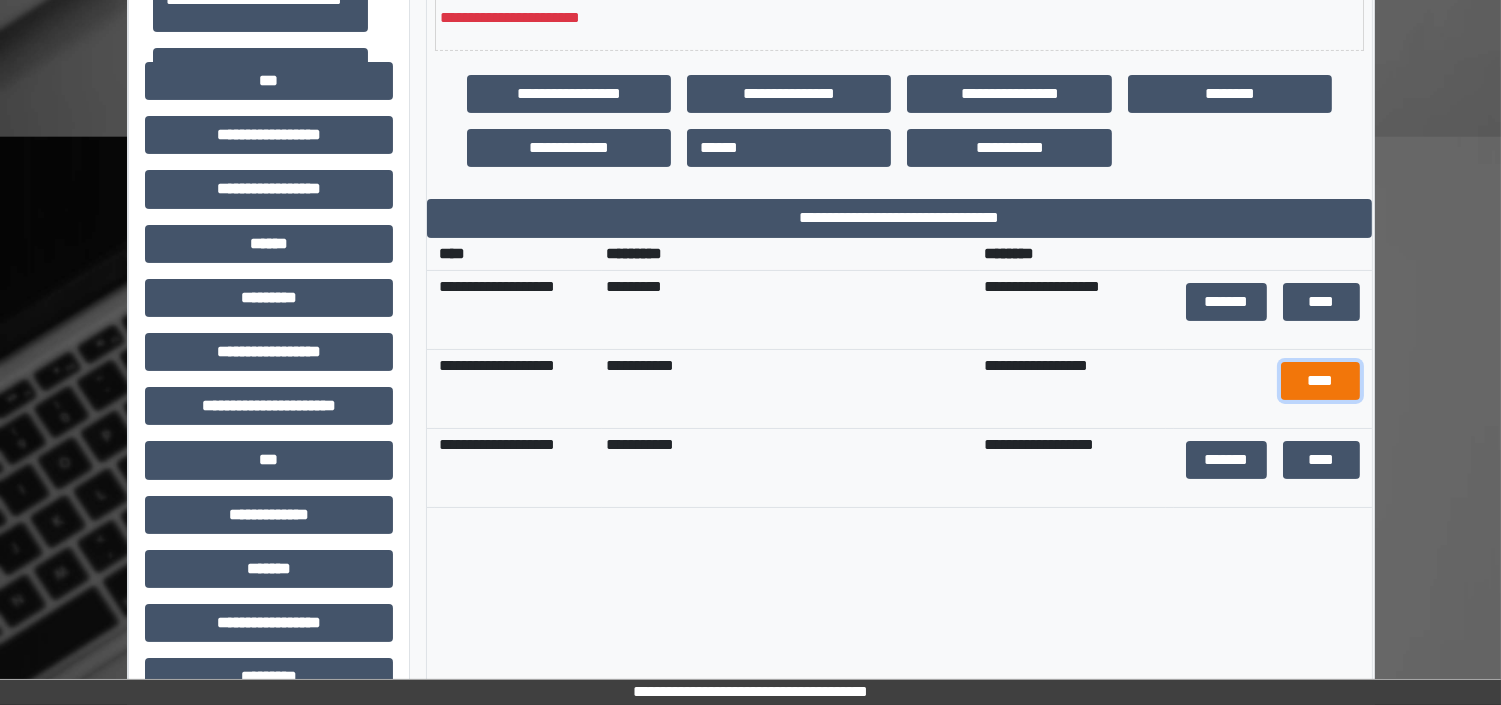 click on "****" at bounding box center [1320, 381] 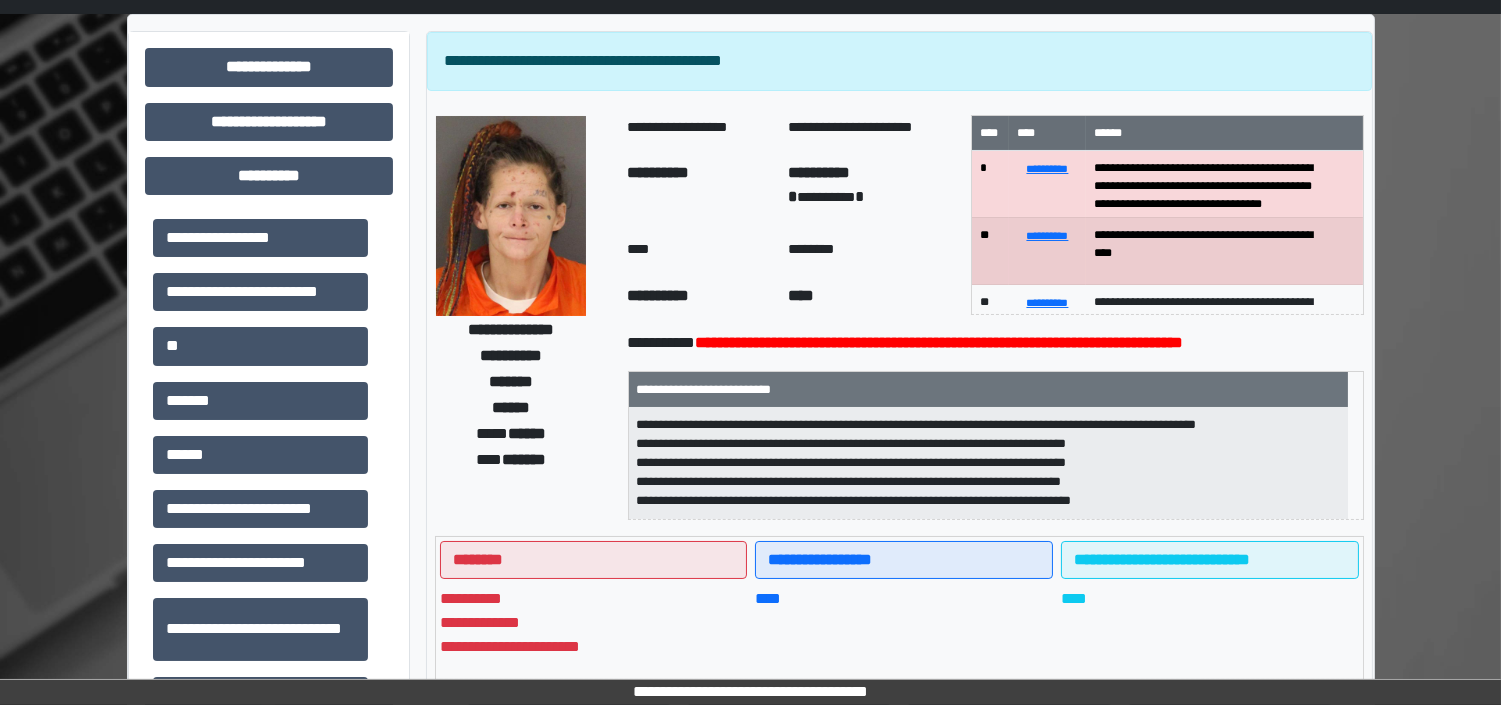 scroll, scrollTop: 0, scrollLeft: 0, axis: both 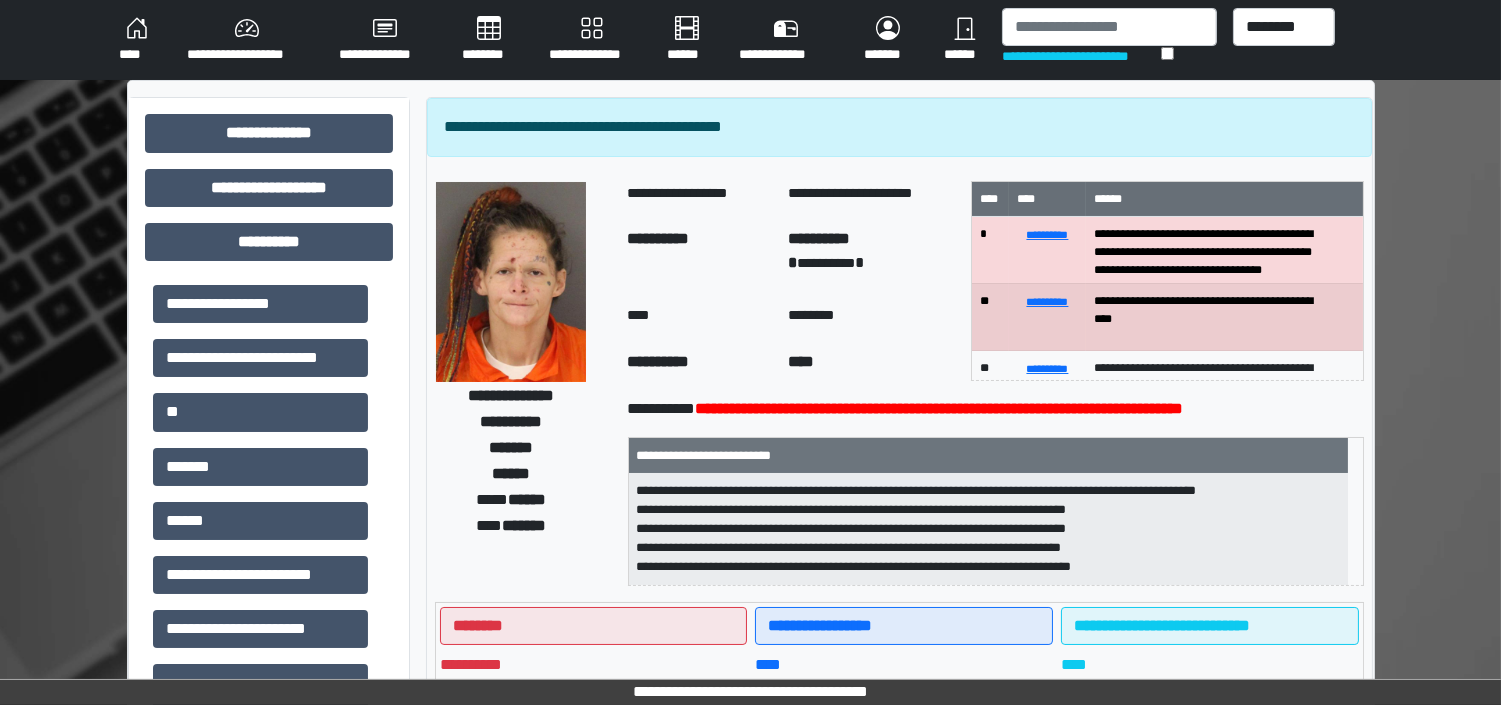click on "****" at bounding box center [137, 40] 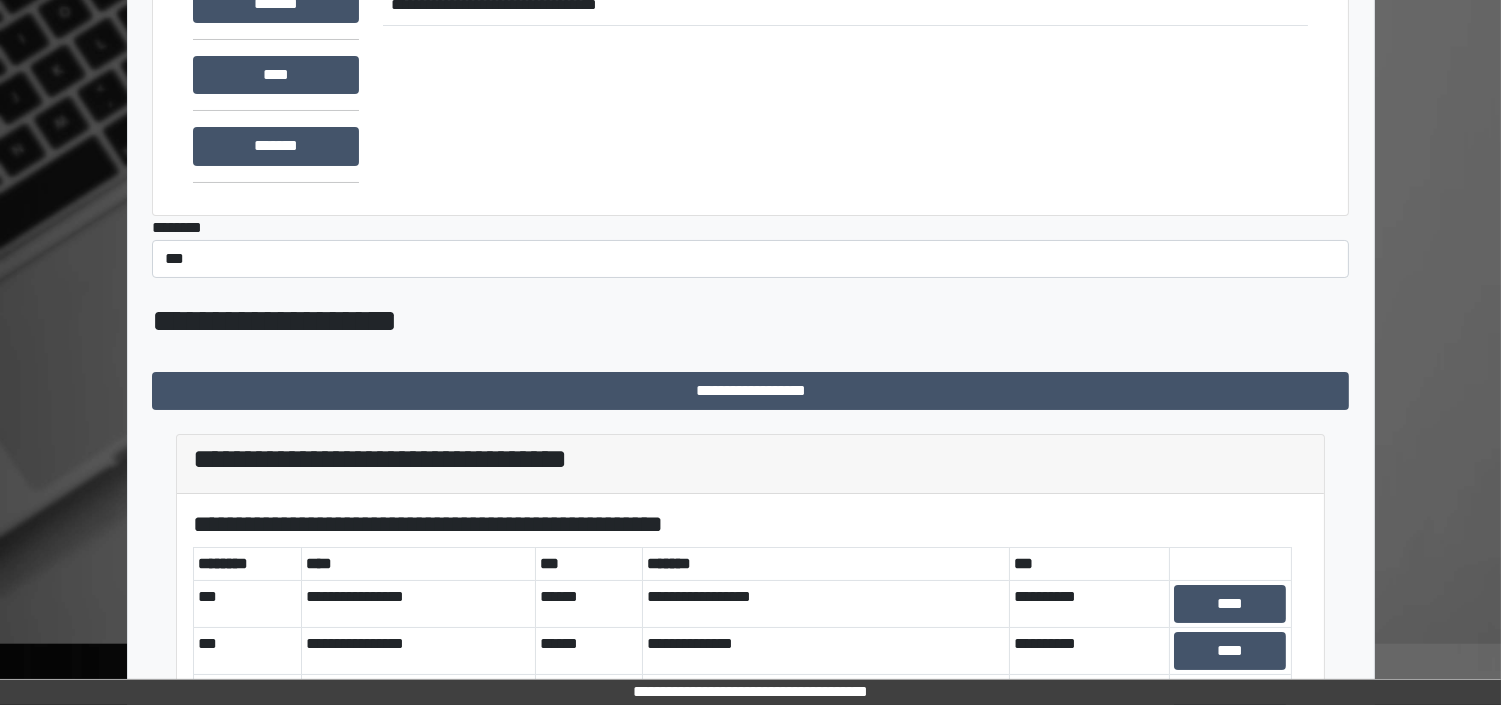 scroll, scrollTop: 327, scrollLeft: 0, axis: vertical 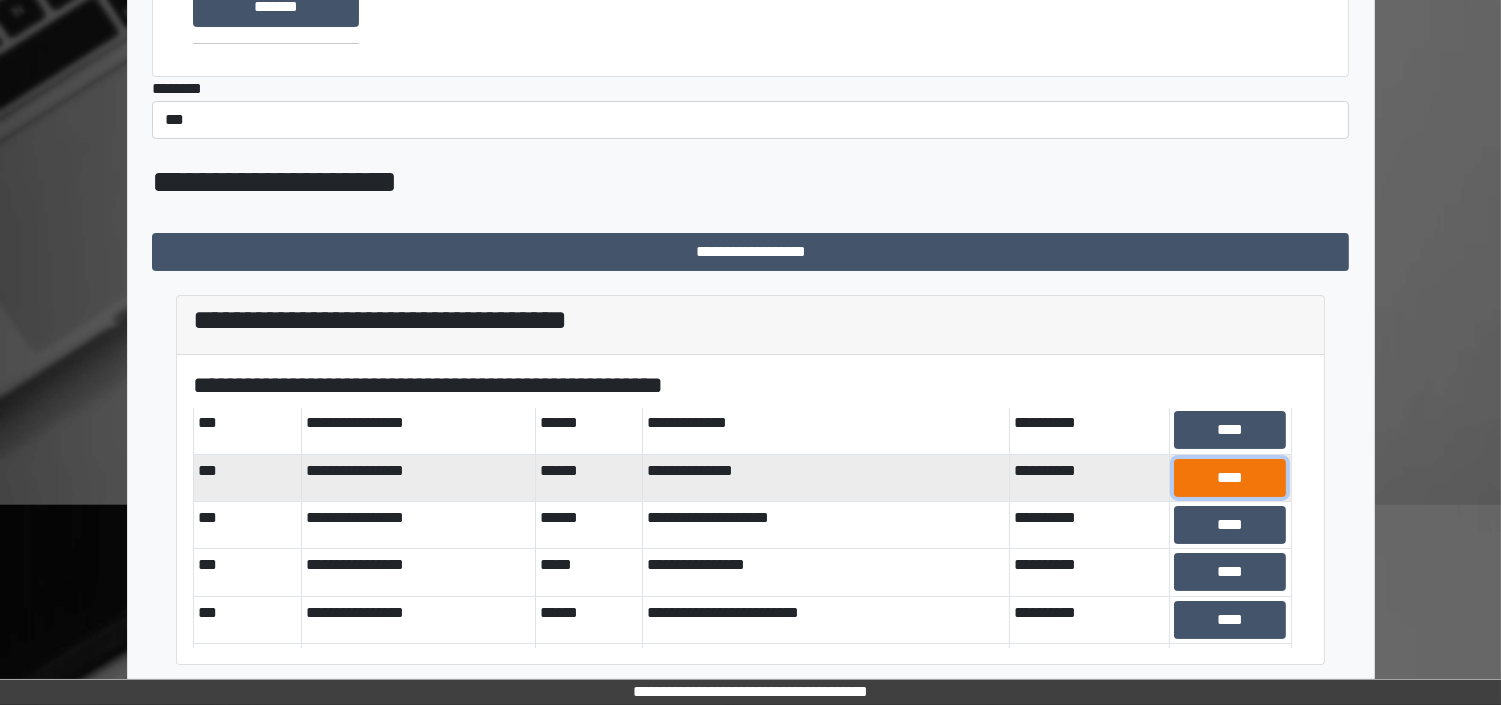 click on "****" at bounding box center [1230, 478] 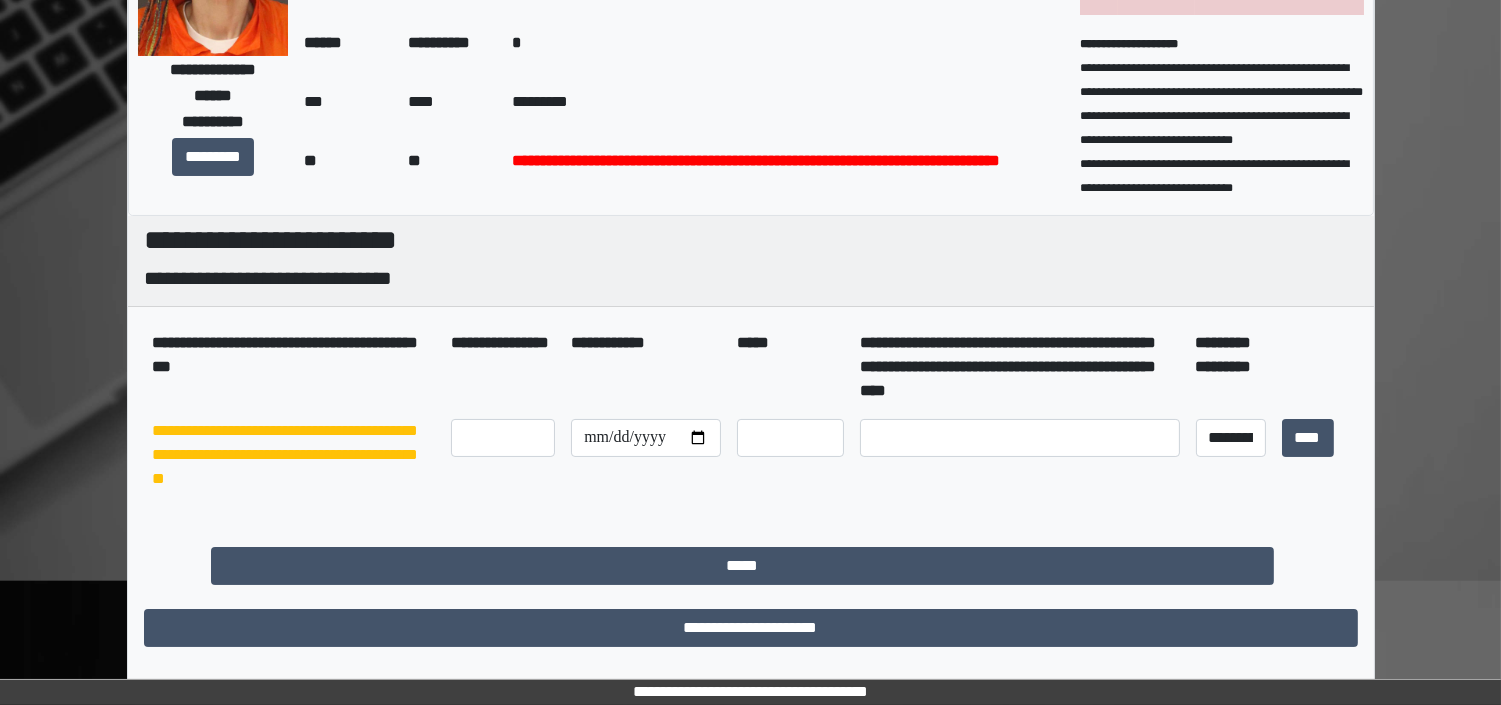 scroll, scrollTop: 250, scrollLeft: 0, axis: vertical 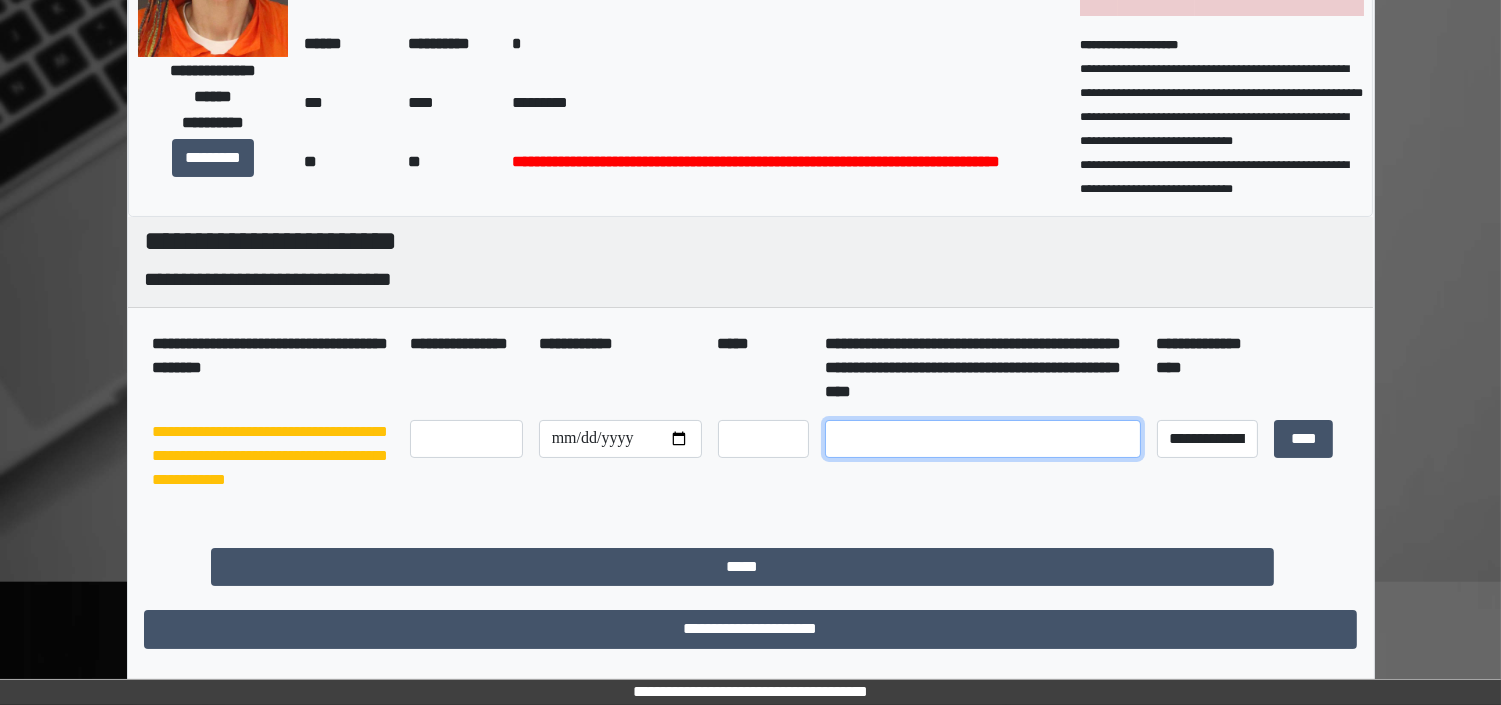 click at bounding box center (983, 439) 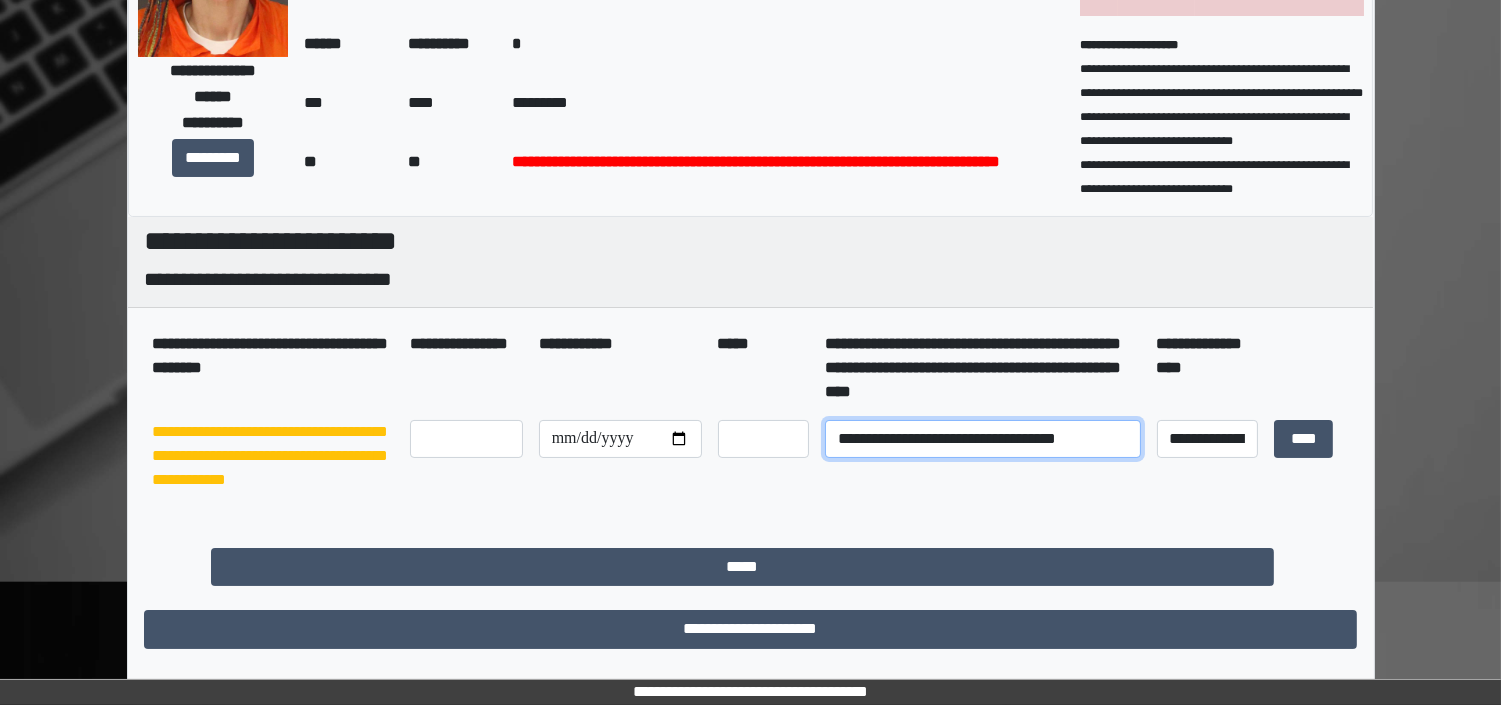 click on "**********" at bounding box center (983, 439) 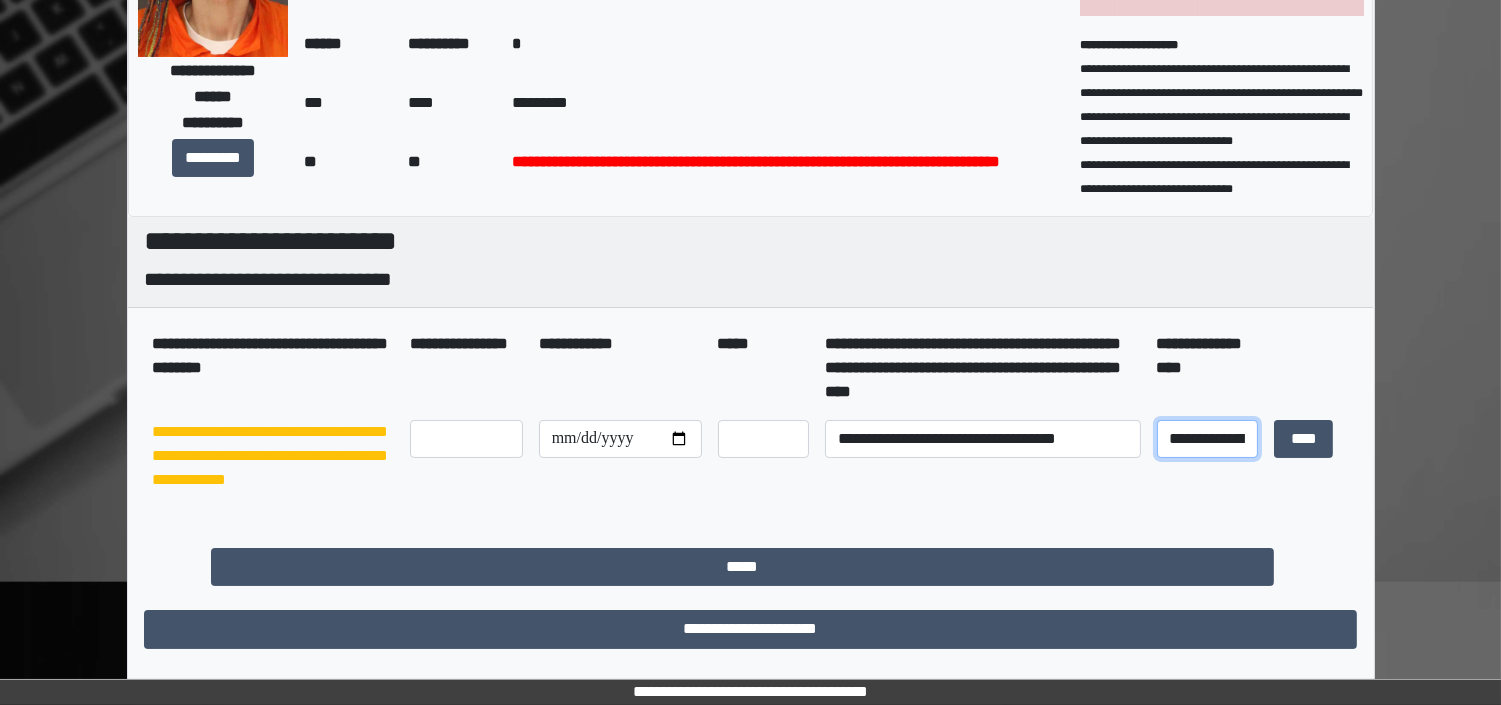 click on "**********" at bounding box center [1208, 439] 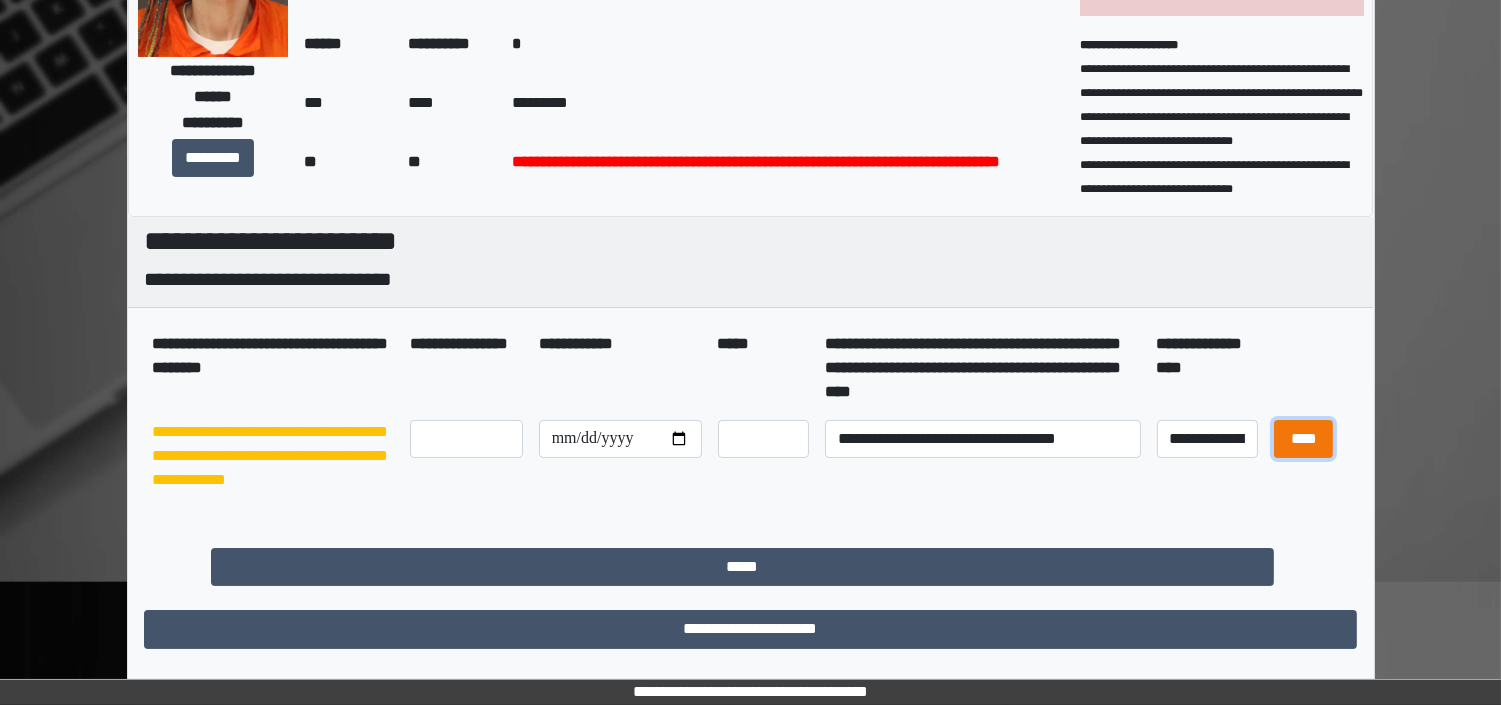 click on "****" at bounding box center [1303, 439] 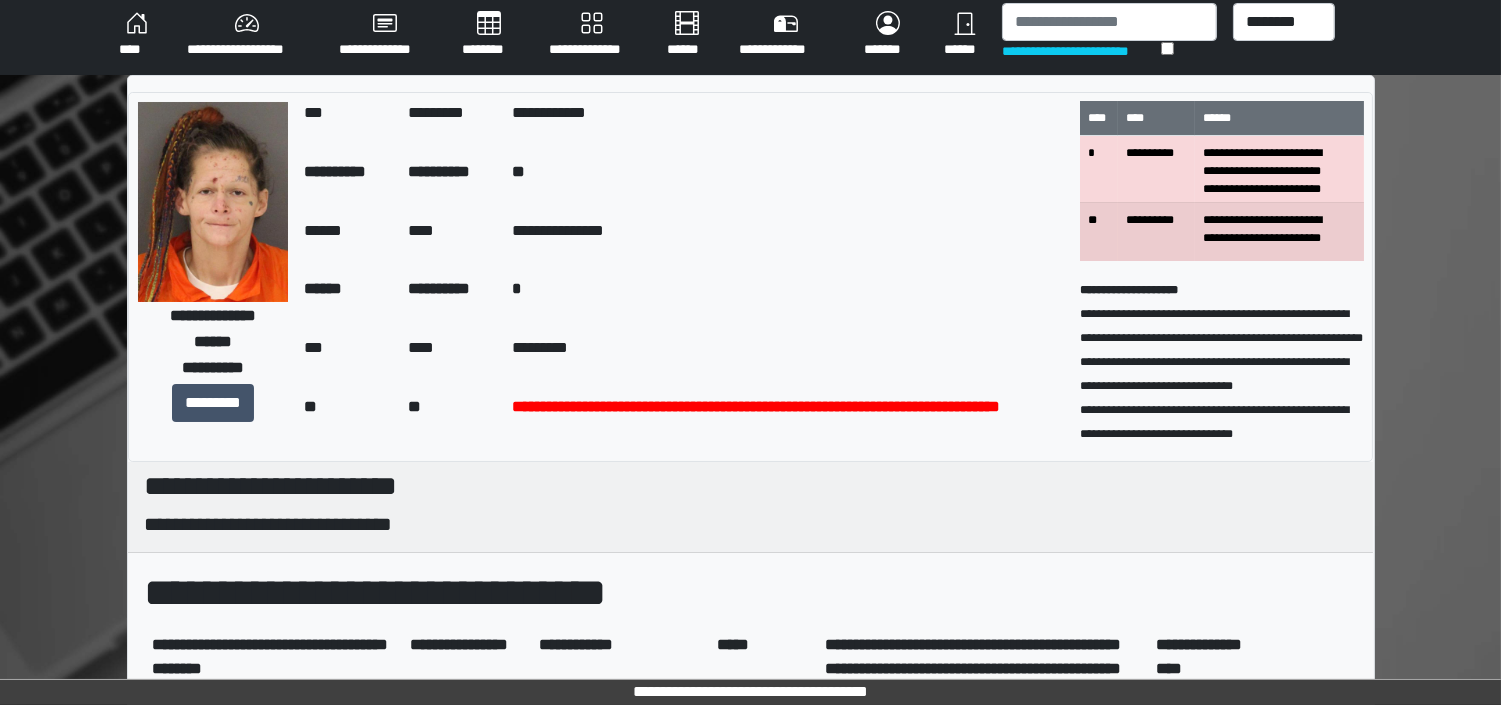 scroll, scrollTop: 0, scrollLeft: 0, axis: both 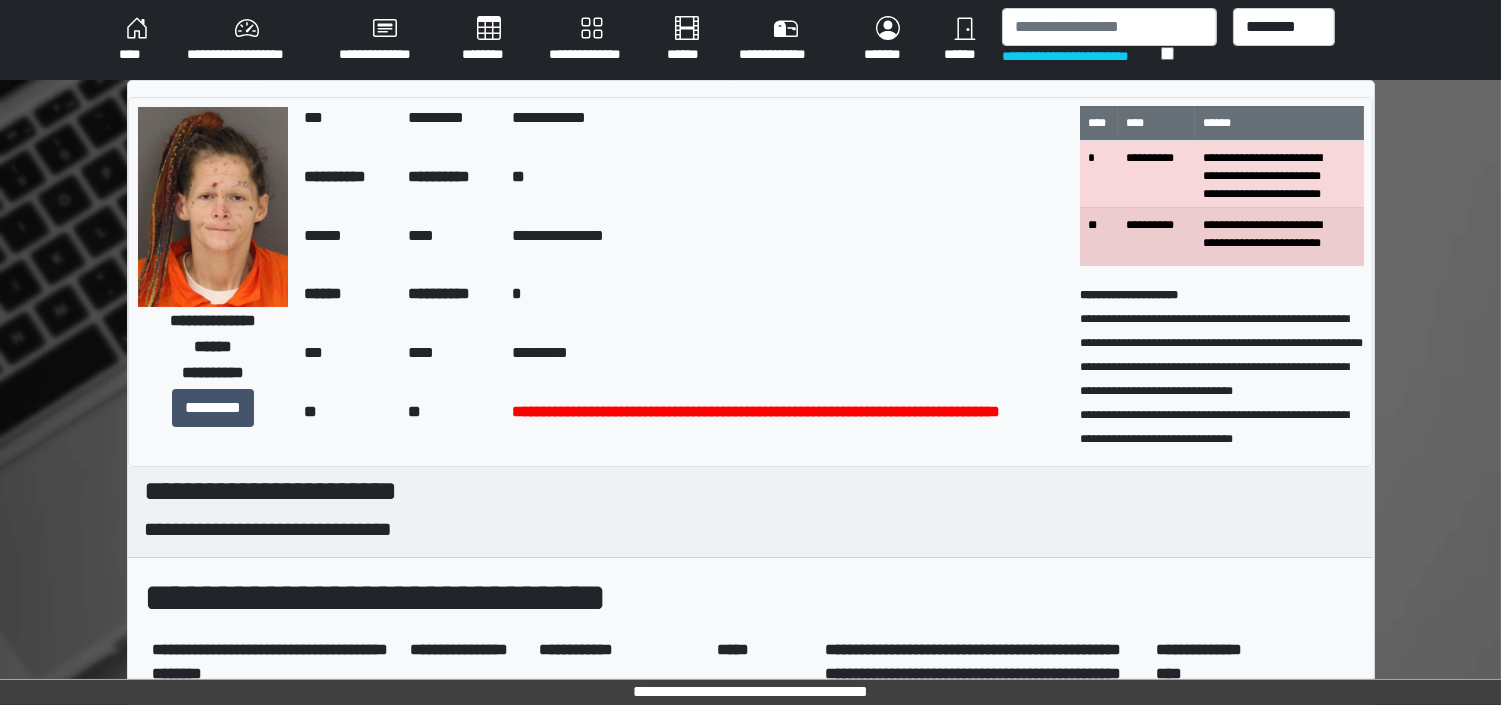 click on "****" at bounding box center [137, 40] 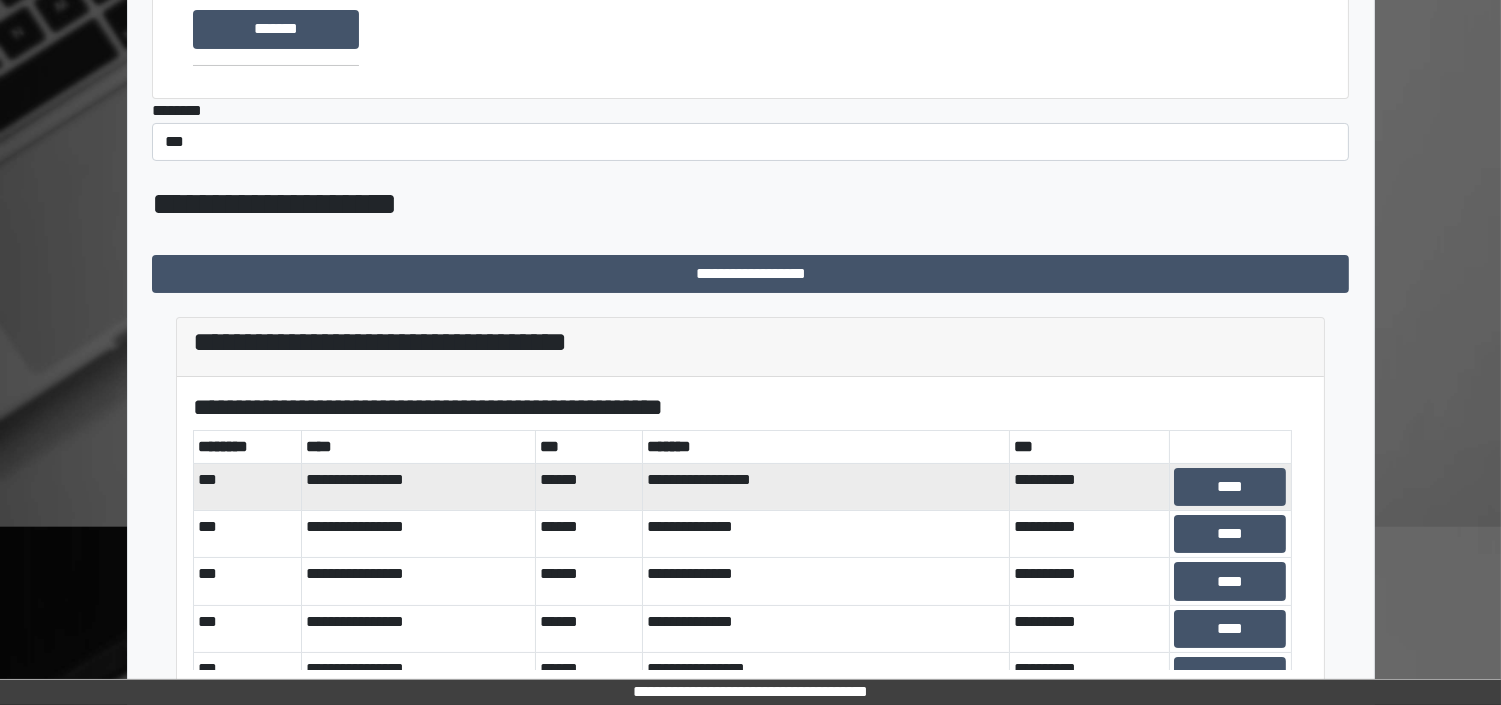 scroll, scrollTop: 327, scrollLeft: 0, axis: vertical 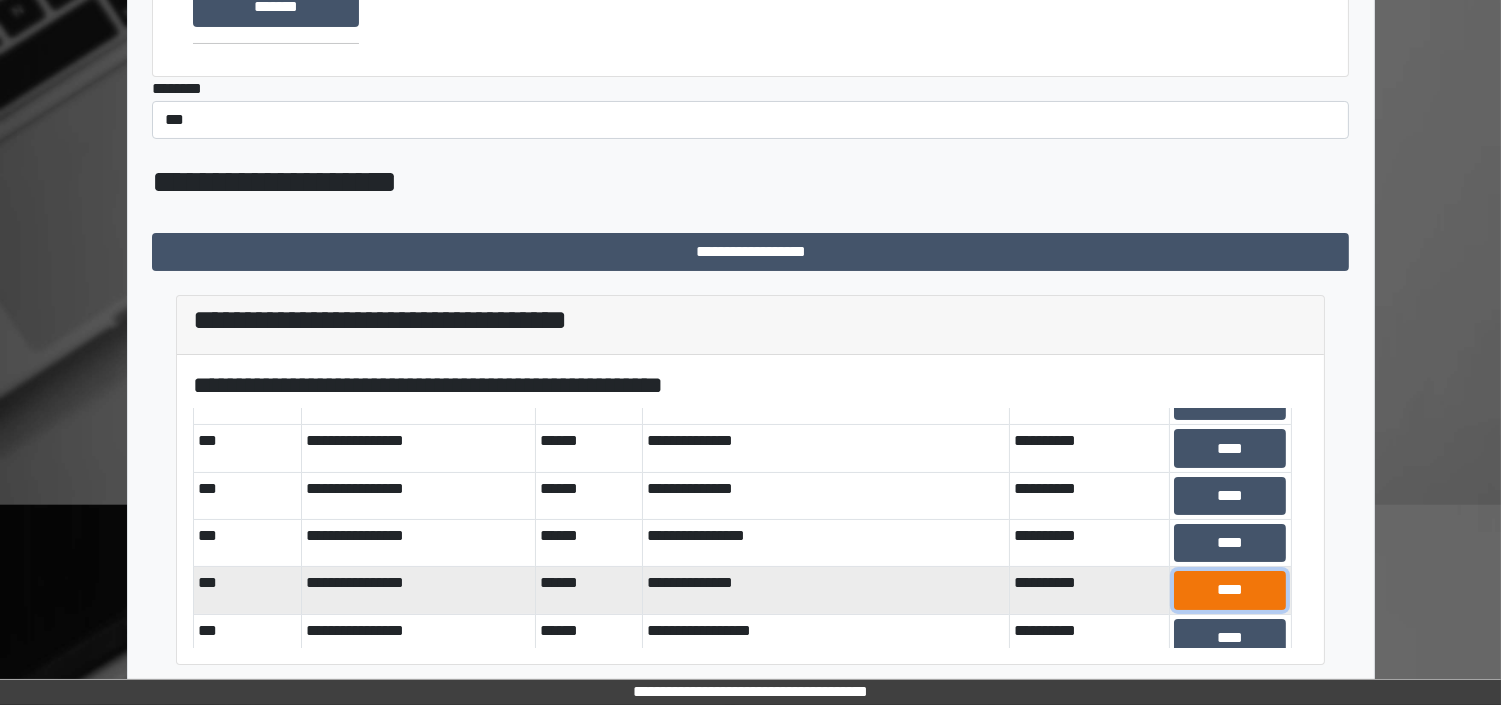 click on "****" at bounding box center [1230, 590] 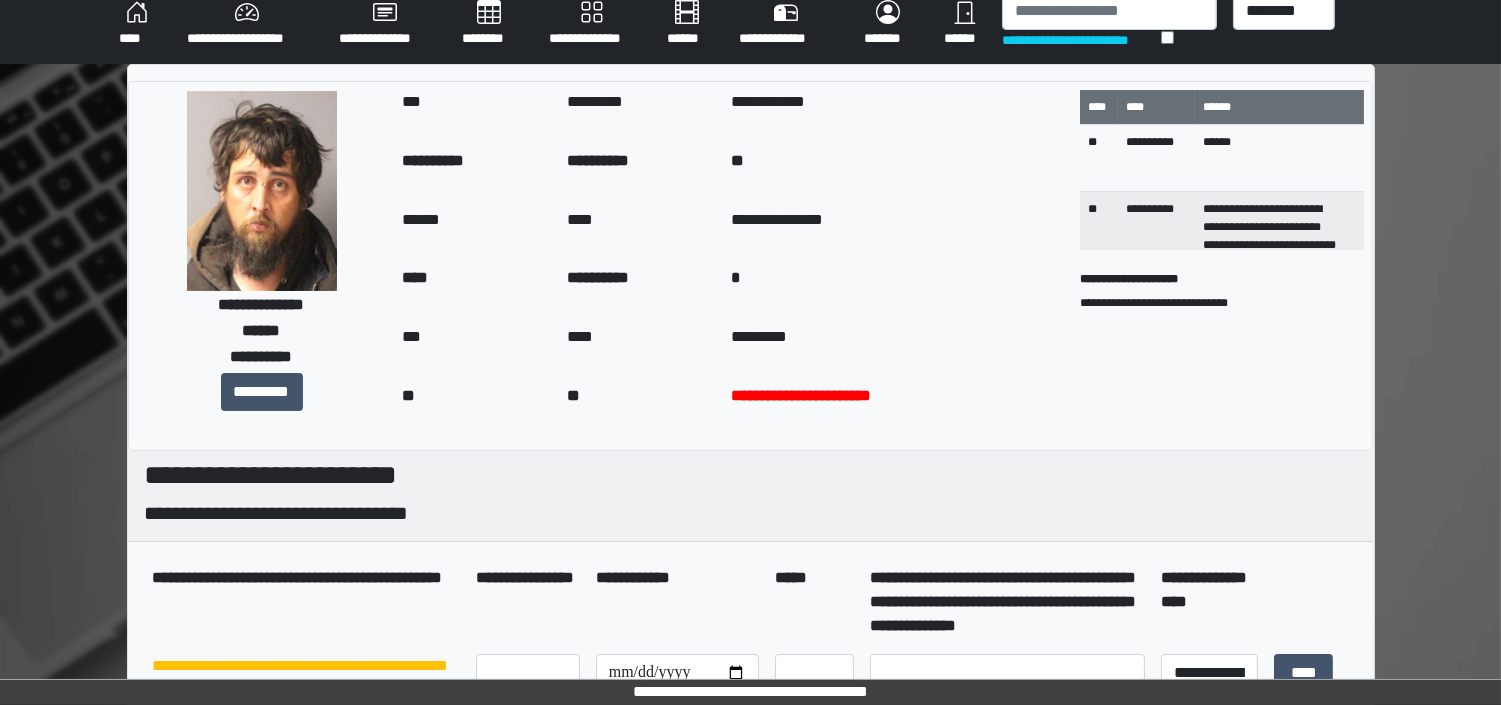 scroll, scrollTop: 0, scrollLeft: 0, axis: both 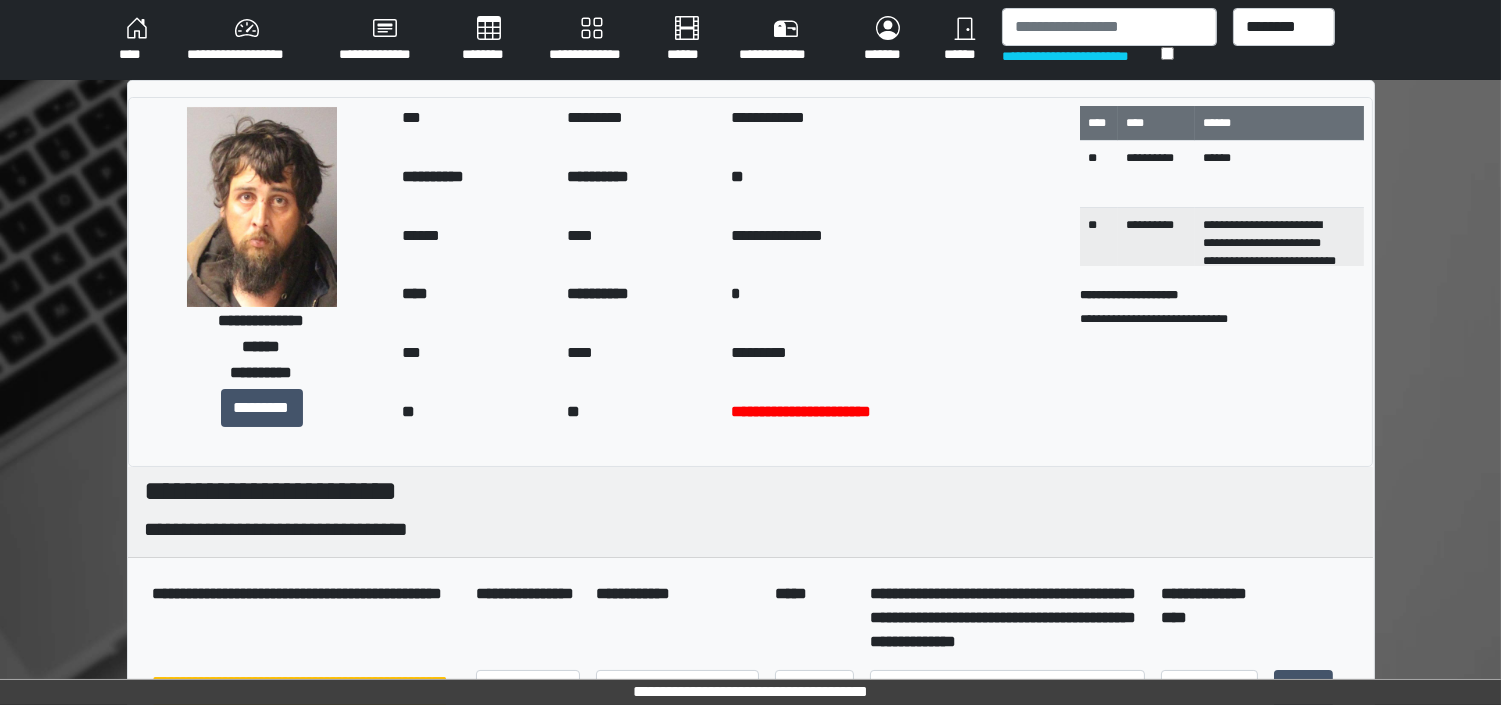 click on "****" at bounding box center (137, 40) 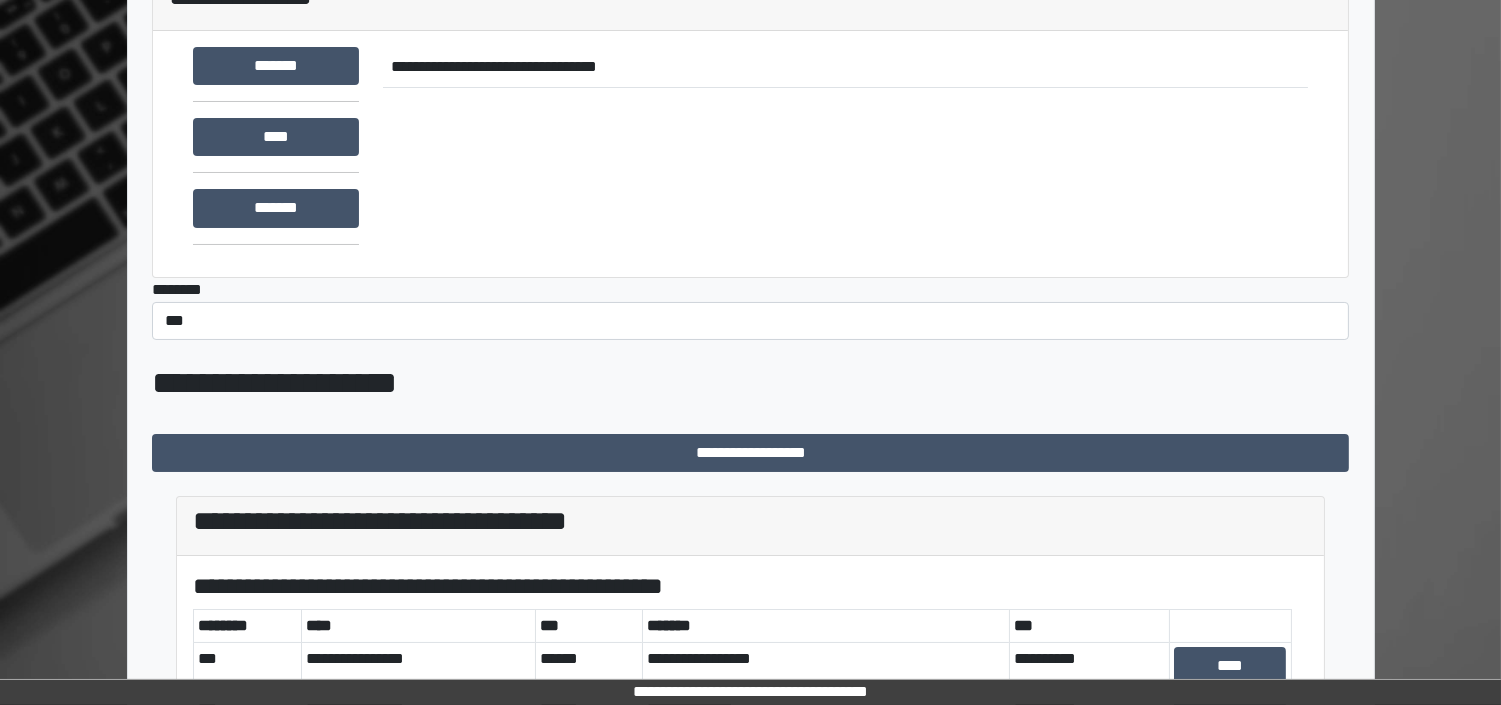 scroll, scrollTop: 327, scrollLeft: 0, axis: vertical 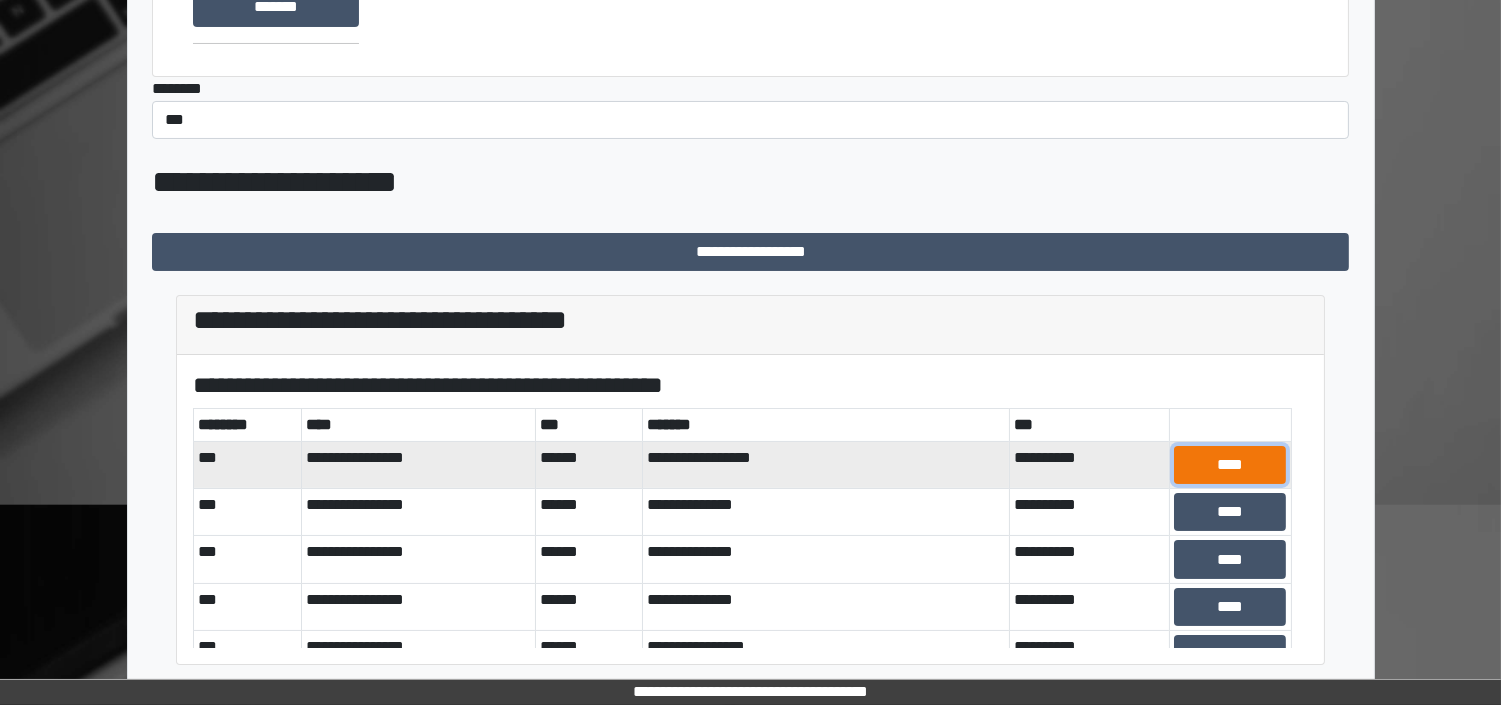 click on "****" at bounding box center [1230, 465] 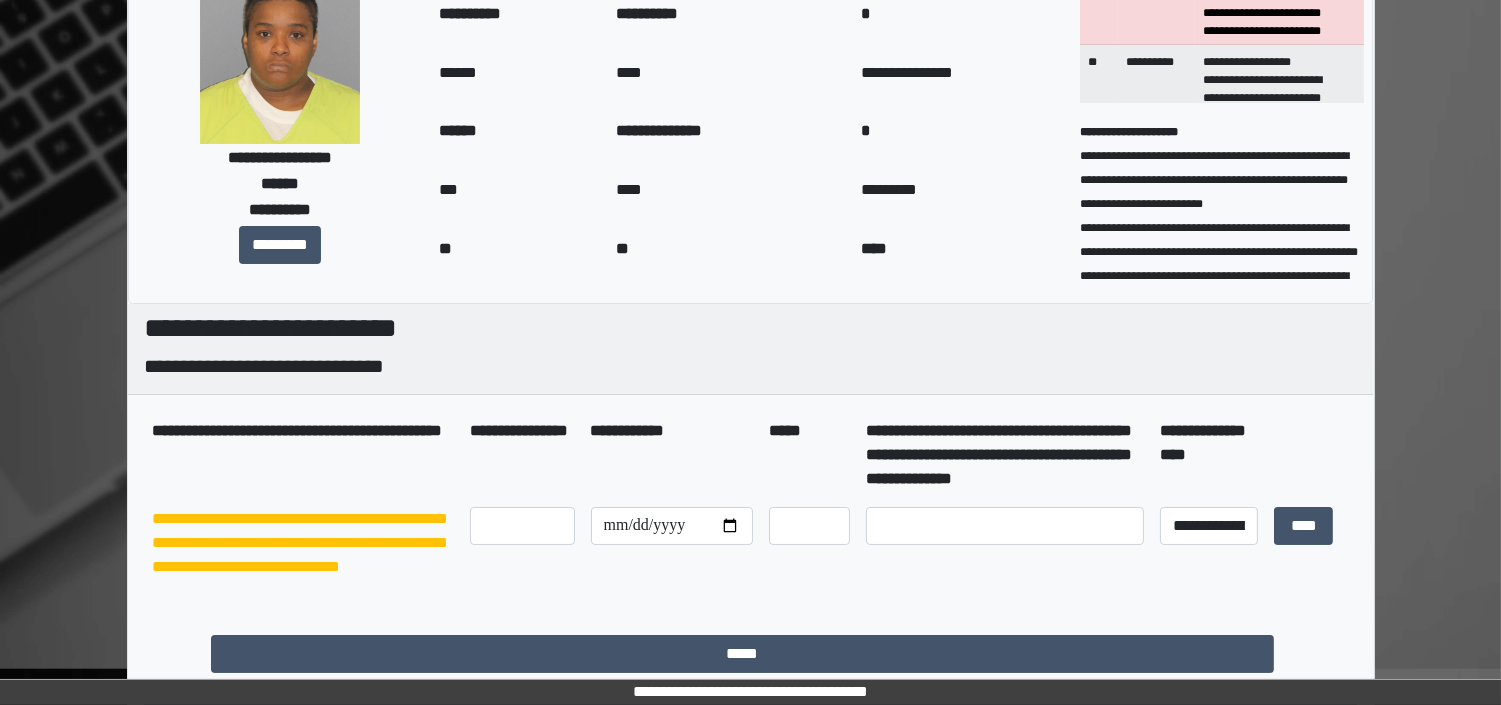 scroll, scrollTop: 274, scrollLeft: 0, axis: vertical 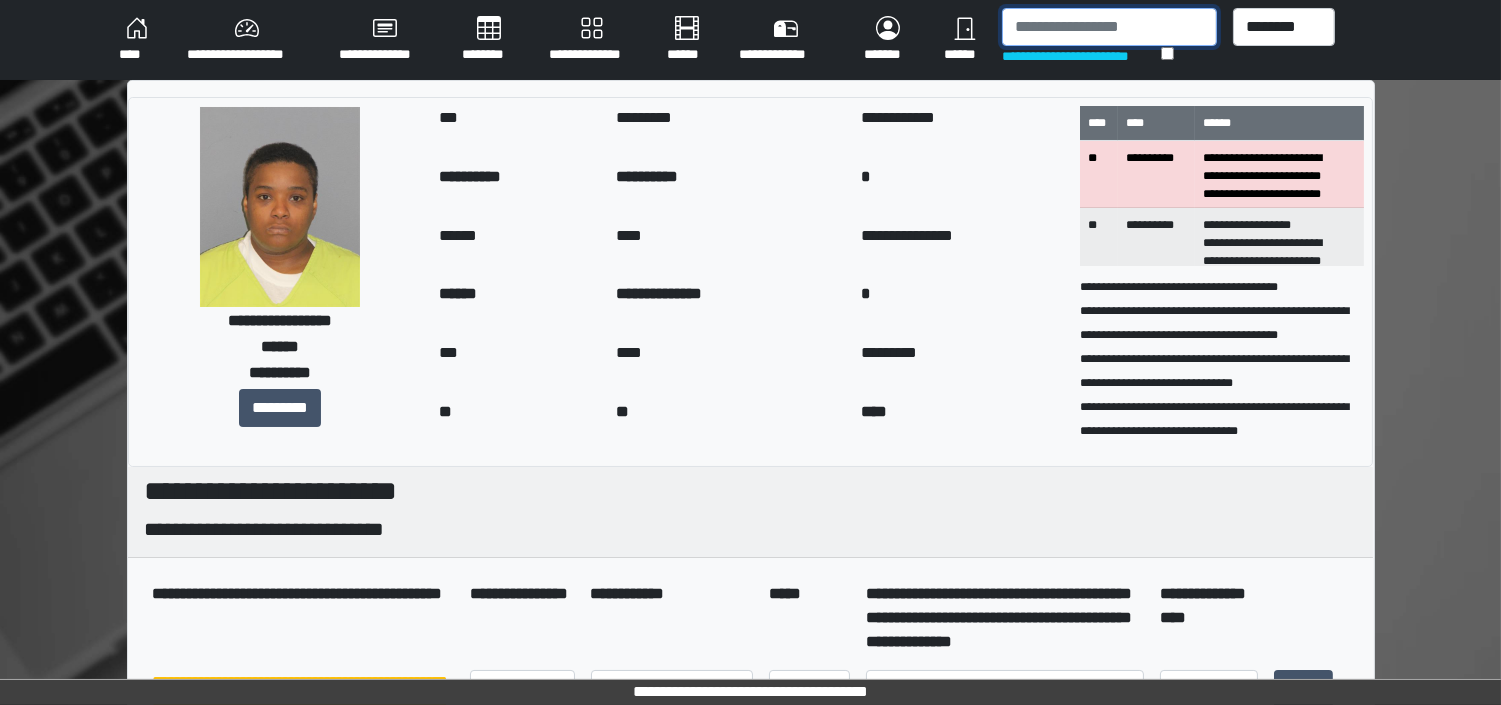click at bounding box center (1109, 27) 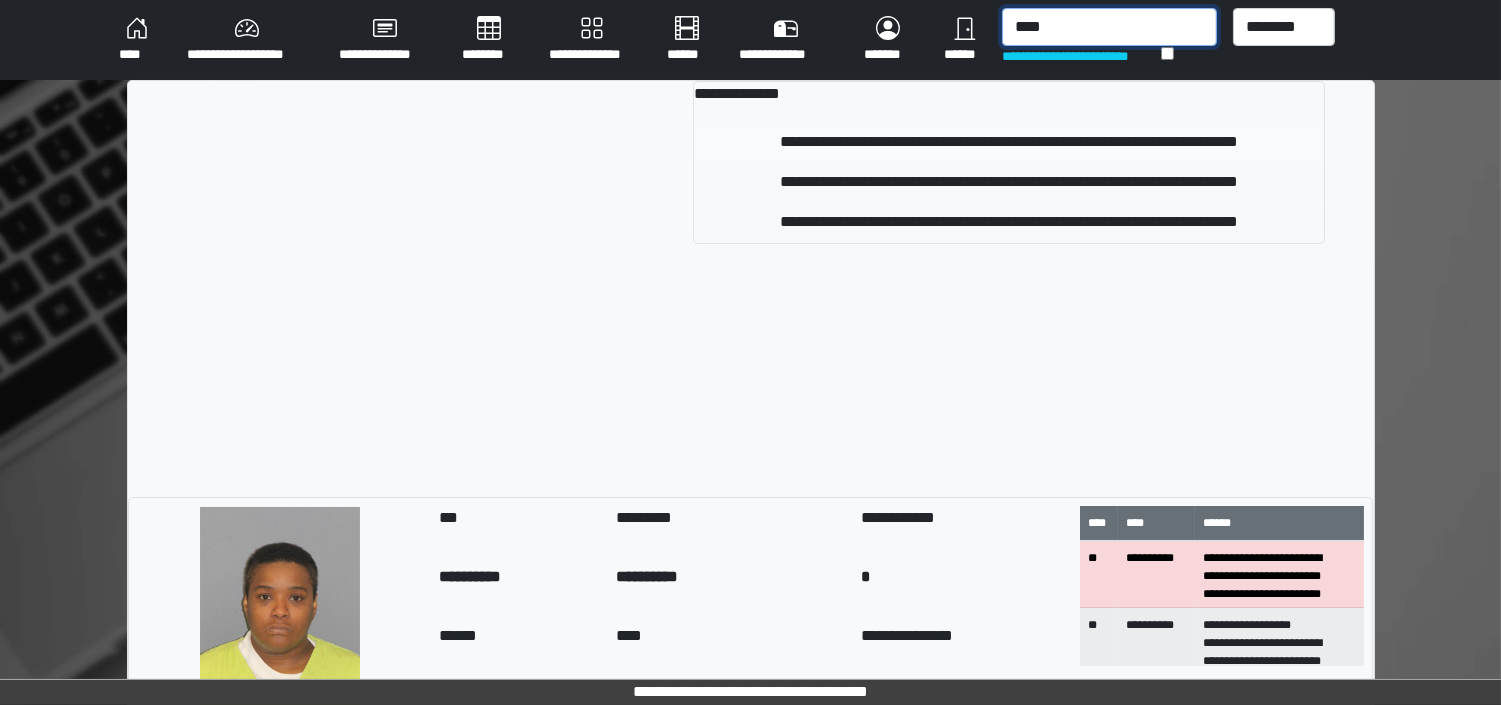 type on "****" 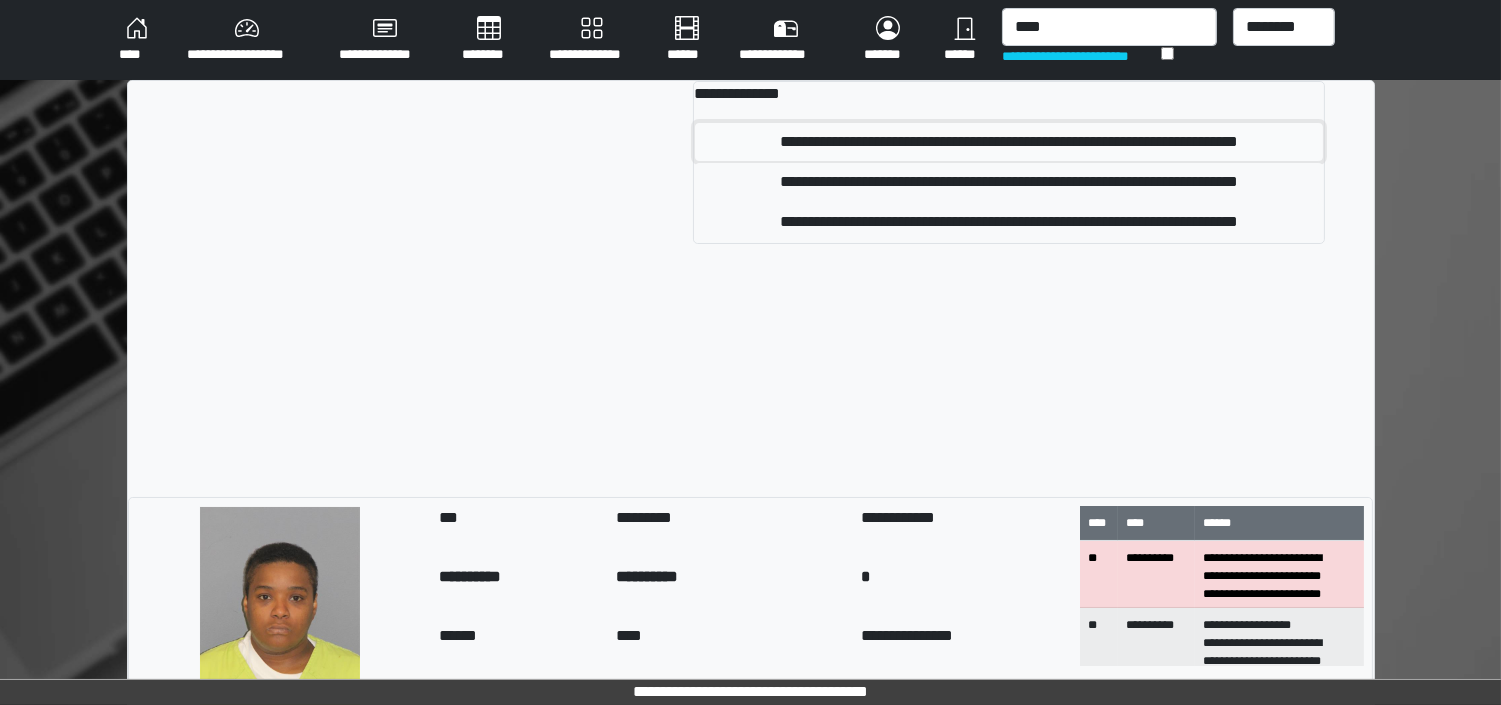 click on "**********" at bounding box center (1009, 142) 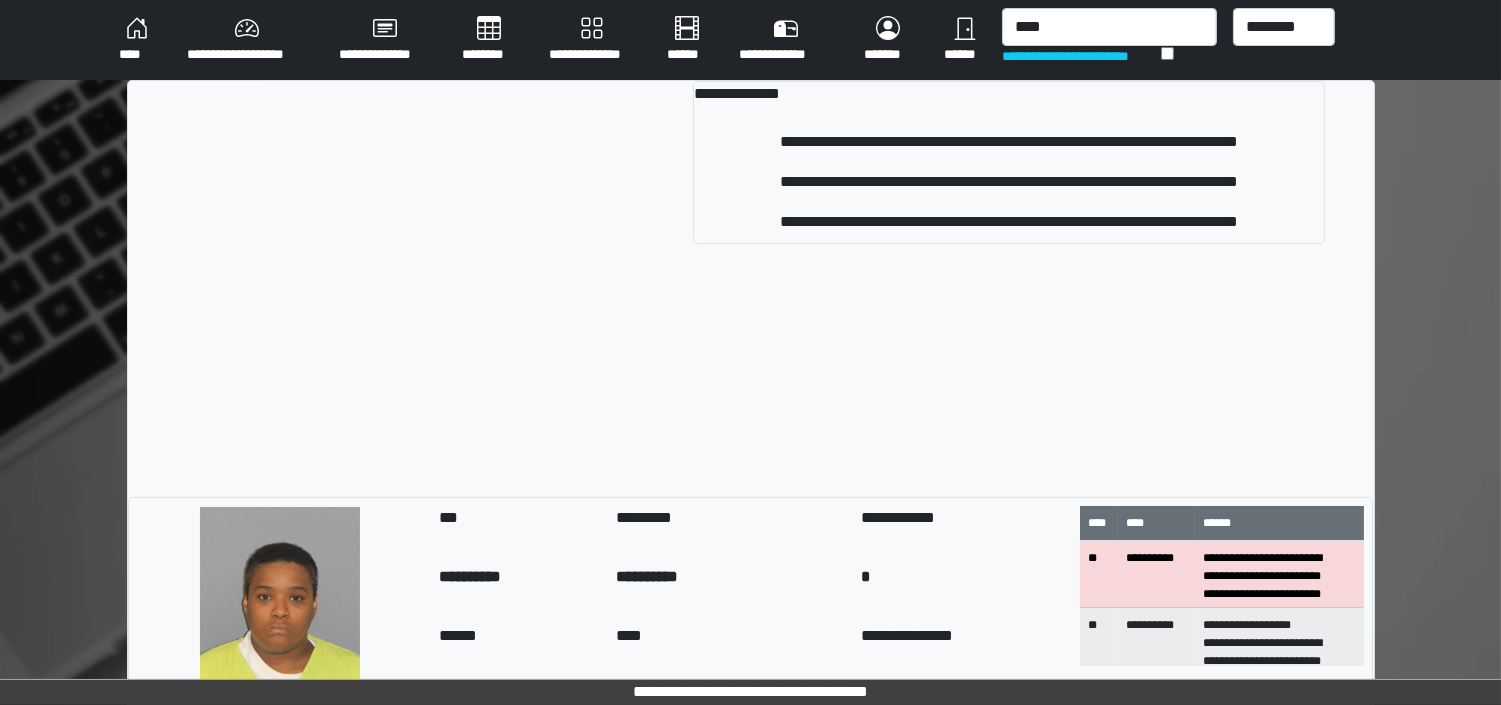 type 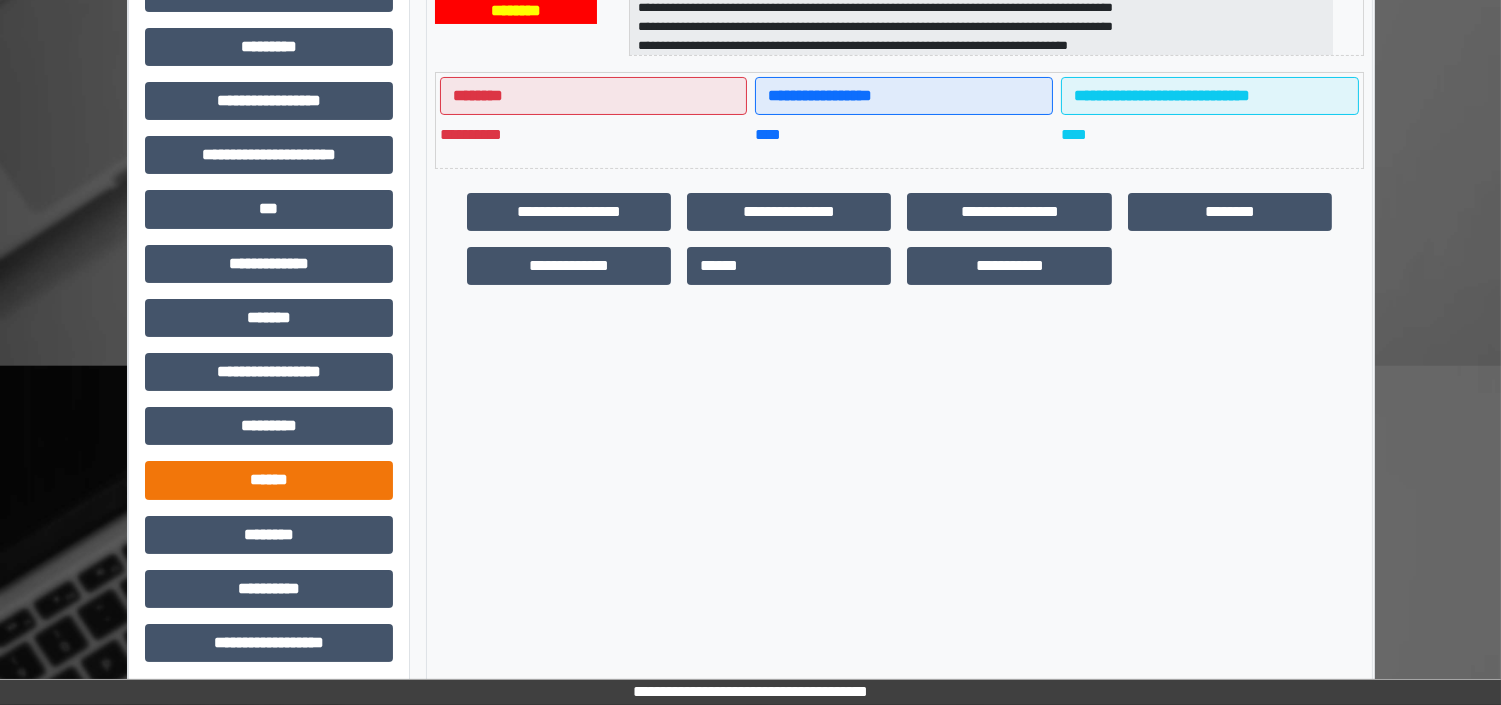 scroll, scrollTop: 473, scrollLeft: 0, axis: vertical 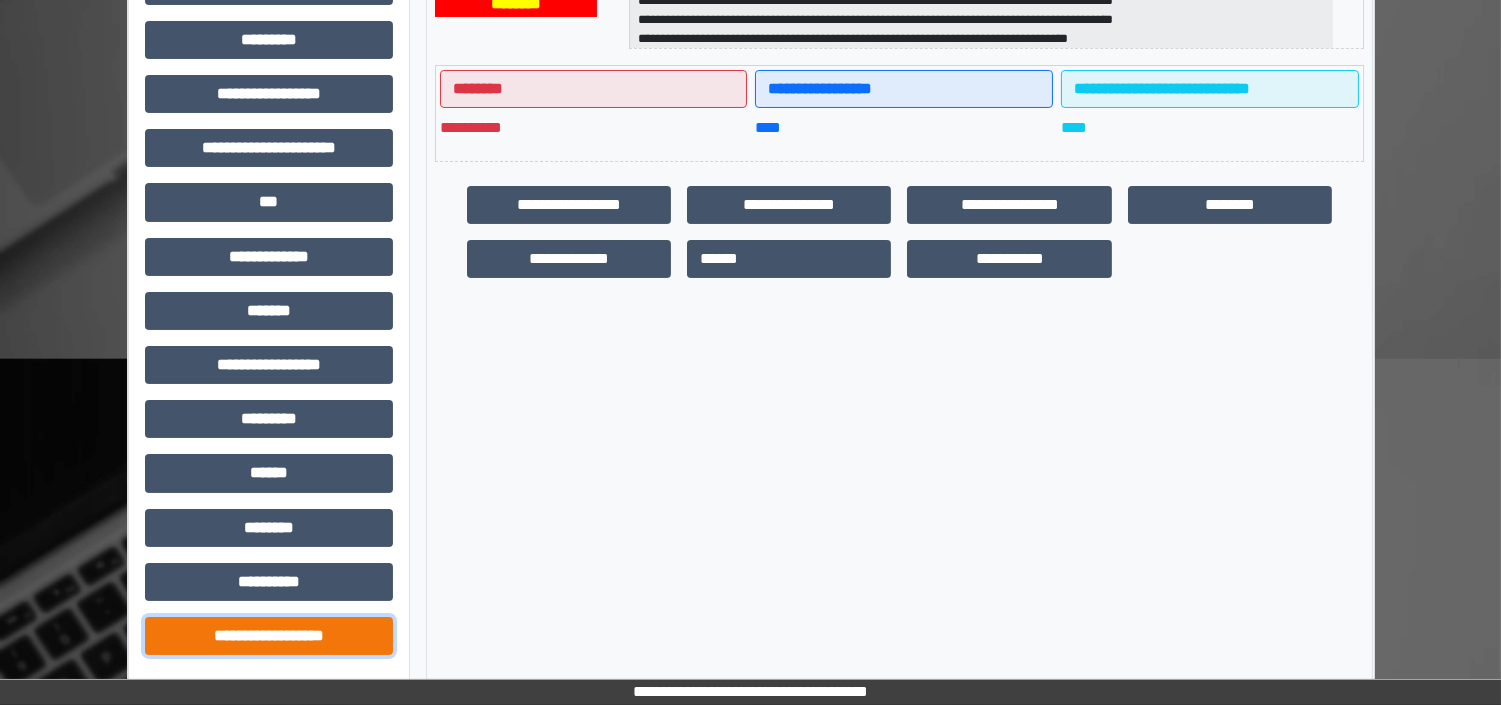 click on "**********" at bounding box center (269, 636) 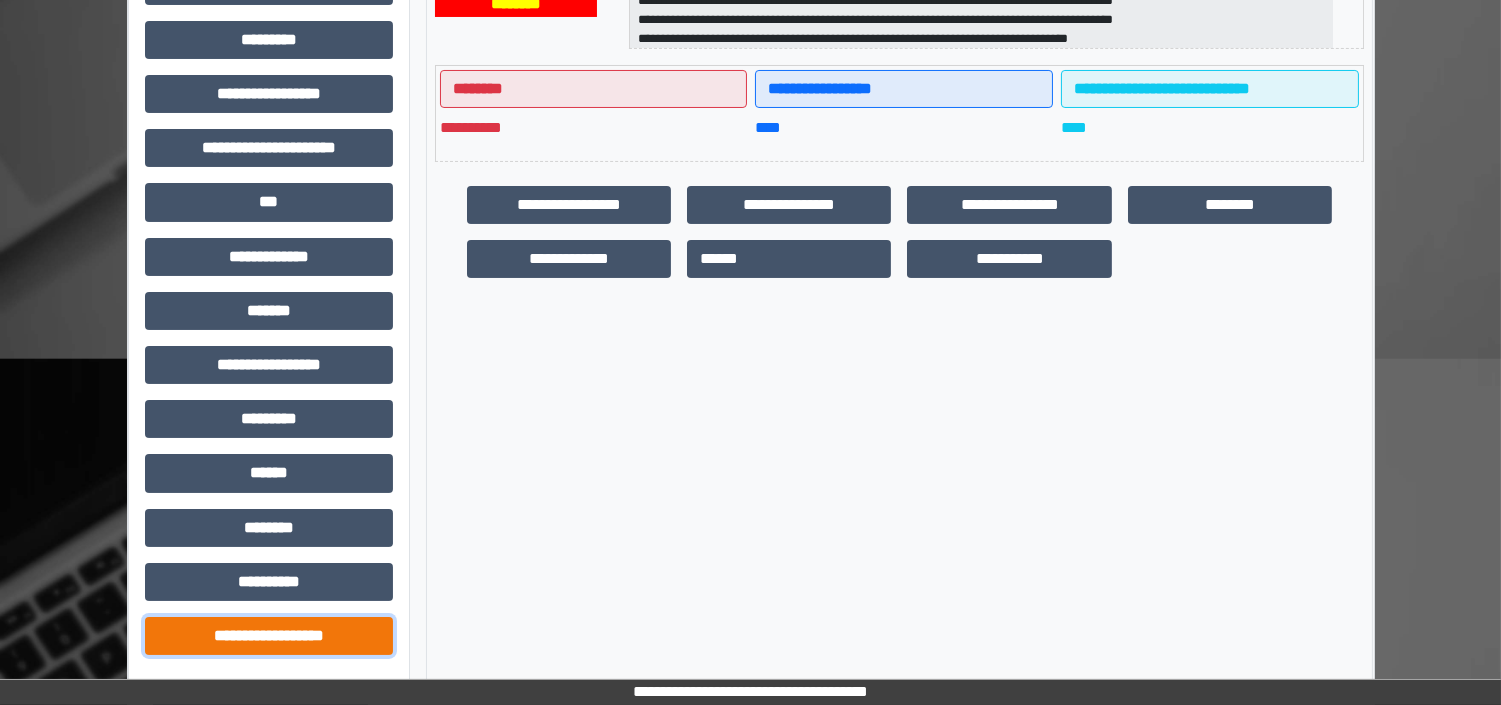 scroll, scrollTop: 917, scrollLeft: 0, axis: vertical 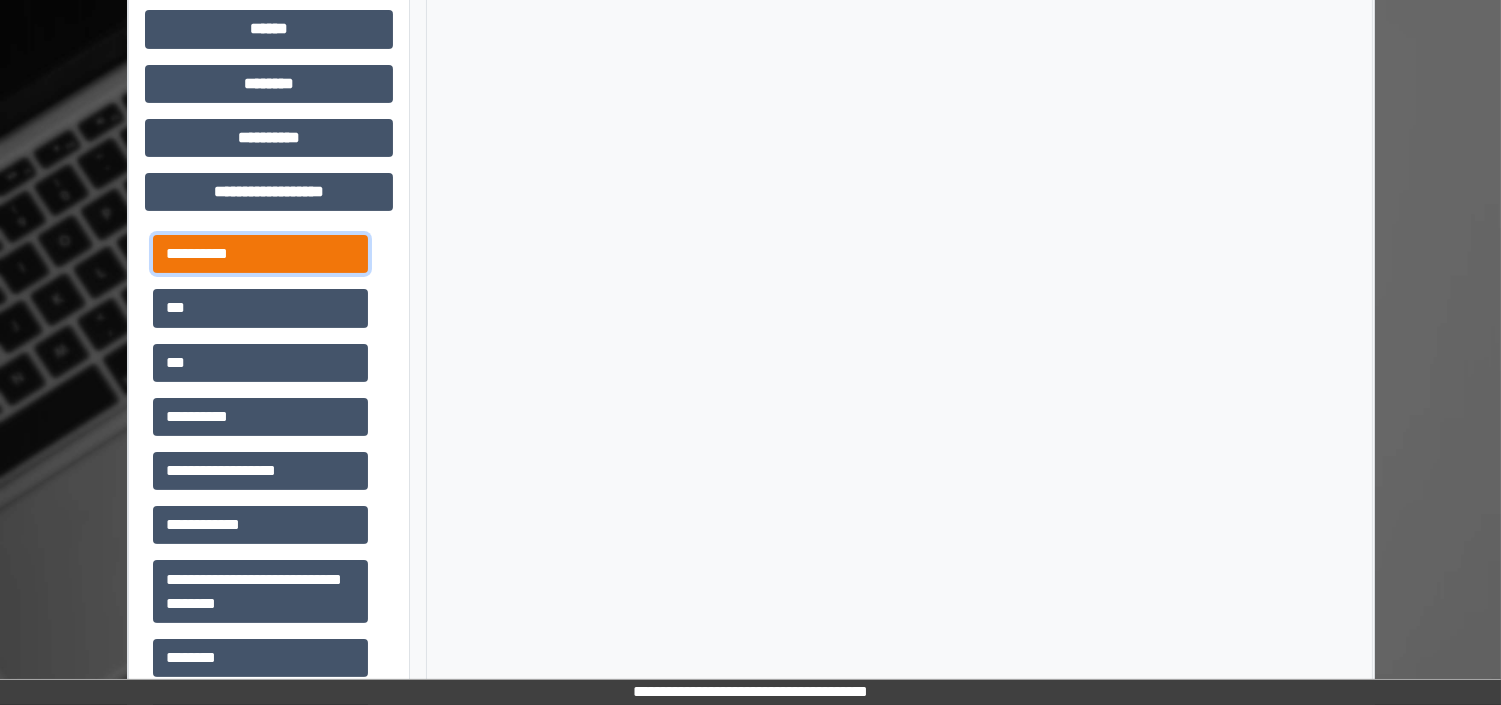 click on "**********" at bounding box center [260, 254] 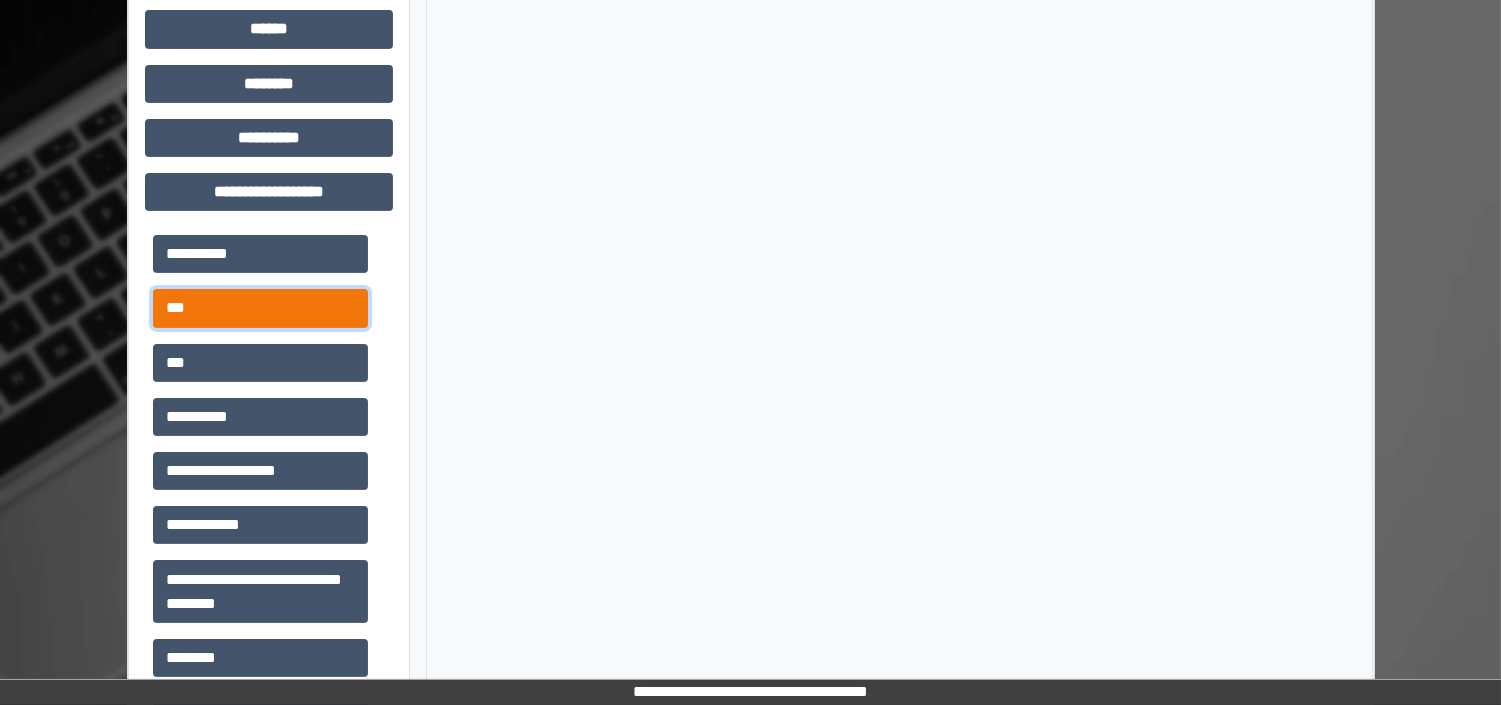 click on "***" at bounding box center [260, 308] 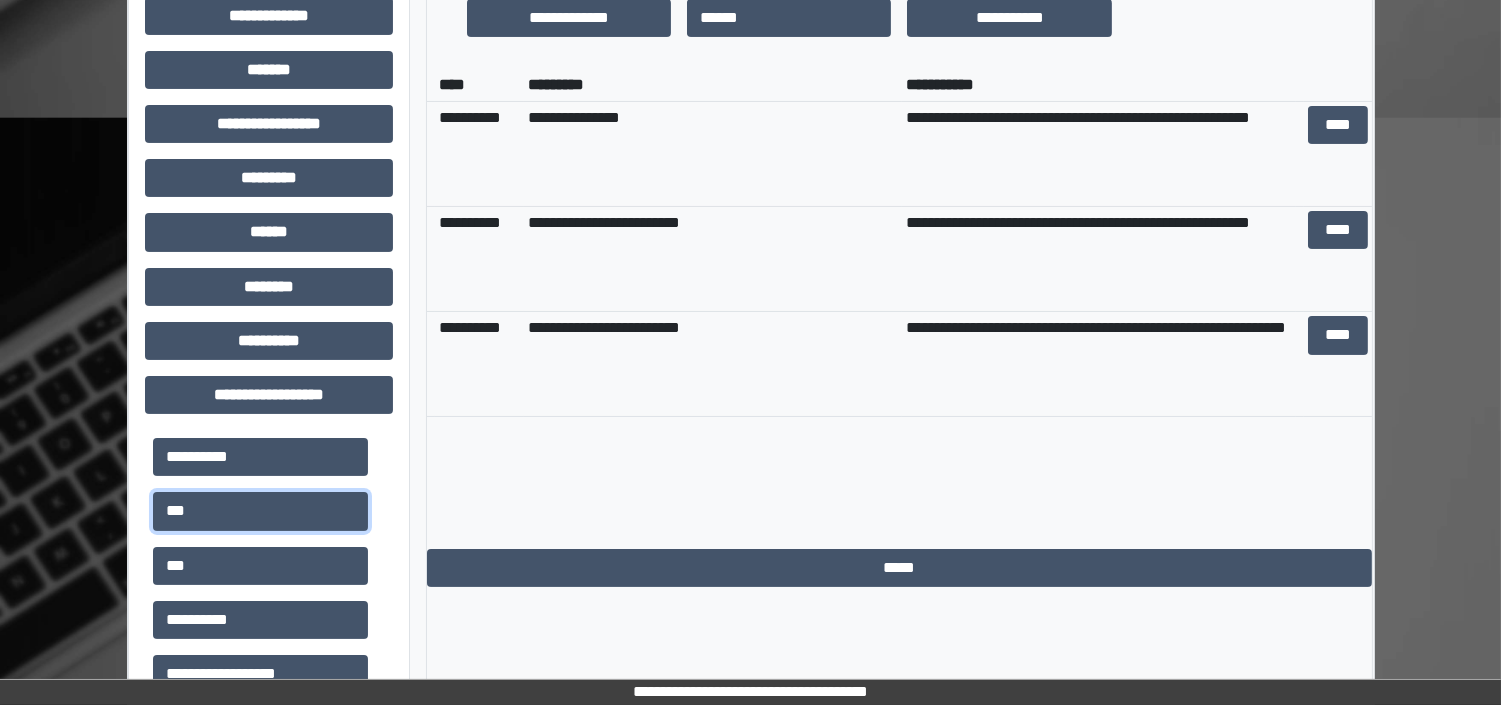 scroll, scrollTop: 695, scrollLeft: 0, axis: vertical 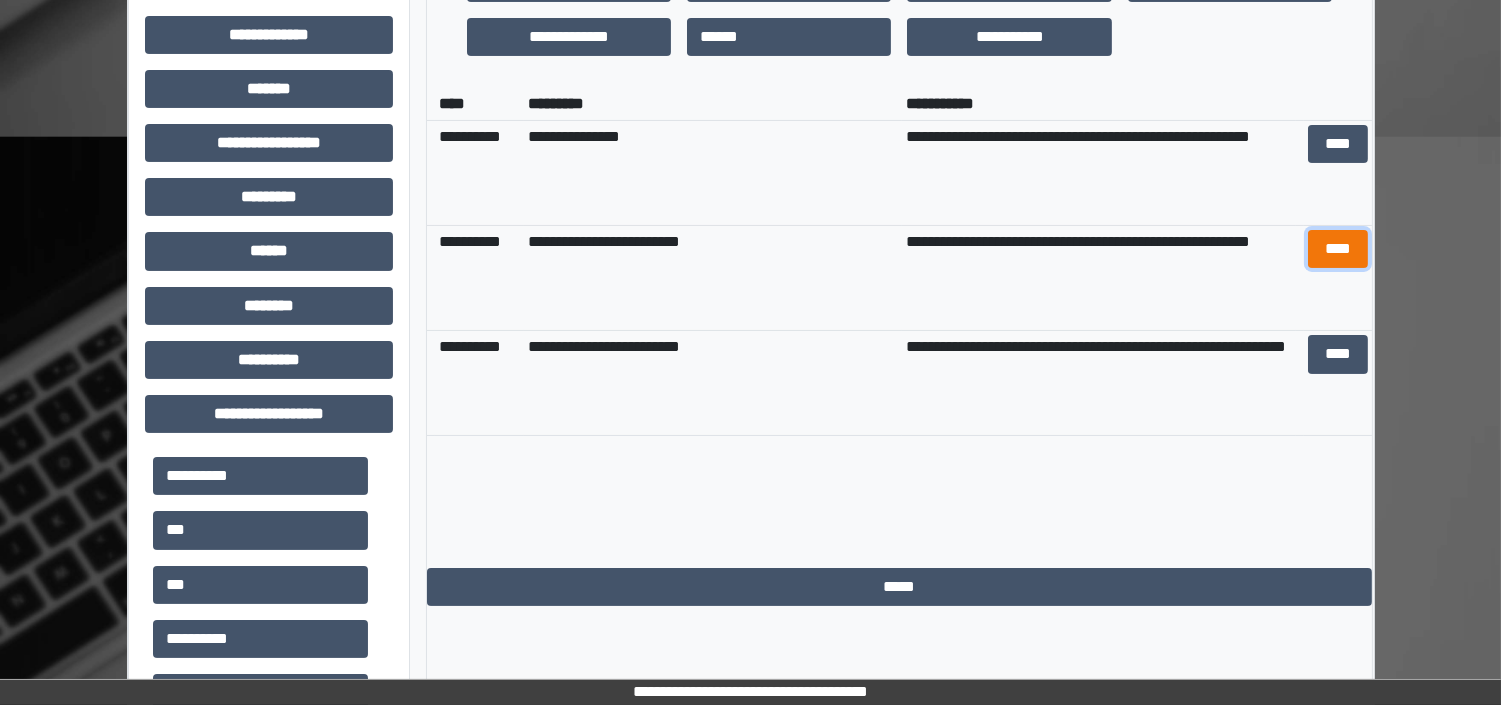 click on "****" at bounding box center (1338, 249) 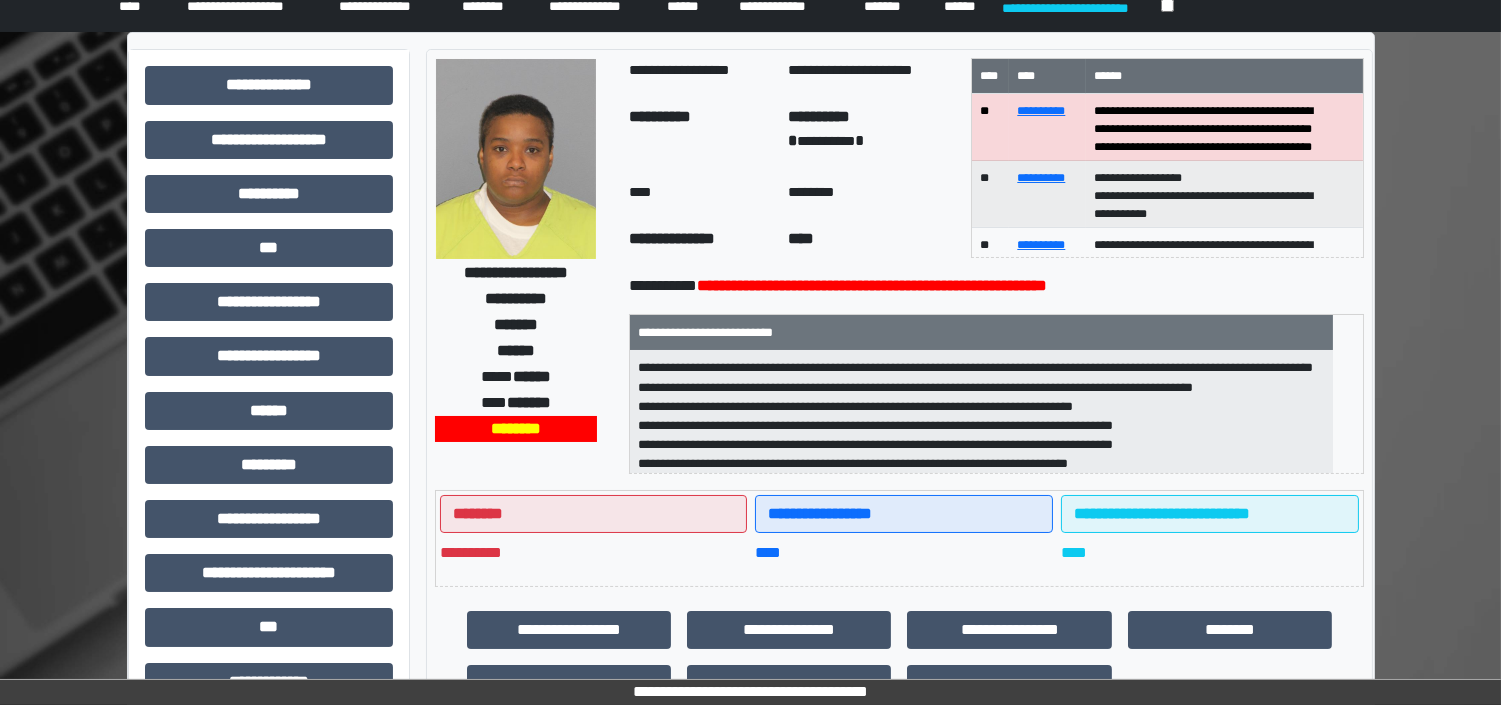 scroll, scrollTop: 28, scrollLeft: 0, axis: vertical 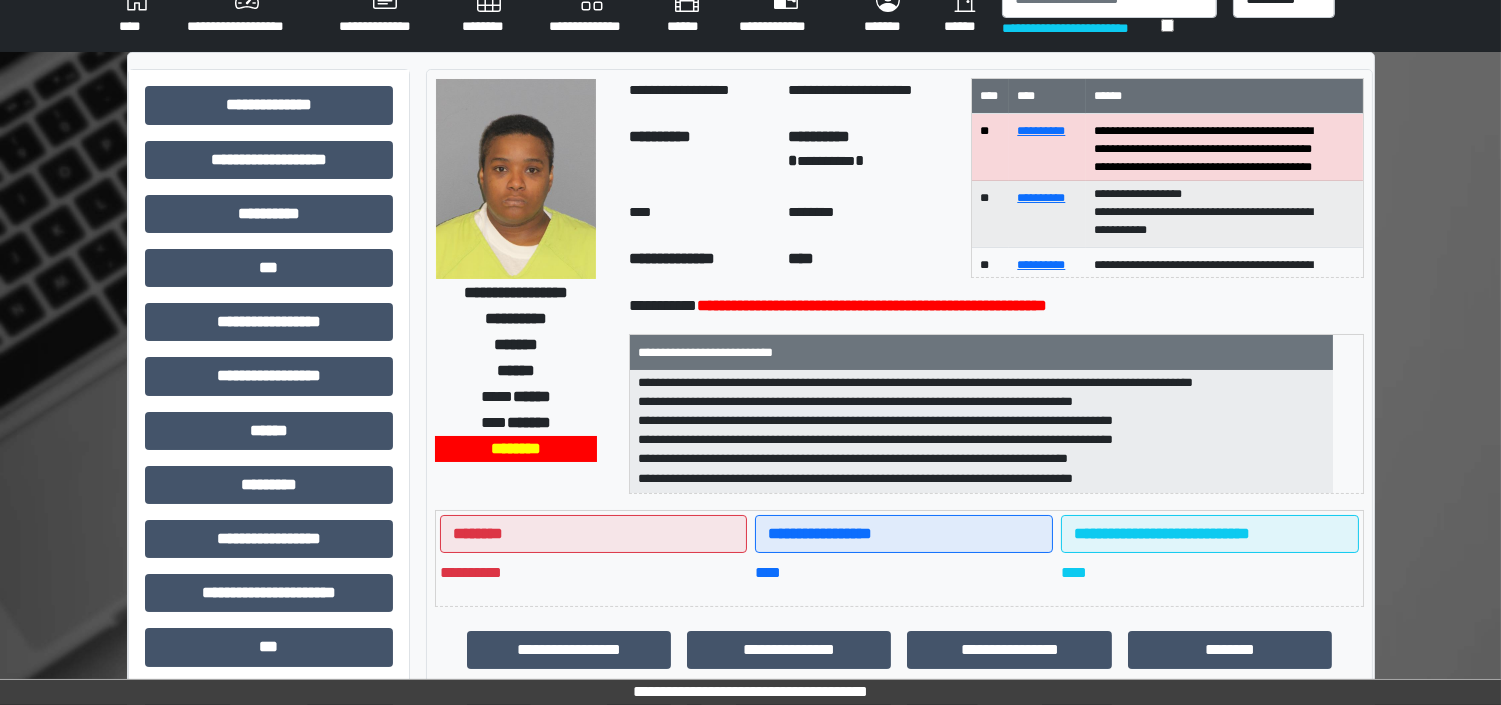 click on "****" at bounding box center [137, 12] 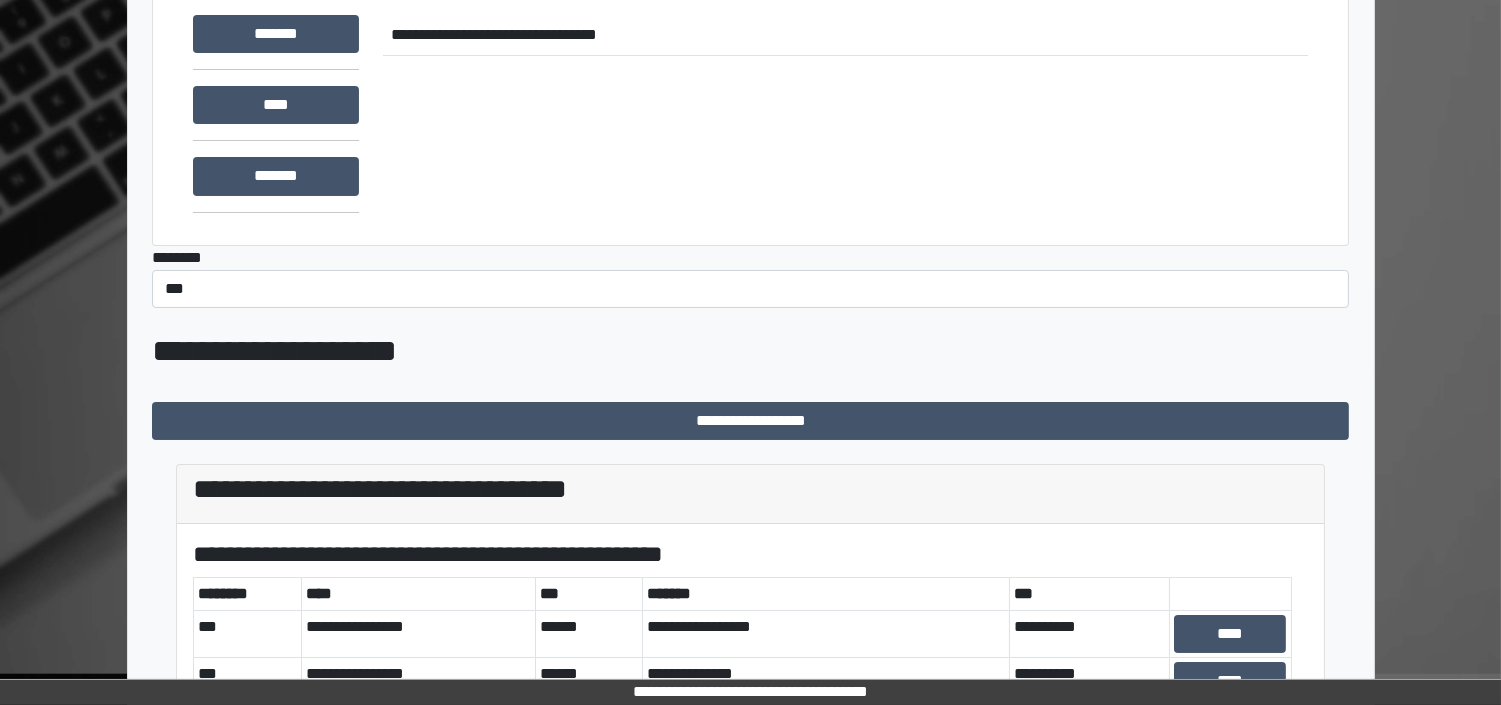 scroll, scrollTop: 327, scrollLeft: 0, axis: vertical 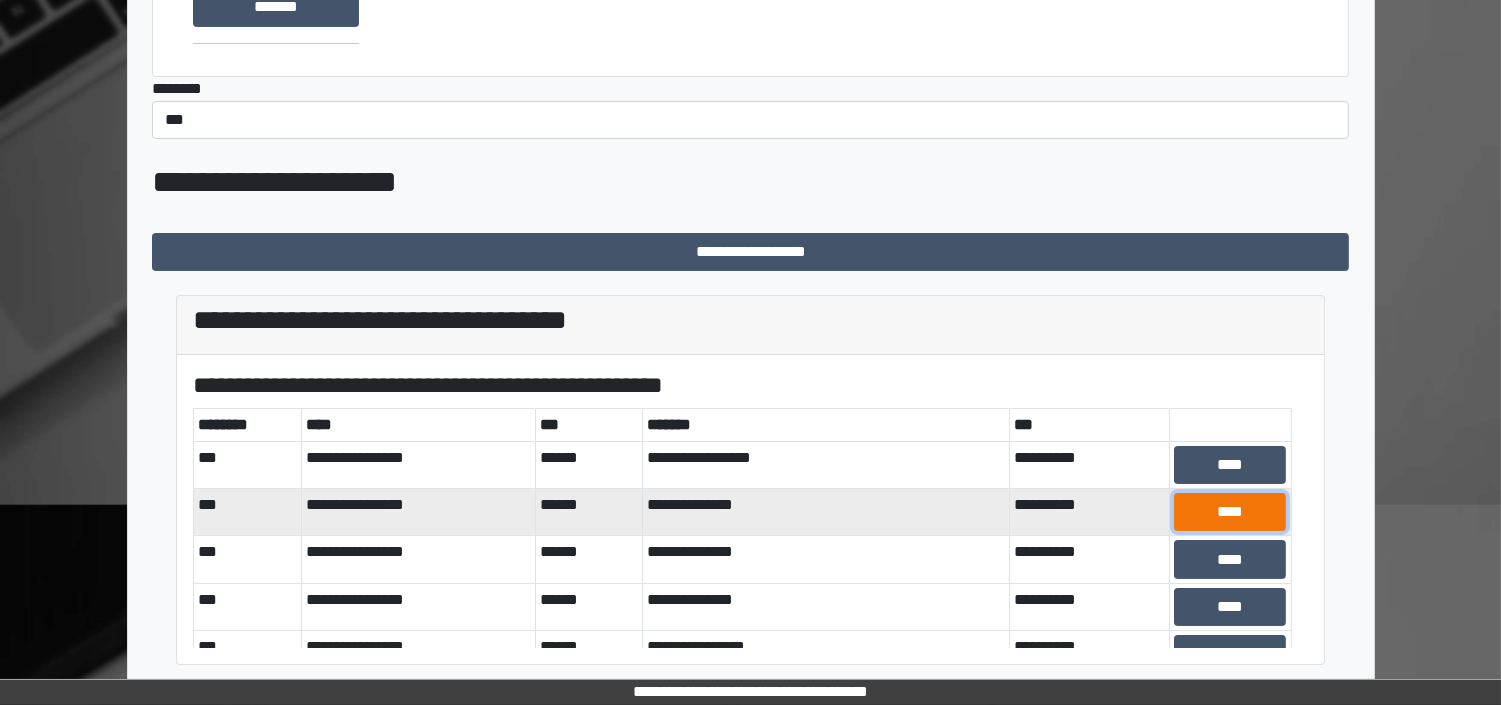 click on "****" at bounding box center (1230, 512) 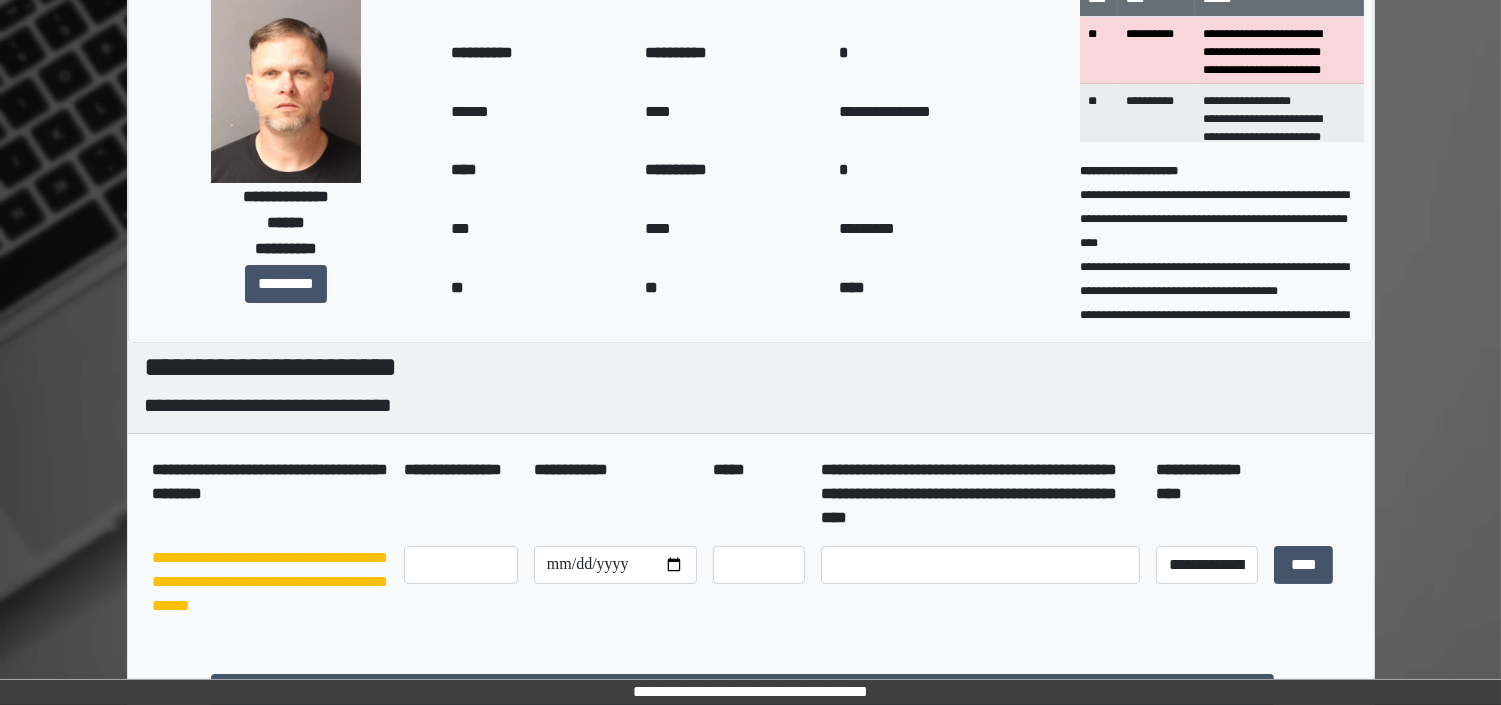 scroll, scrollTop: 4, scrollLeft: 0, axis: vertical 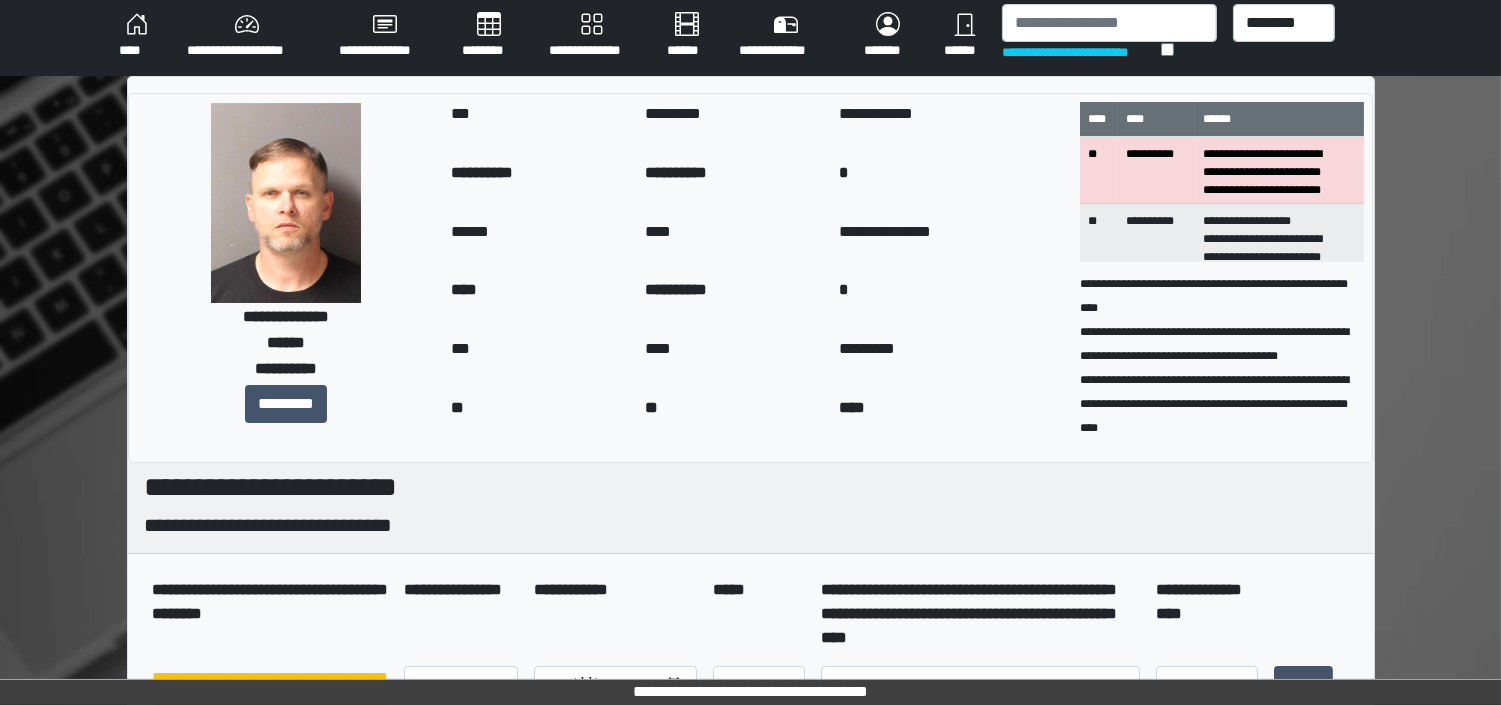 click on "****" at bounding box center (137, 36) 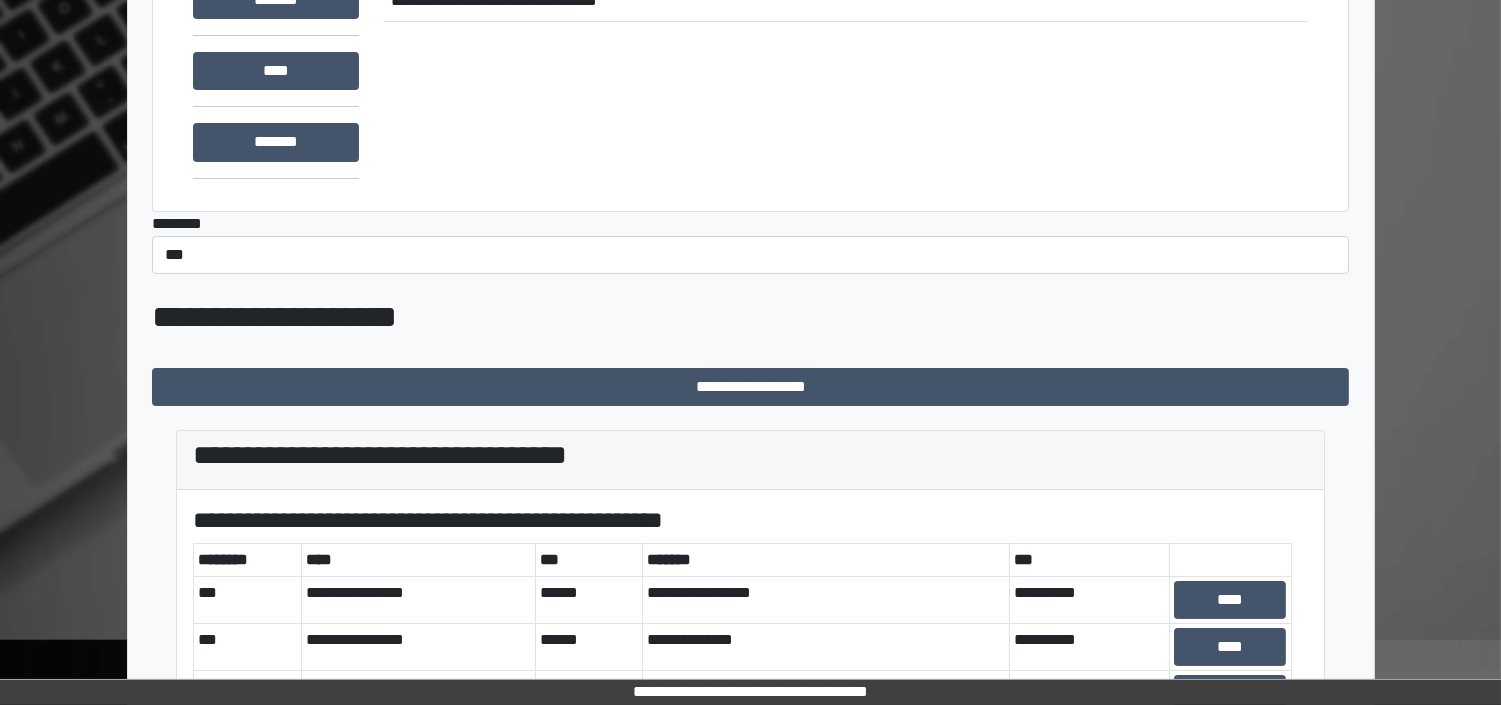 scroll, scrollTop: 327, scrollLeft: 0, axis: vertical 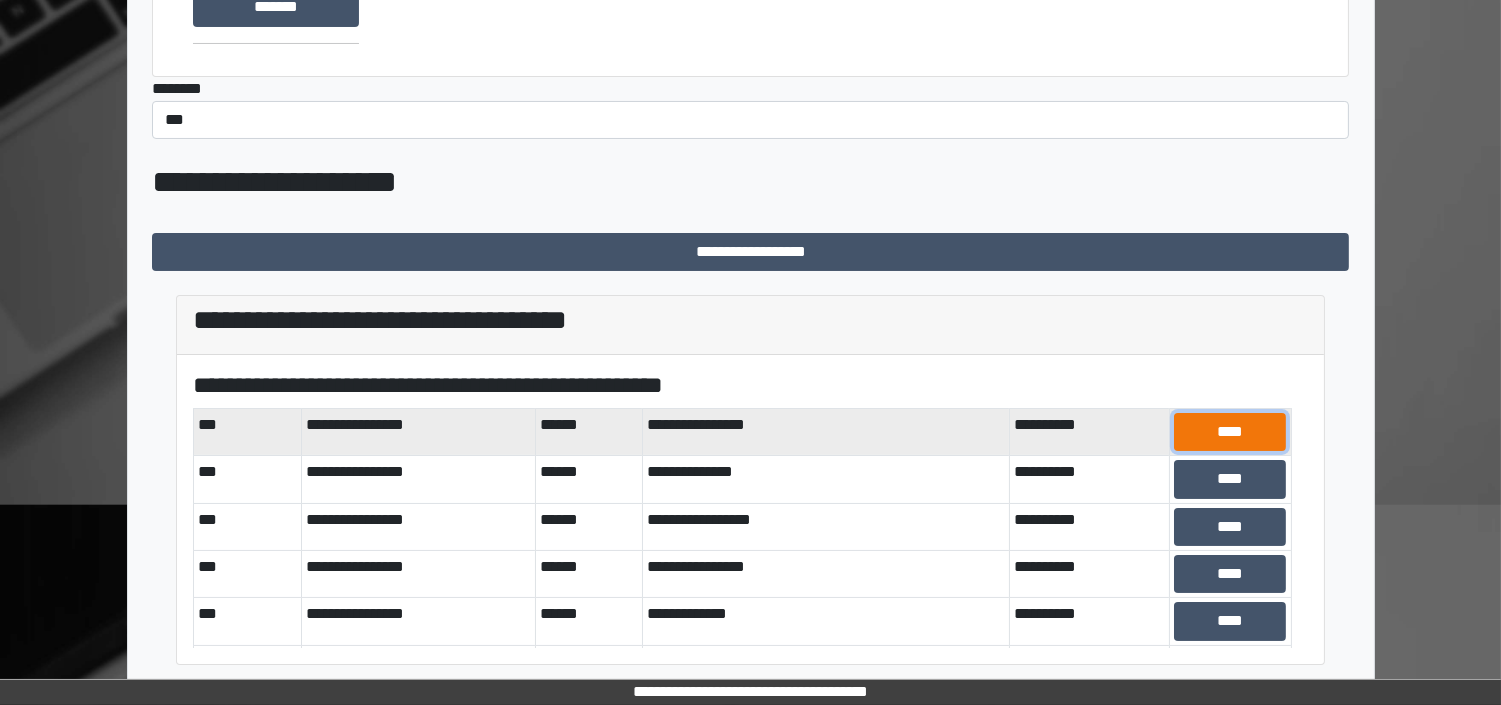 click on "****" at bounding box center [1230, 432] 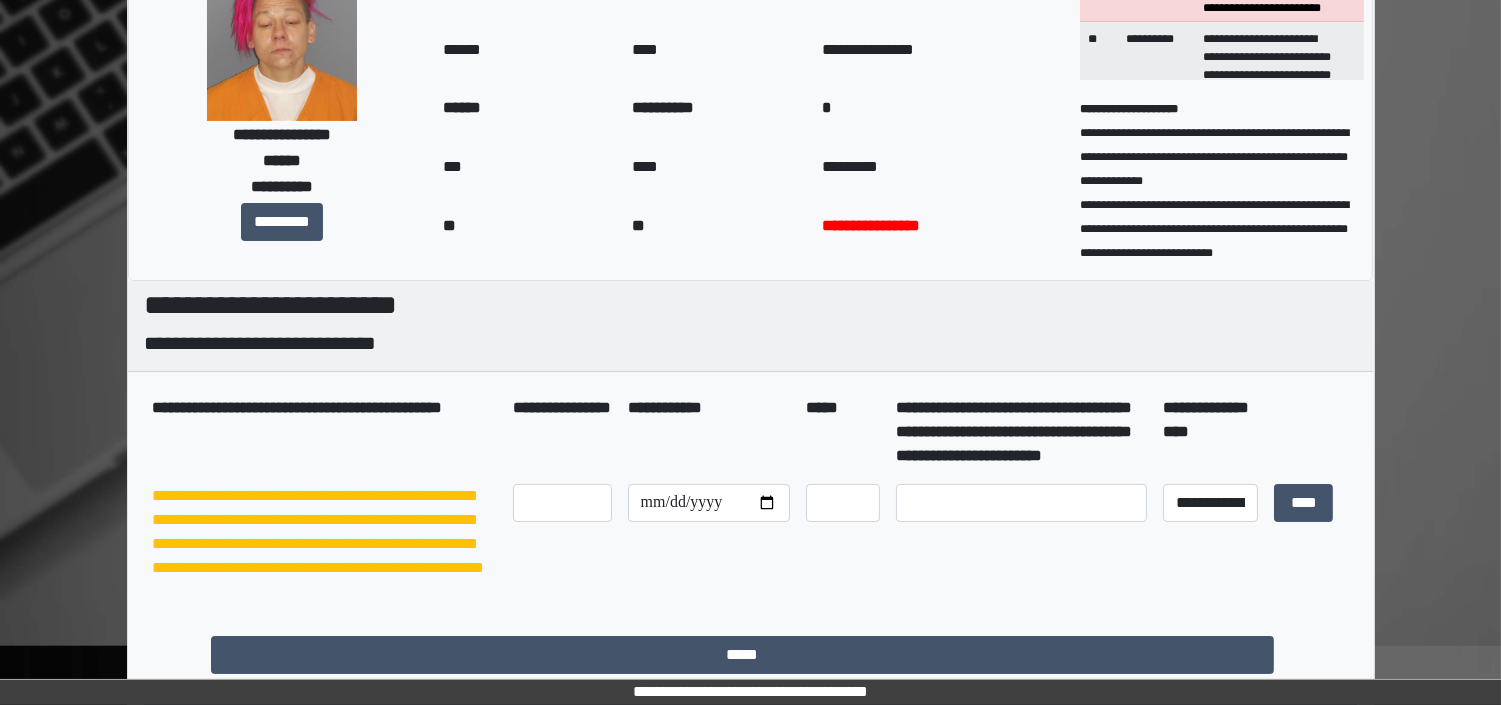 scroll, scrollTop: 0, scrollLeft: 0, axis: both 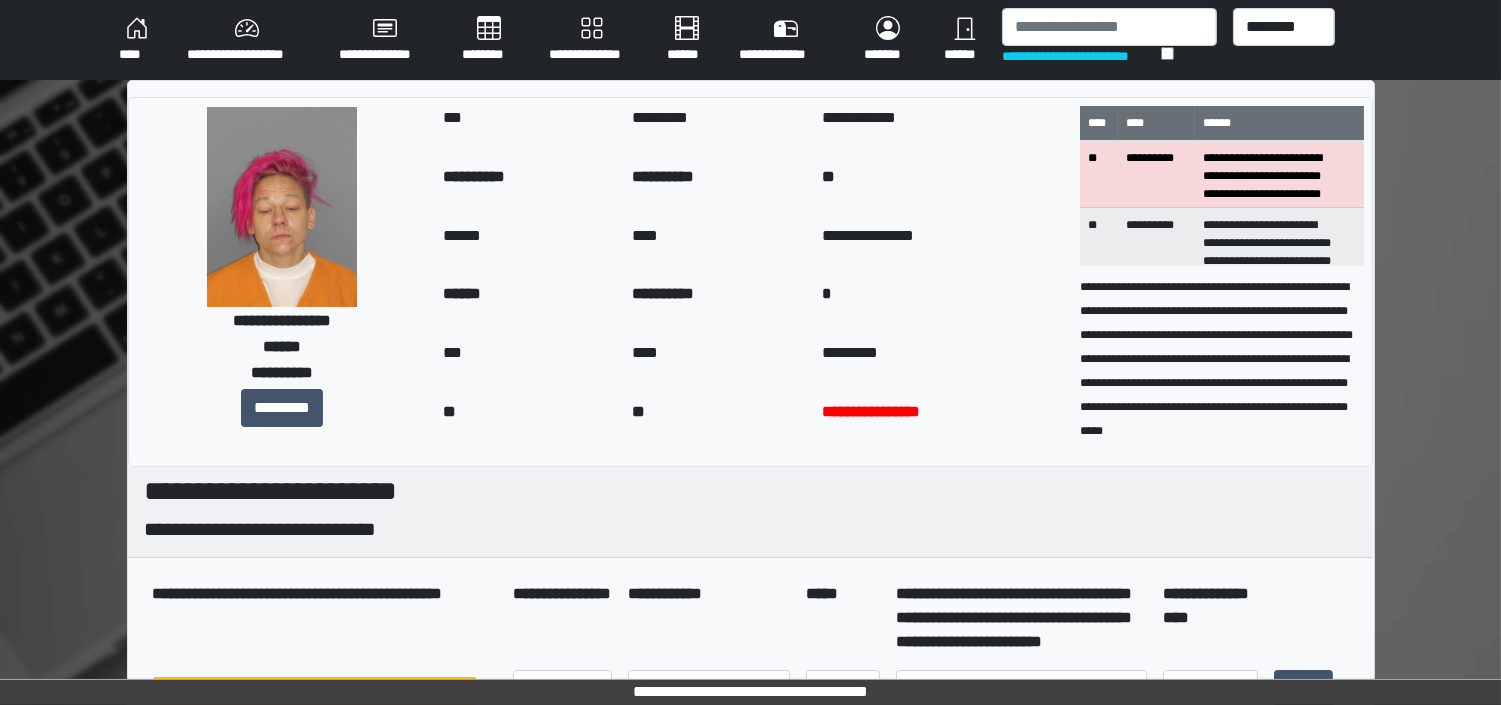 click on "****" at bounding box center (137, 40) 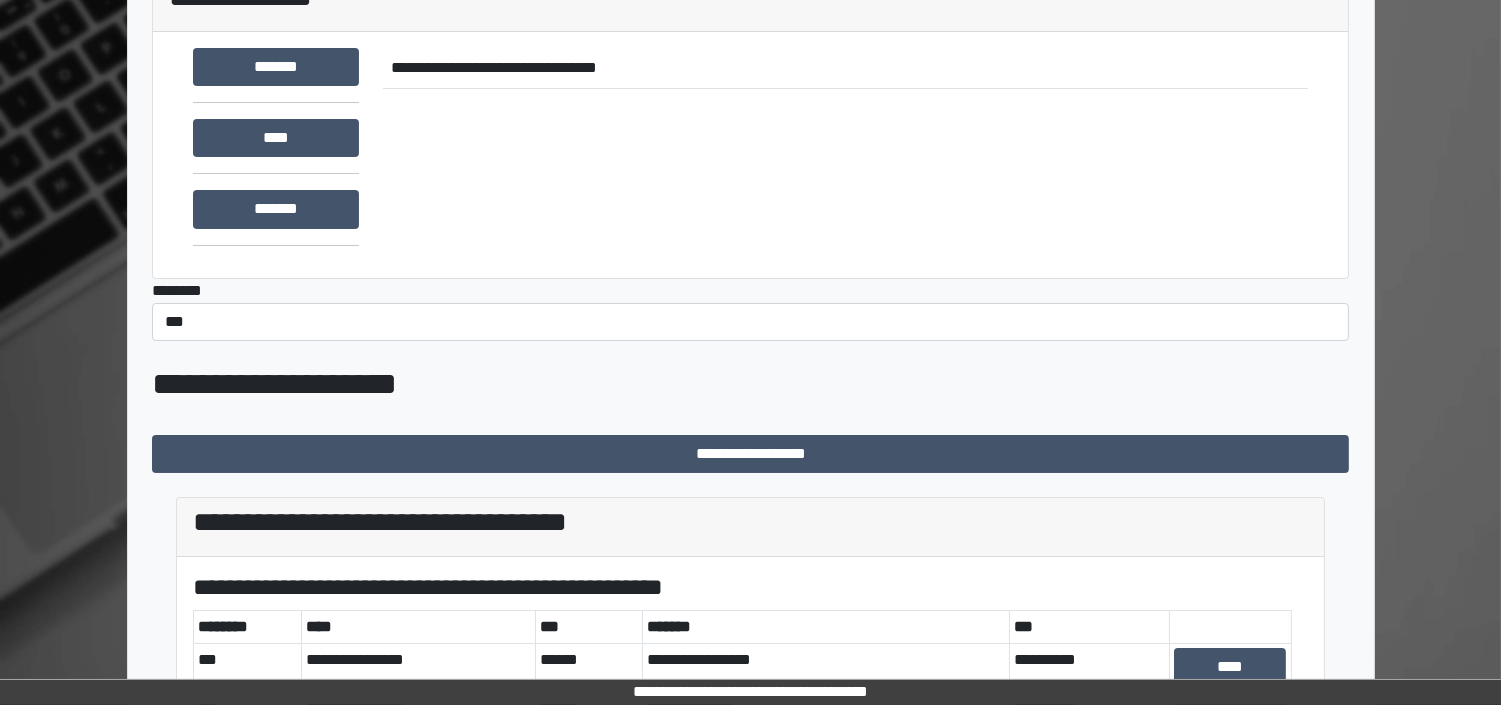 scroll, scrollTop: 327, scrollLeft: 0, axis: vertical 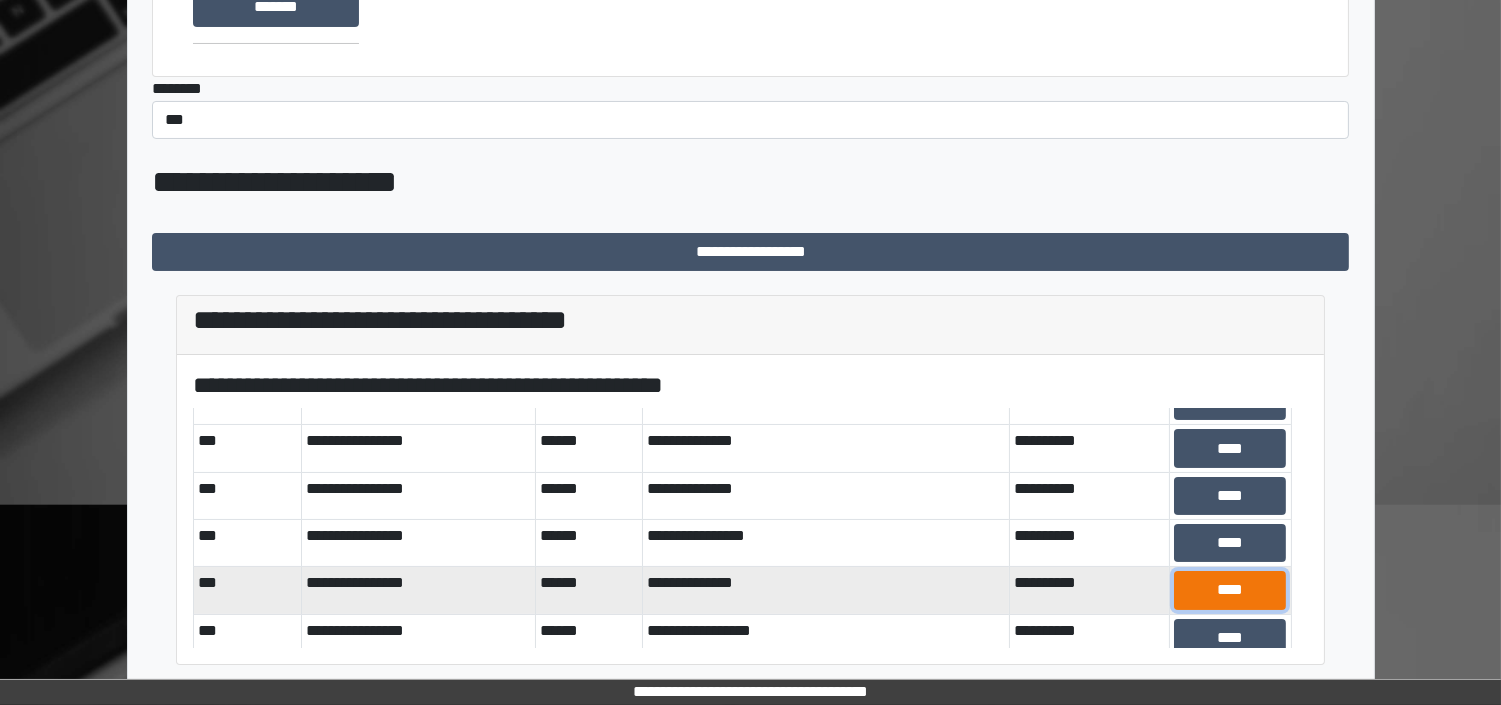 click on "****" at bounding box center (1230, 590) 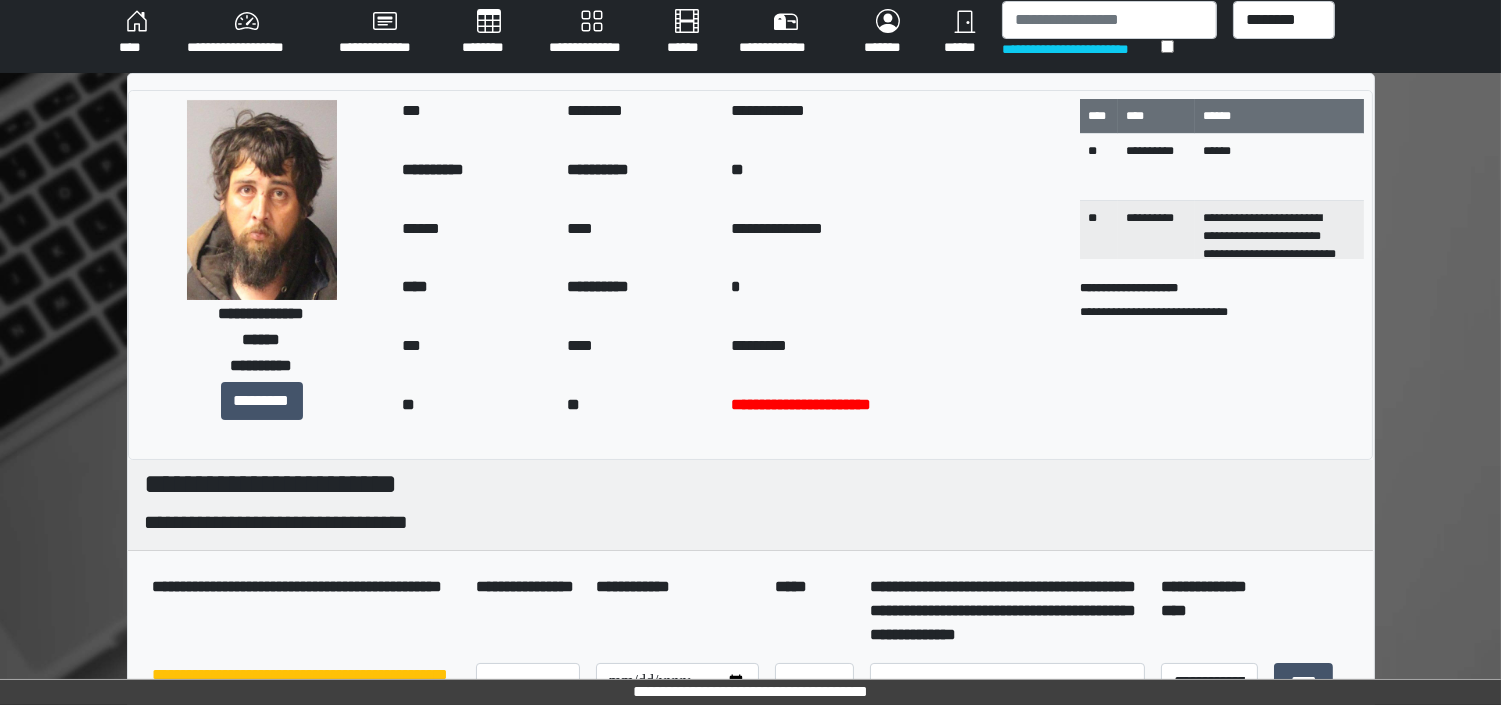 scroll, scrollTop: 0, scrollLeft: 0, axis: both 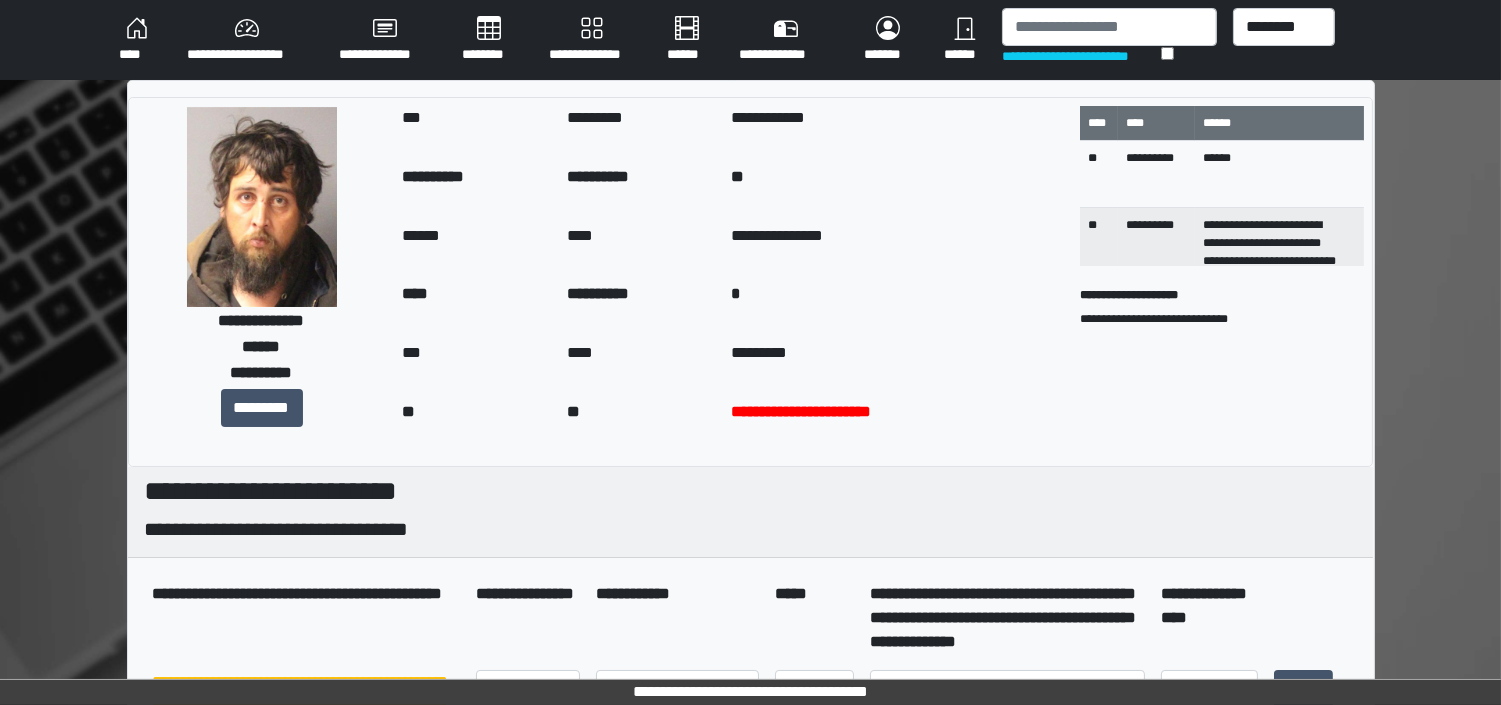 click on "****" at bounding box center [137, 40] 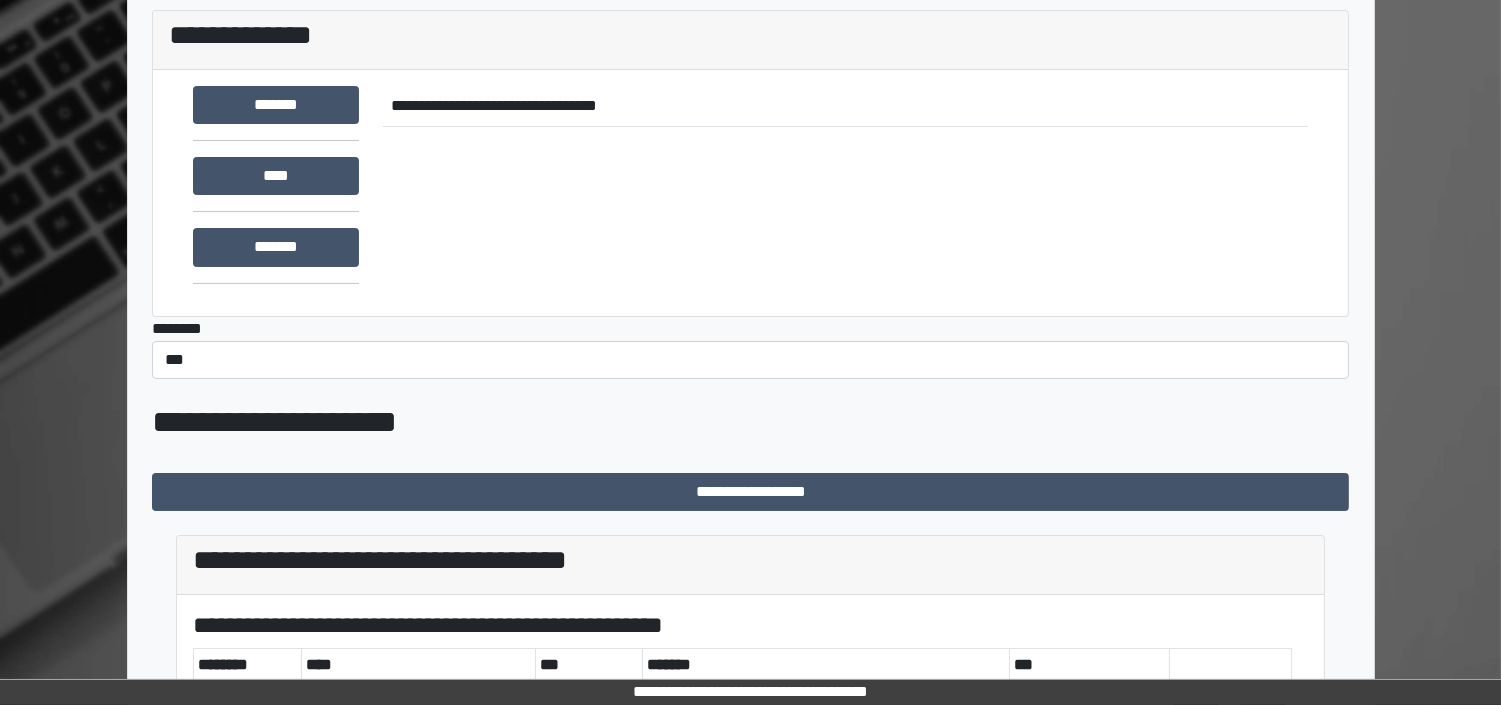 scroll, scrollTop: 327, scrollLeft: 0, axis: vertical 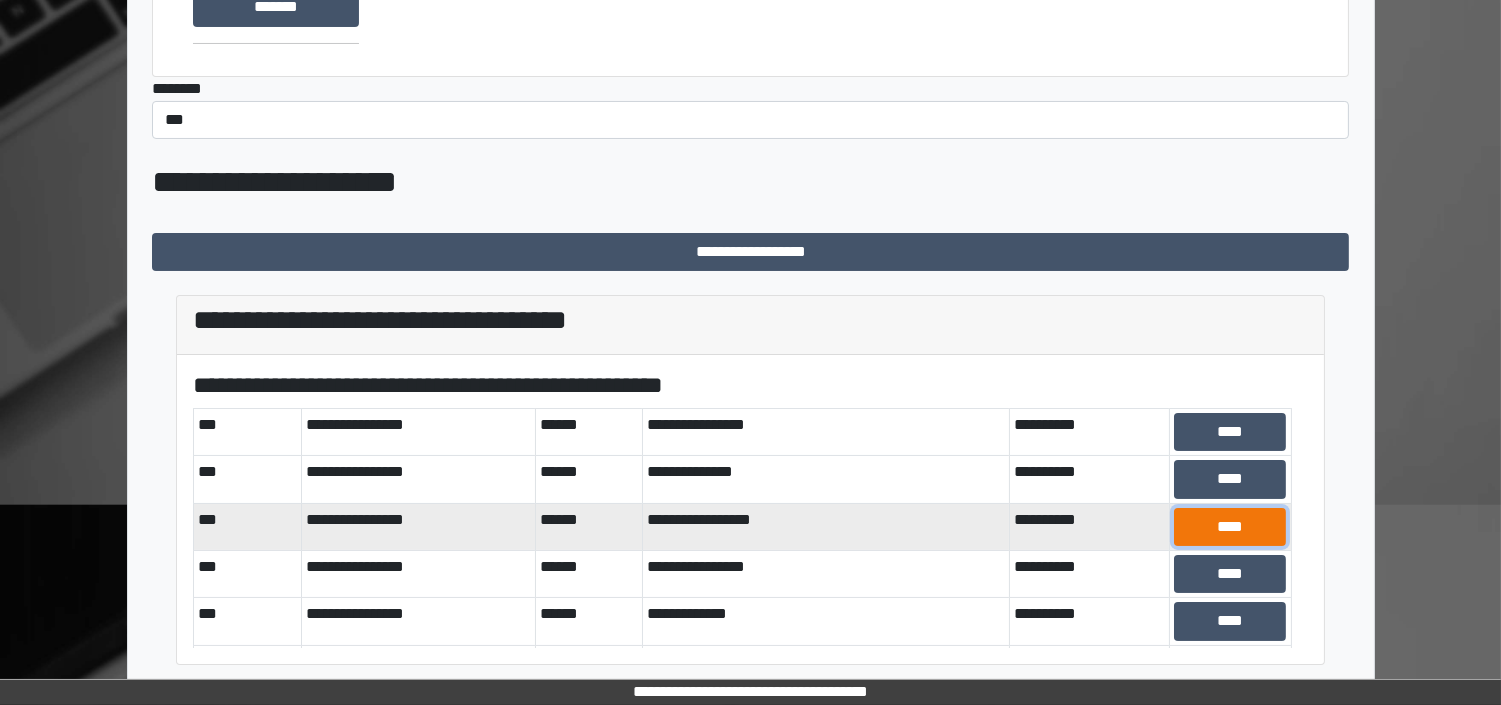 click on "****" at bounding box center [1230, 527] 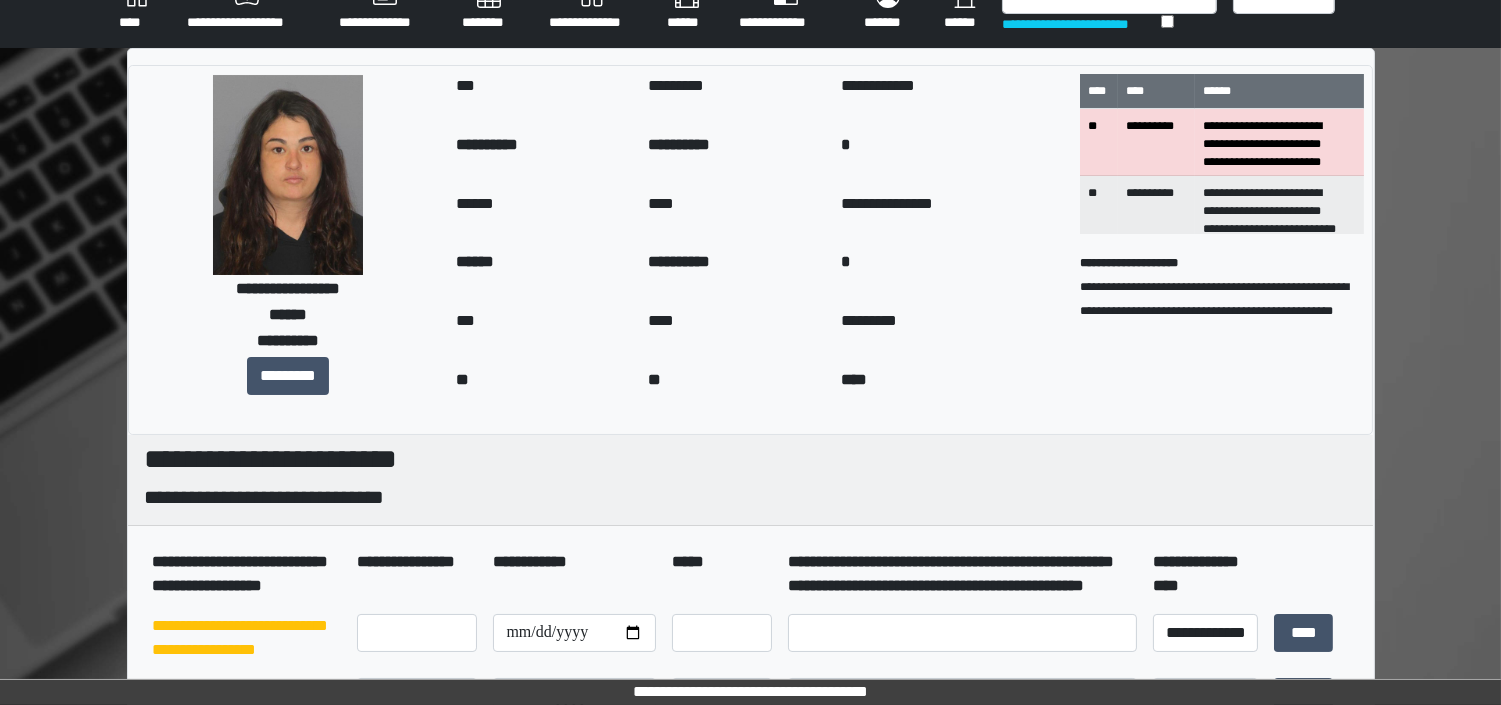 scroll, scrollTop: 0, scrollLeft: 0, axis: both 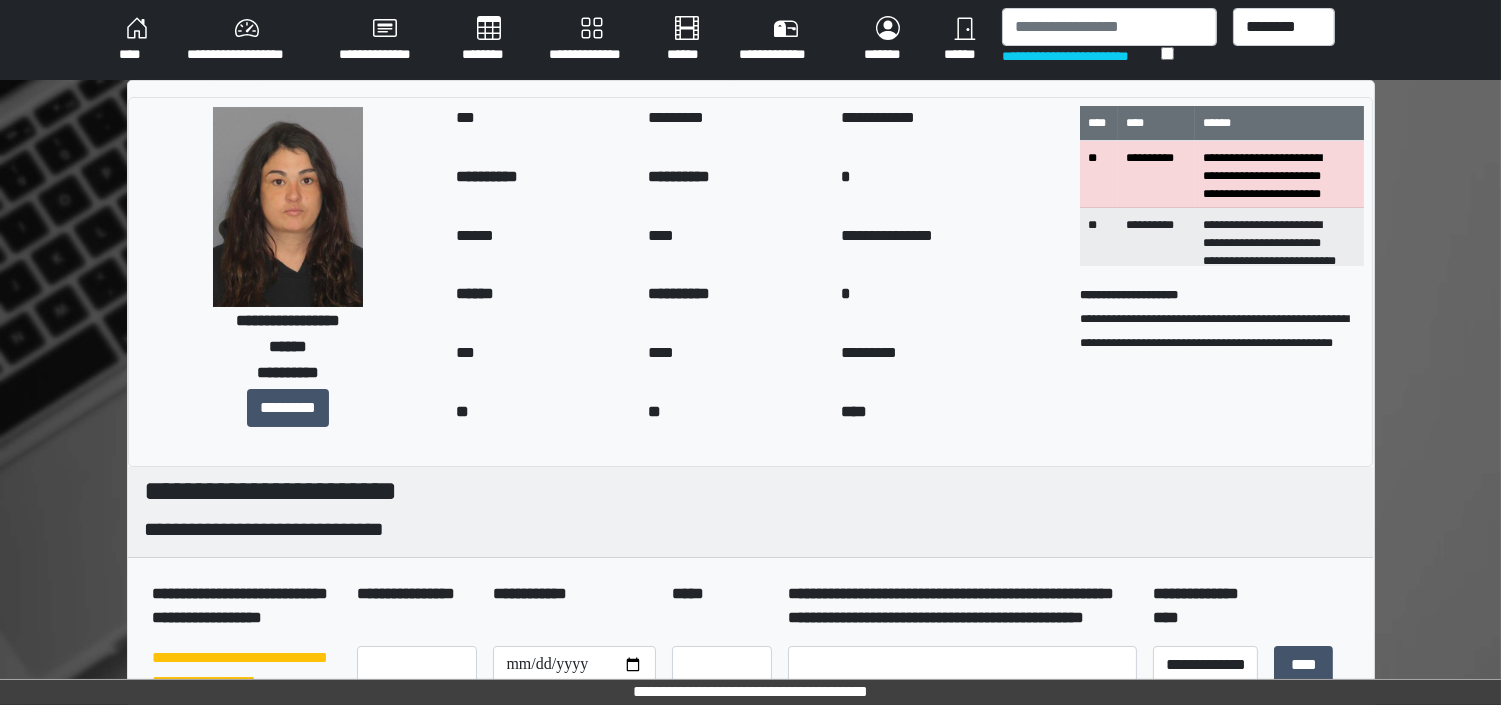 click on "****" at bounding box center [137, 40] 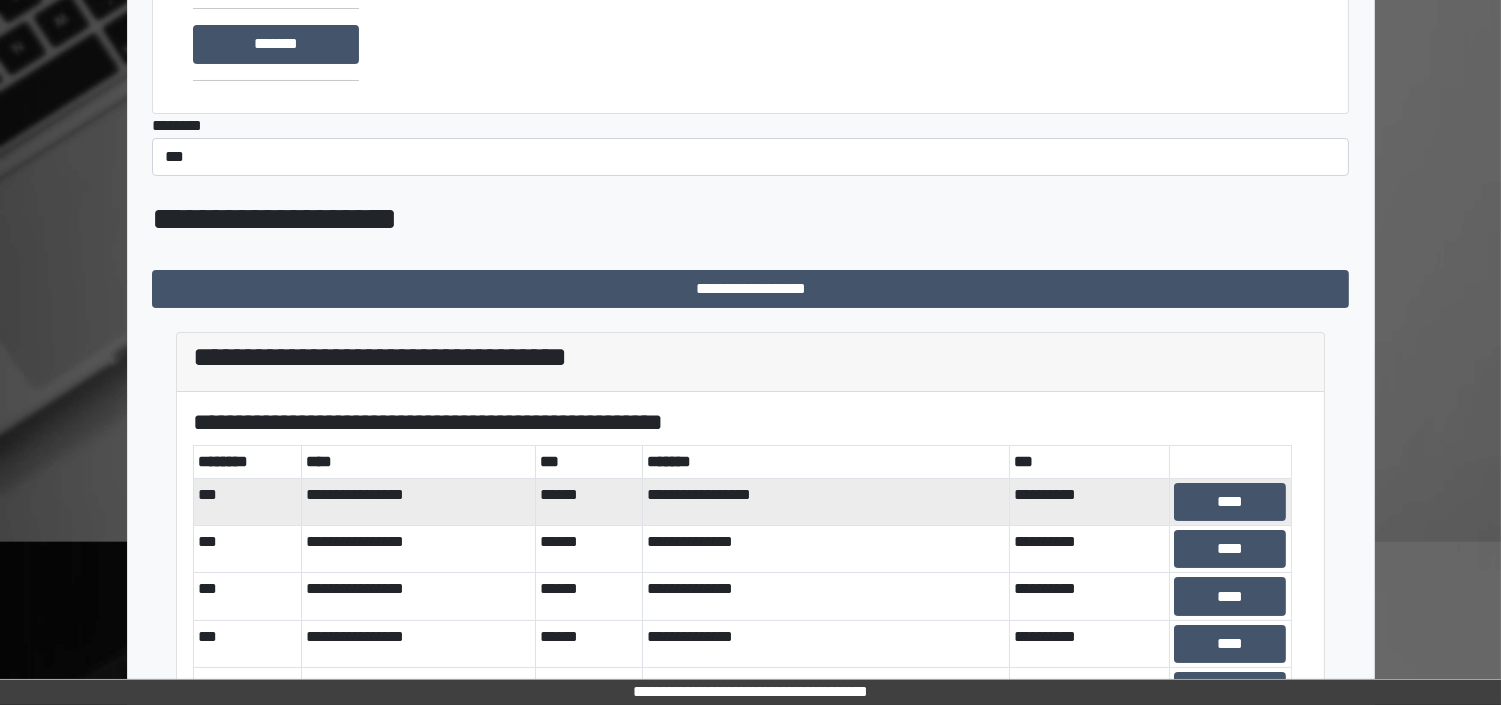 scroll, scrollTop: 327, scrollLeft: 0, axis: vertical 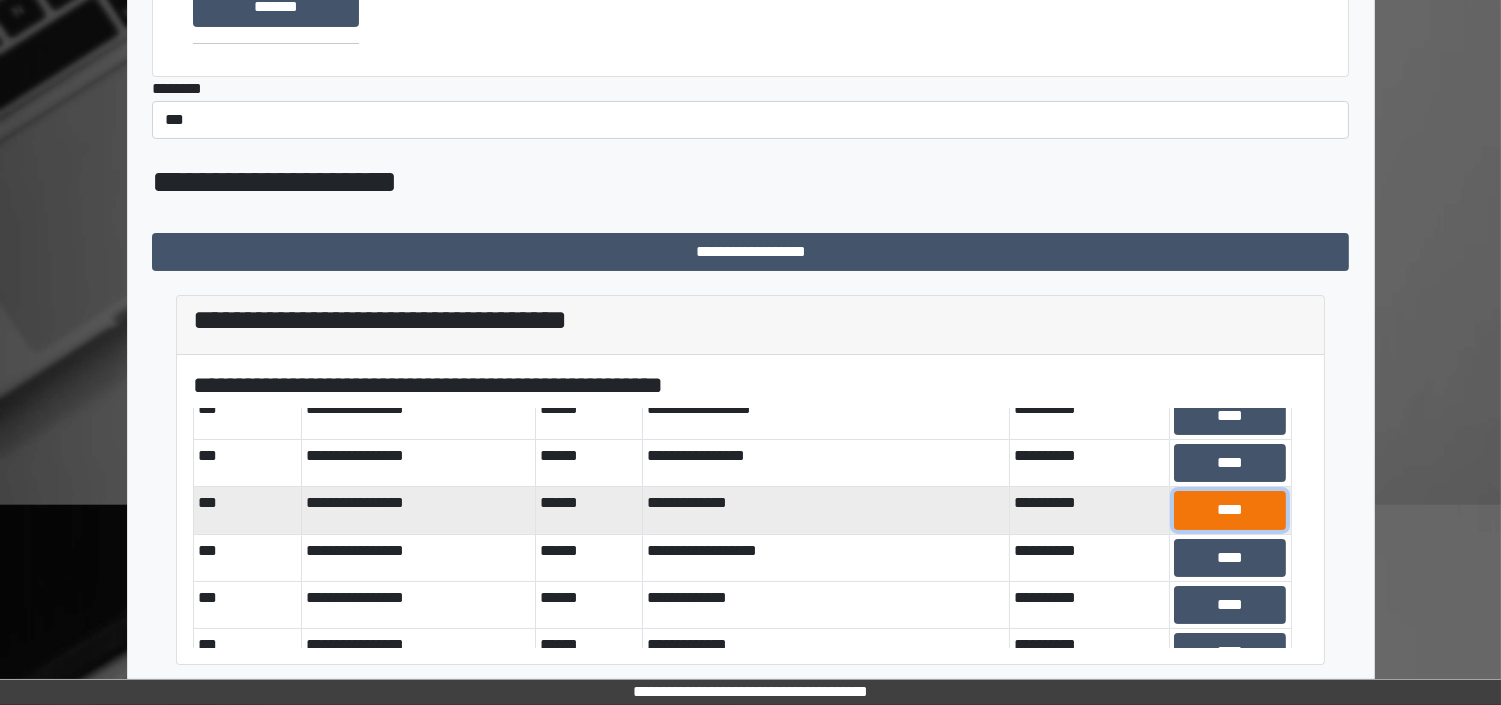 click on "****" at bounding box center (1230, 510) 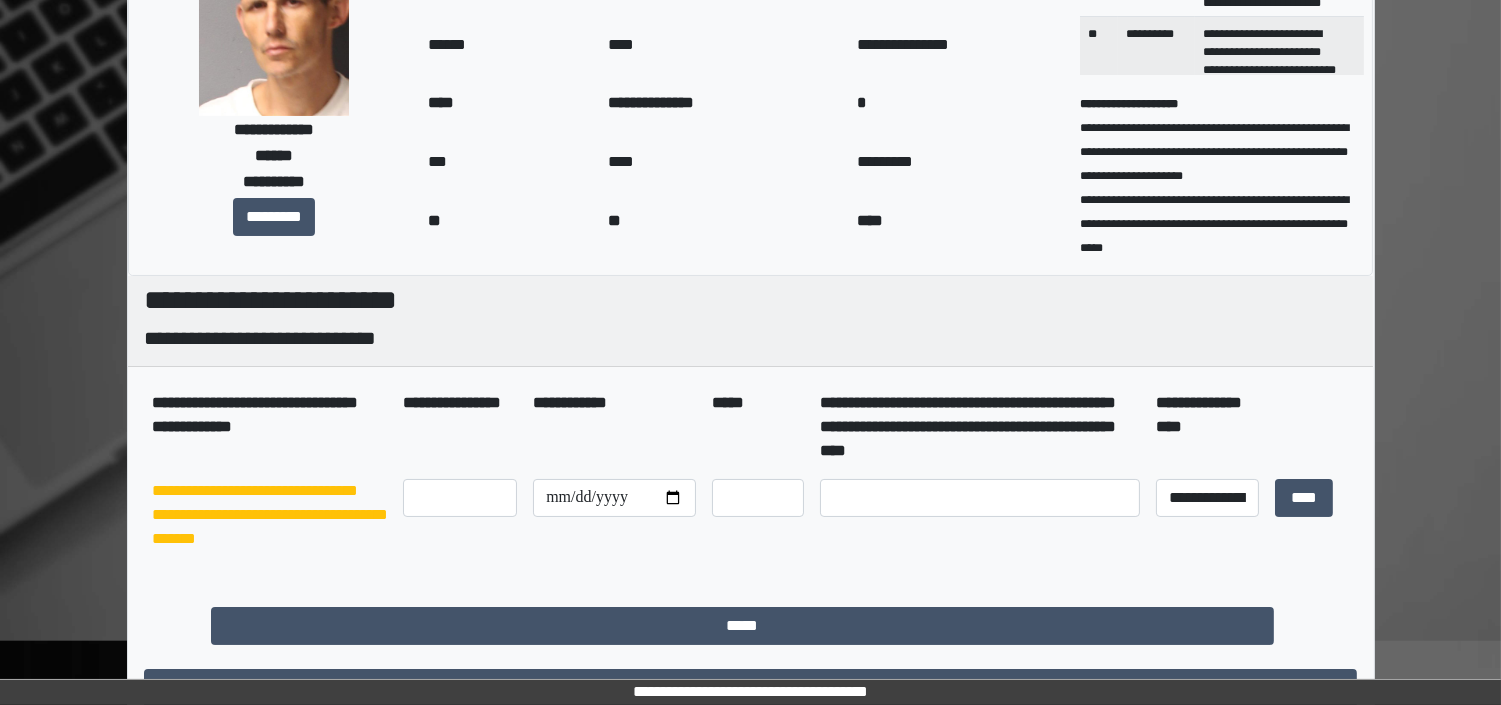 scroll, scrollTop: 226, scrollLeft: 0, axis: vertical 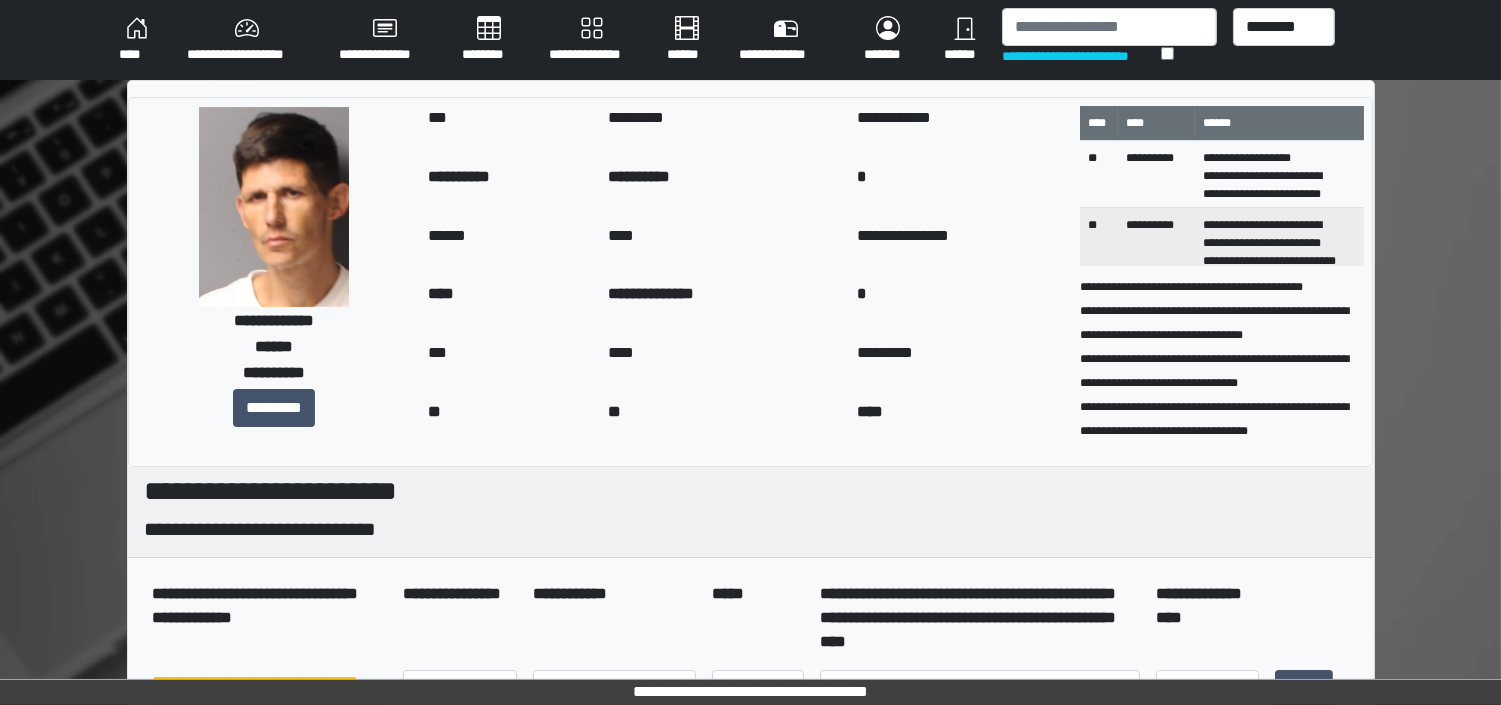 click on "****" at bounding box center [137, 40] 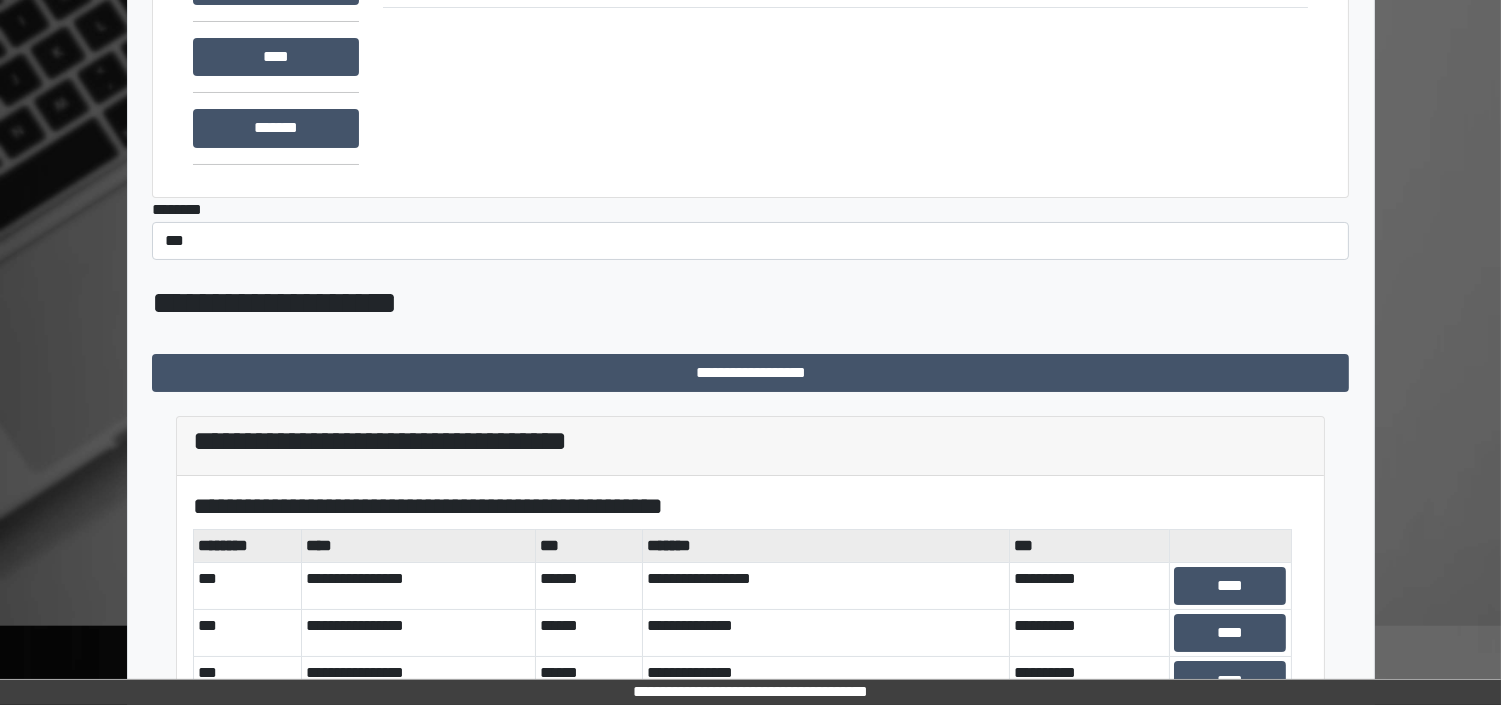 scroll, scrollTop: 327, scrollLeft: 0, axis: vertical 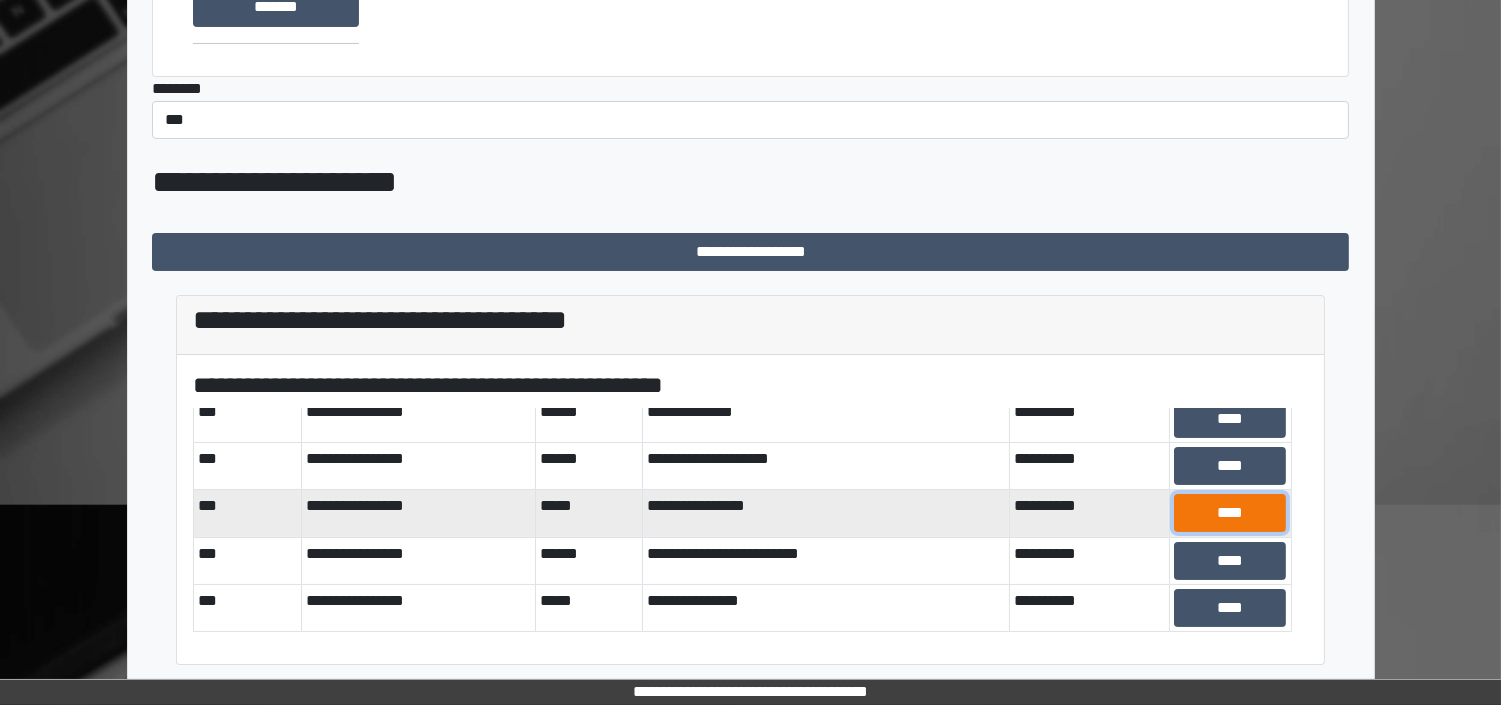 click on "****" at bounding box center (1230, 513) 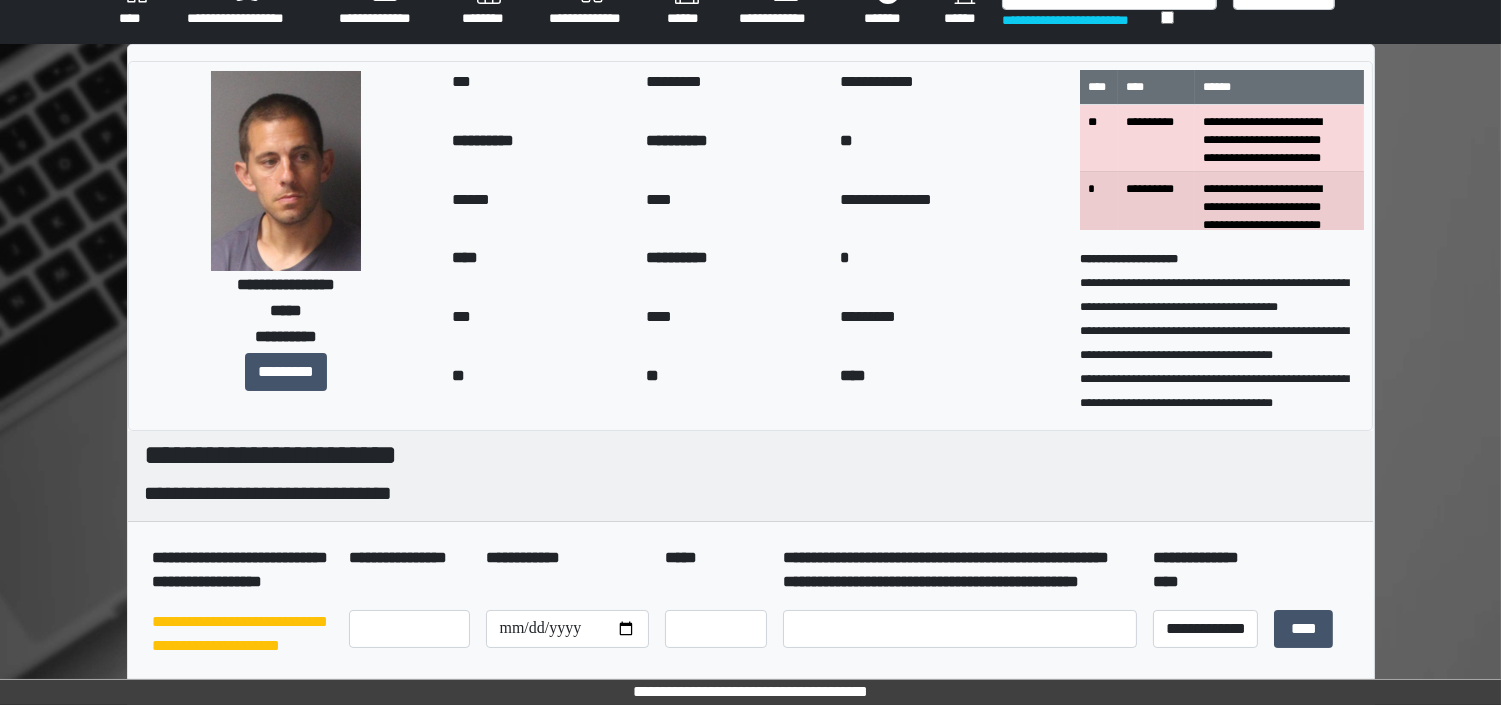 scroll, scrollTop: 0, scrollLeft: 0, axis: both 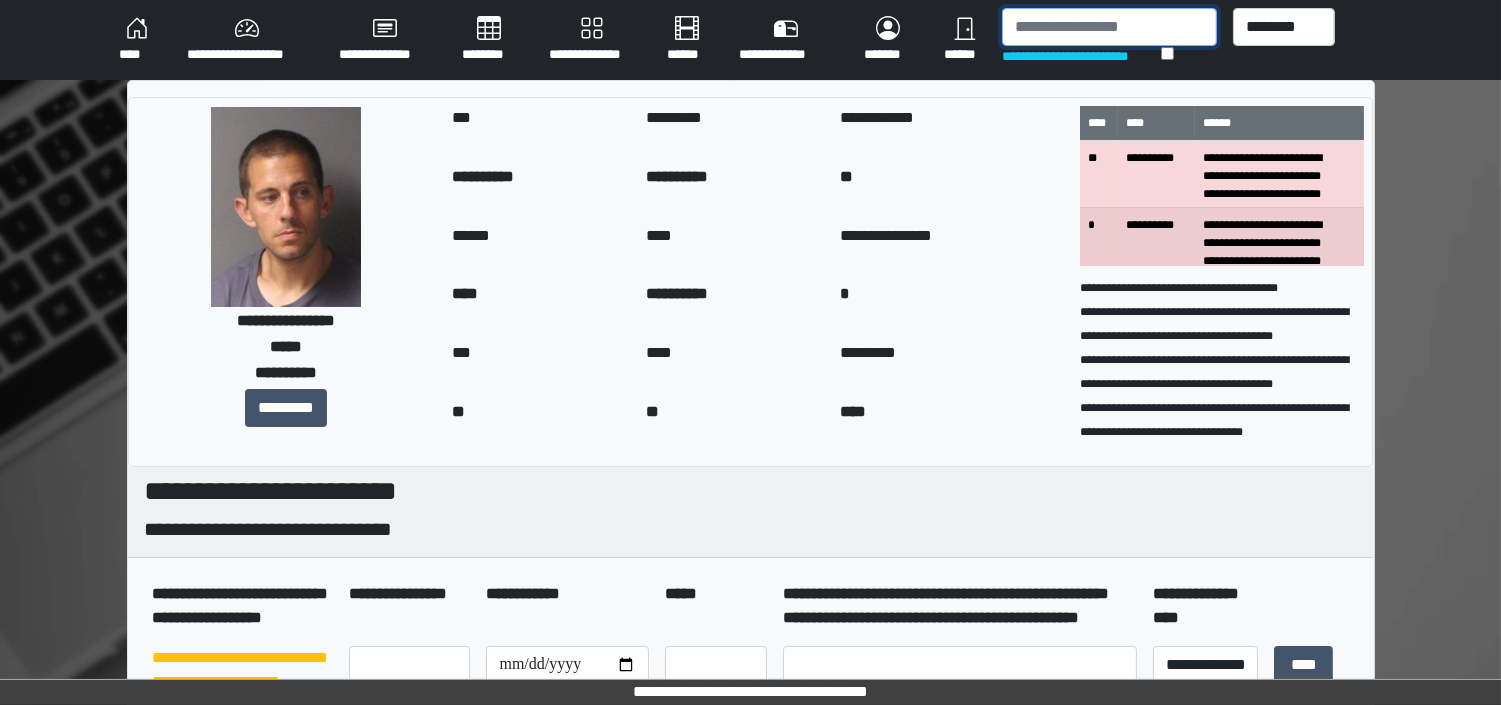click at bounding box center (1109, 27) 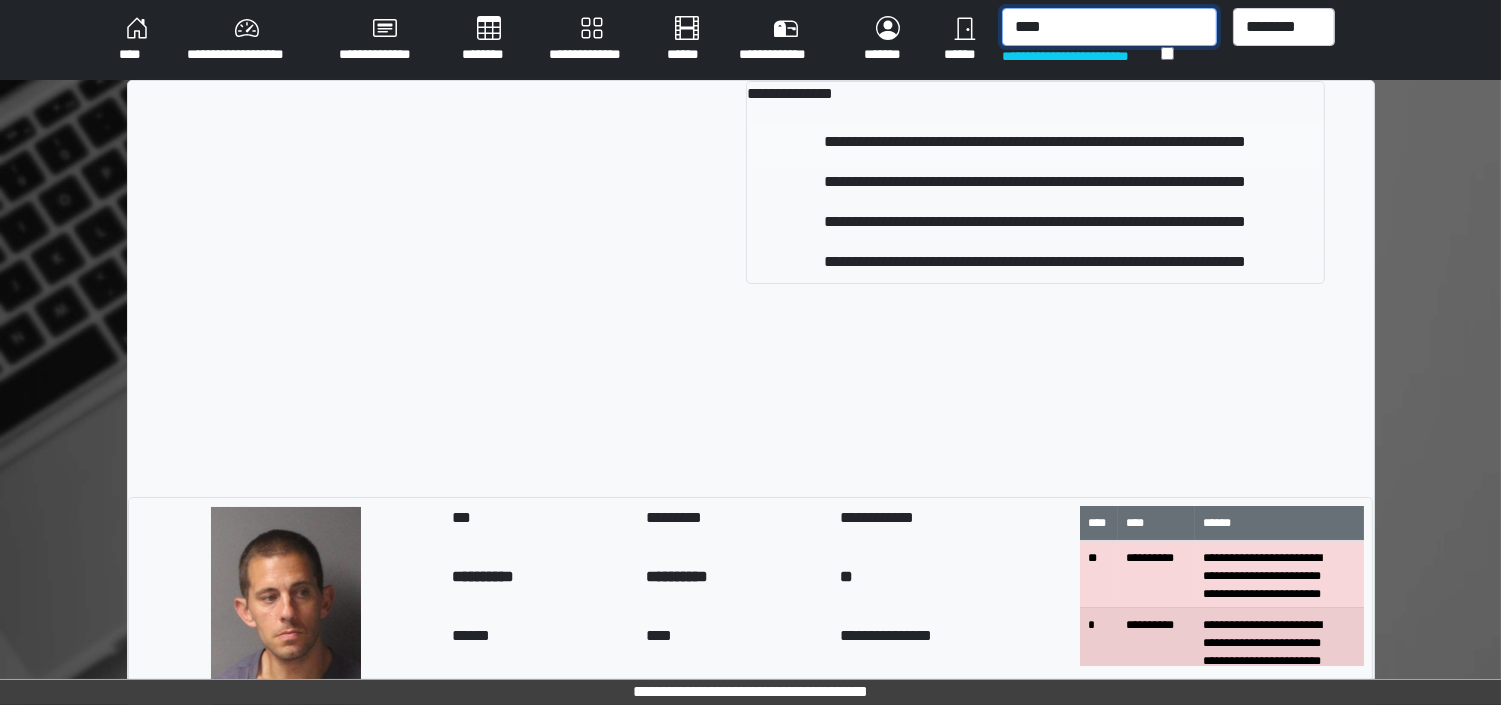 type on "****" 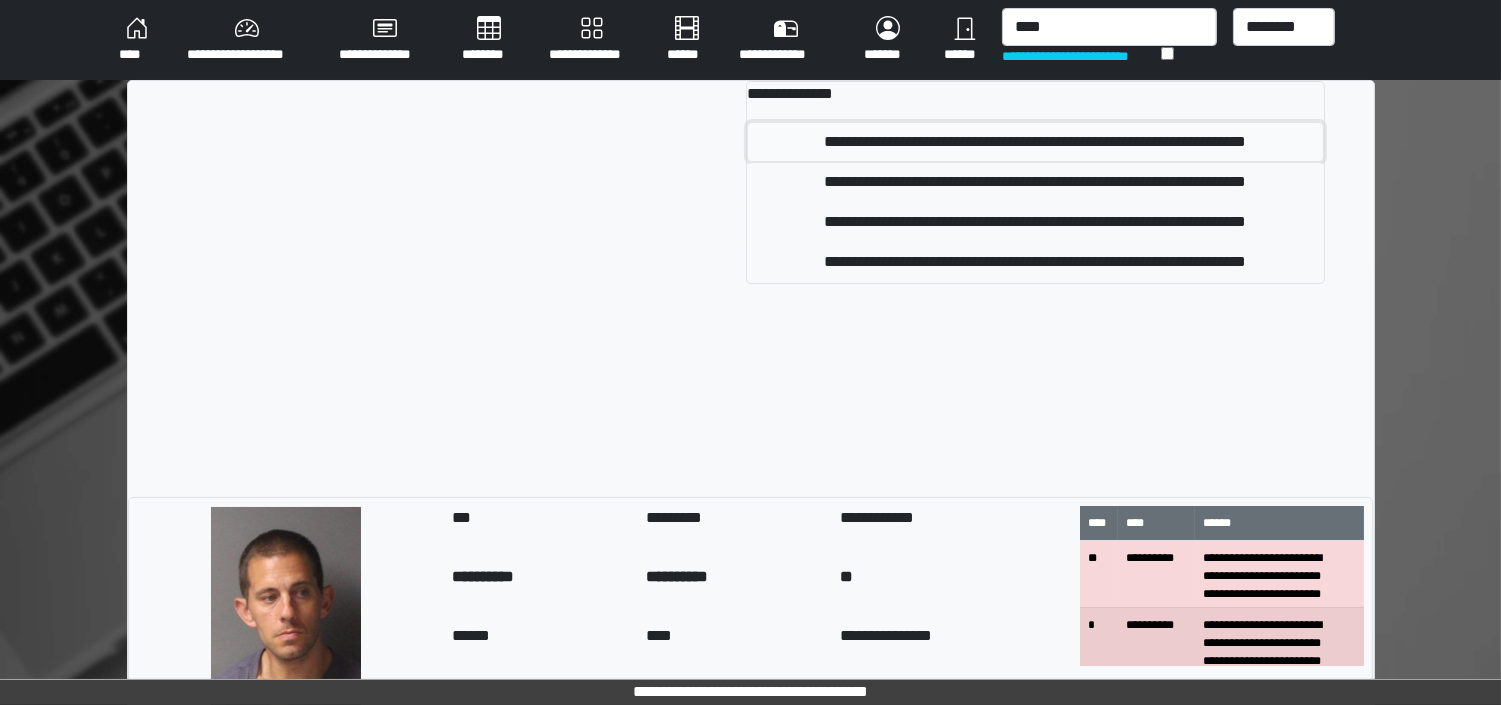 click on "**********" at bounding box center [1036, 142] 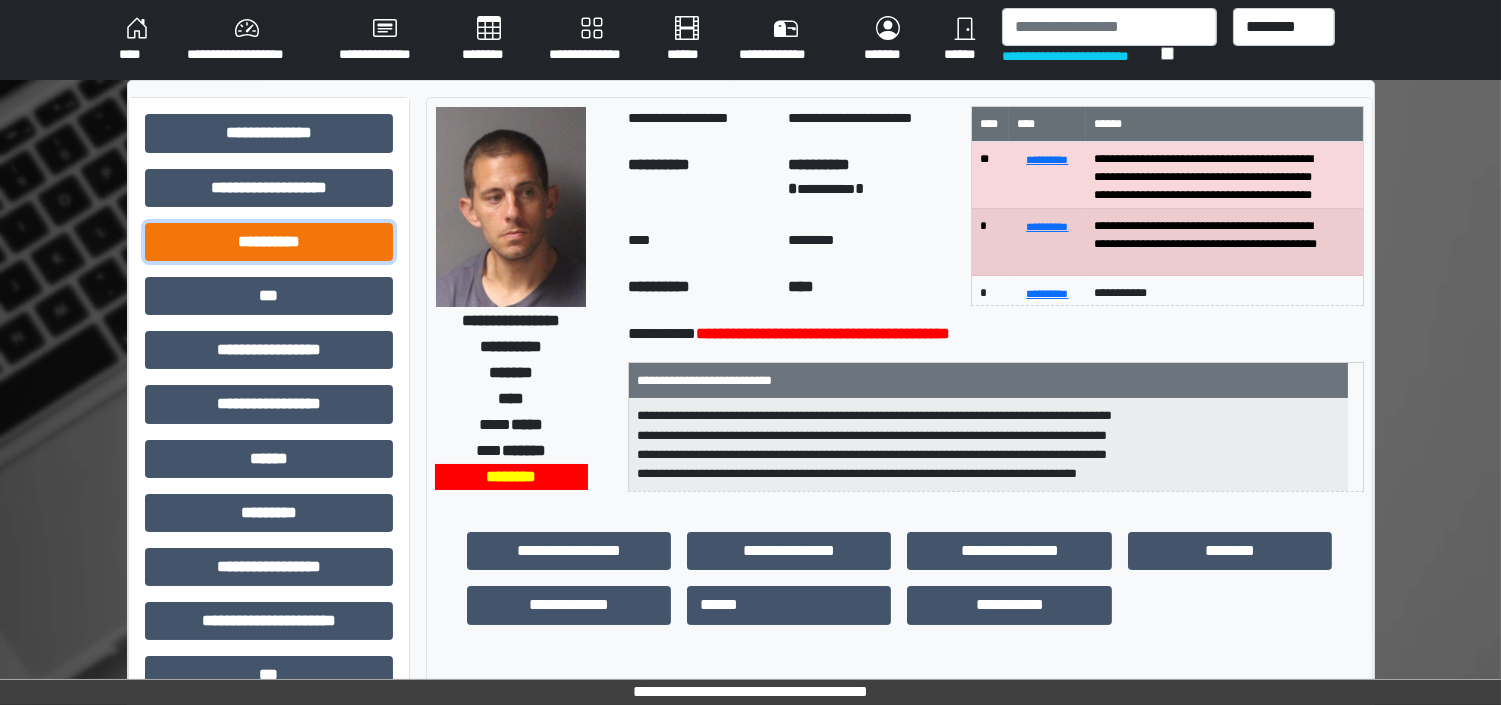 click on "**********" at bounding box center (269, 242) 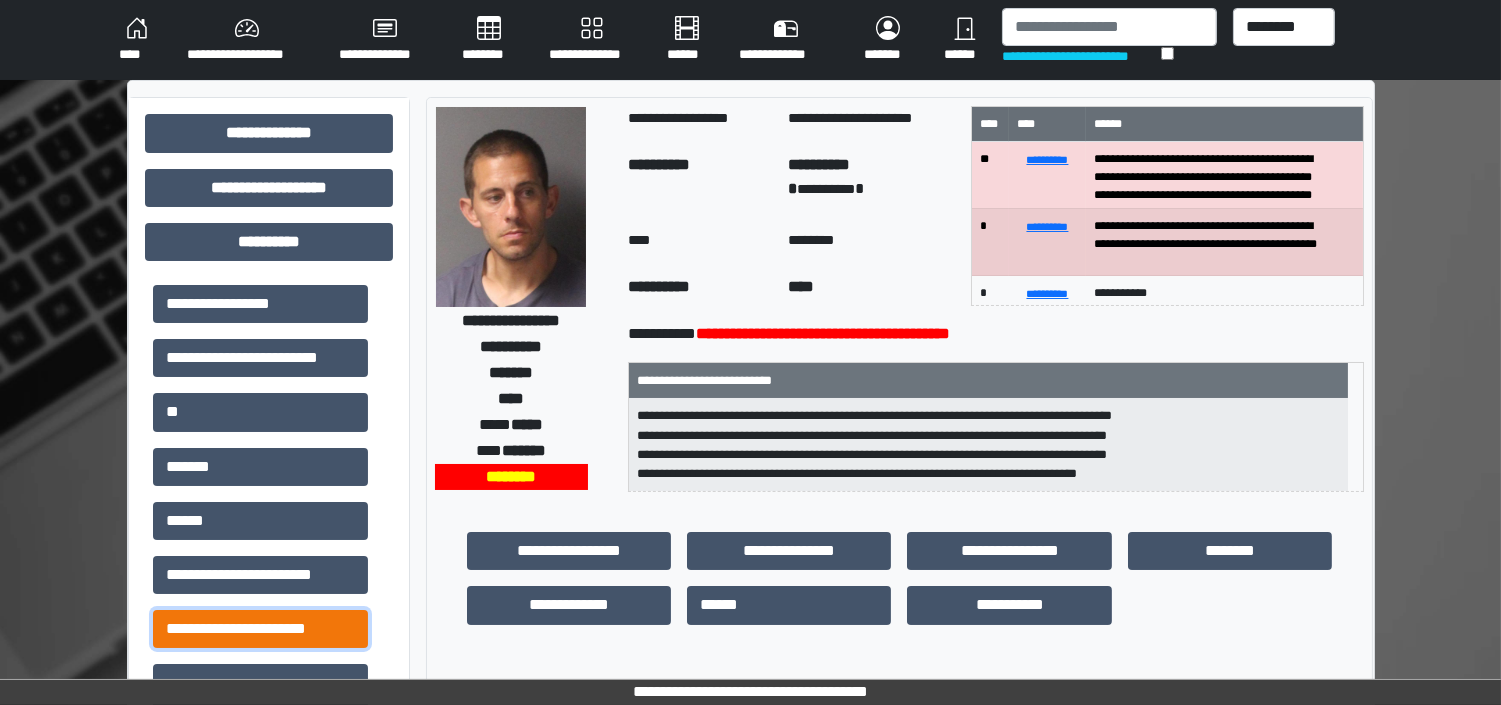 click on "**********" at bounding box center (260, 629) 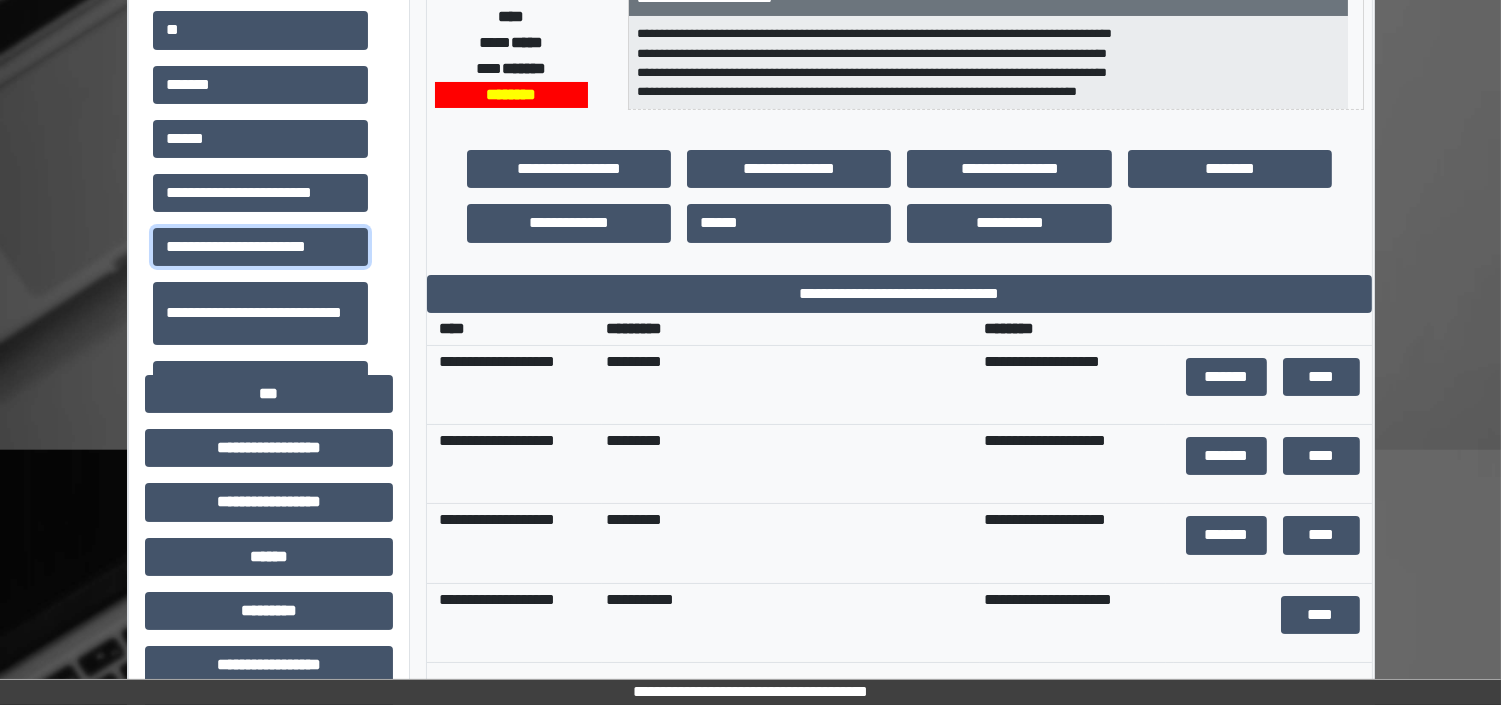 scroll, scrollTop: 444, scrollLeft: 0, axis: vertical 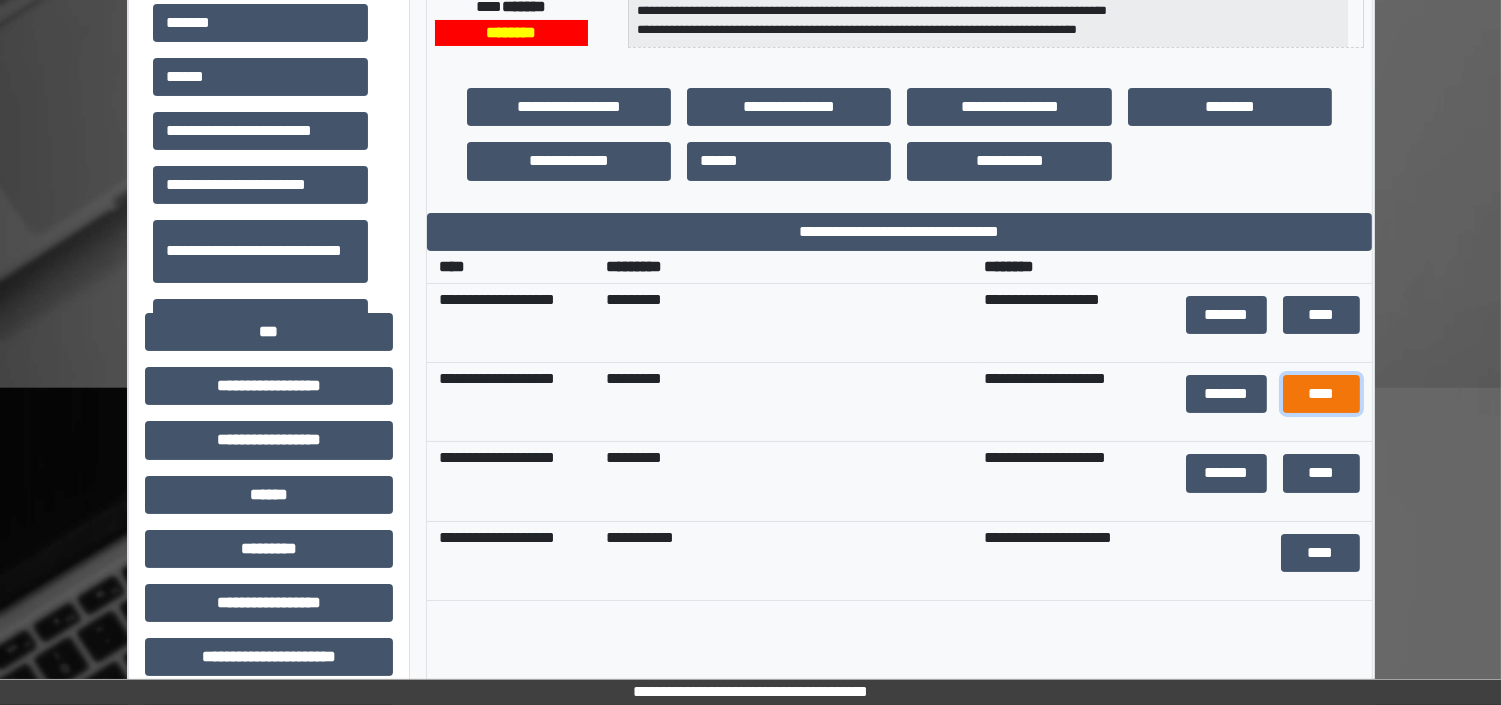 click on "****" at bounding box center (1321, 394) 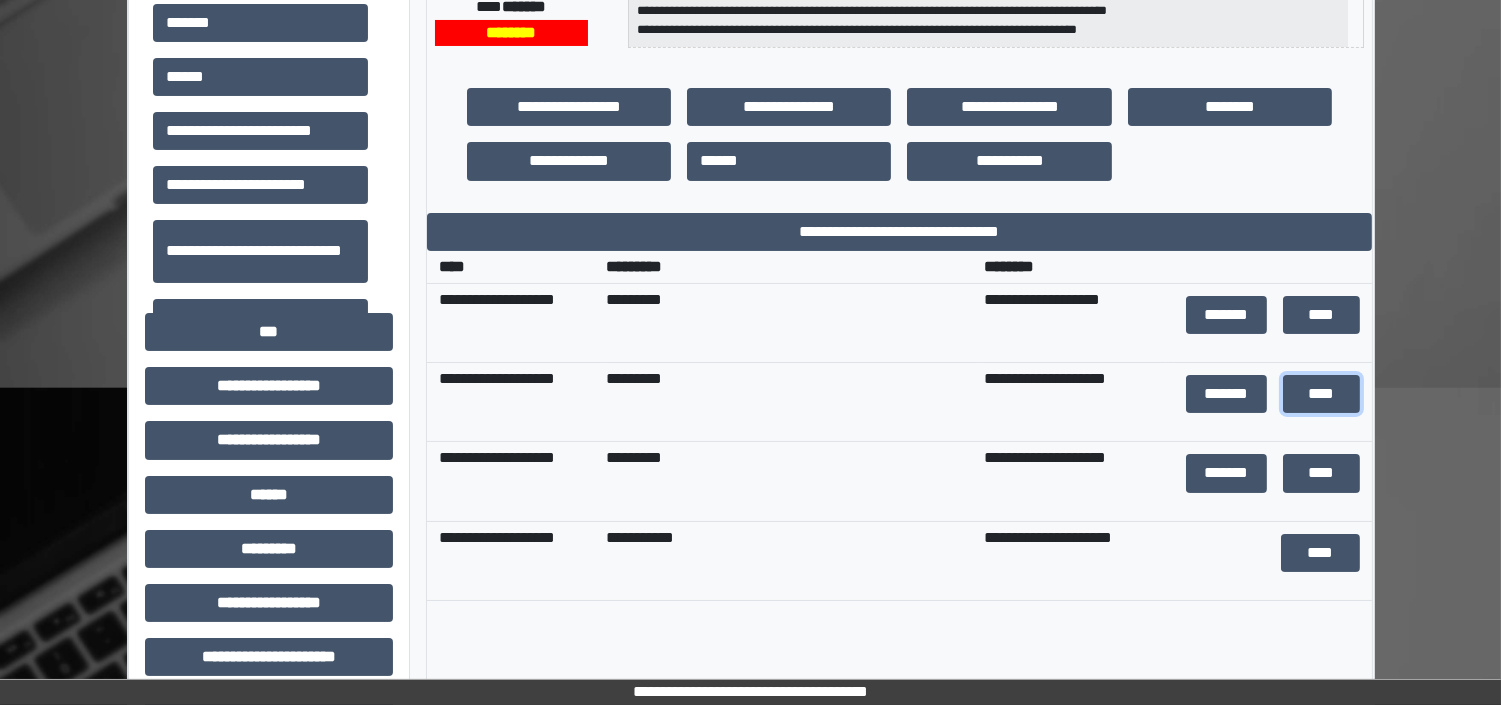 scroll, scrollTop: 0, scrollLeft: 0, axis: both 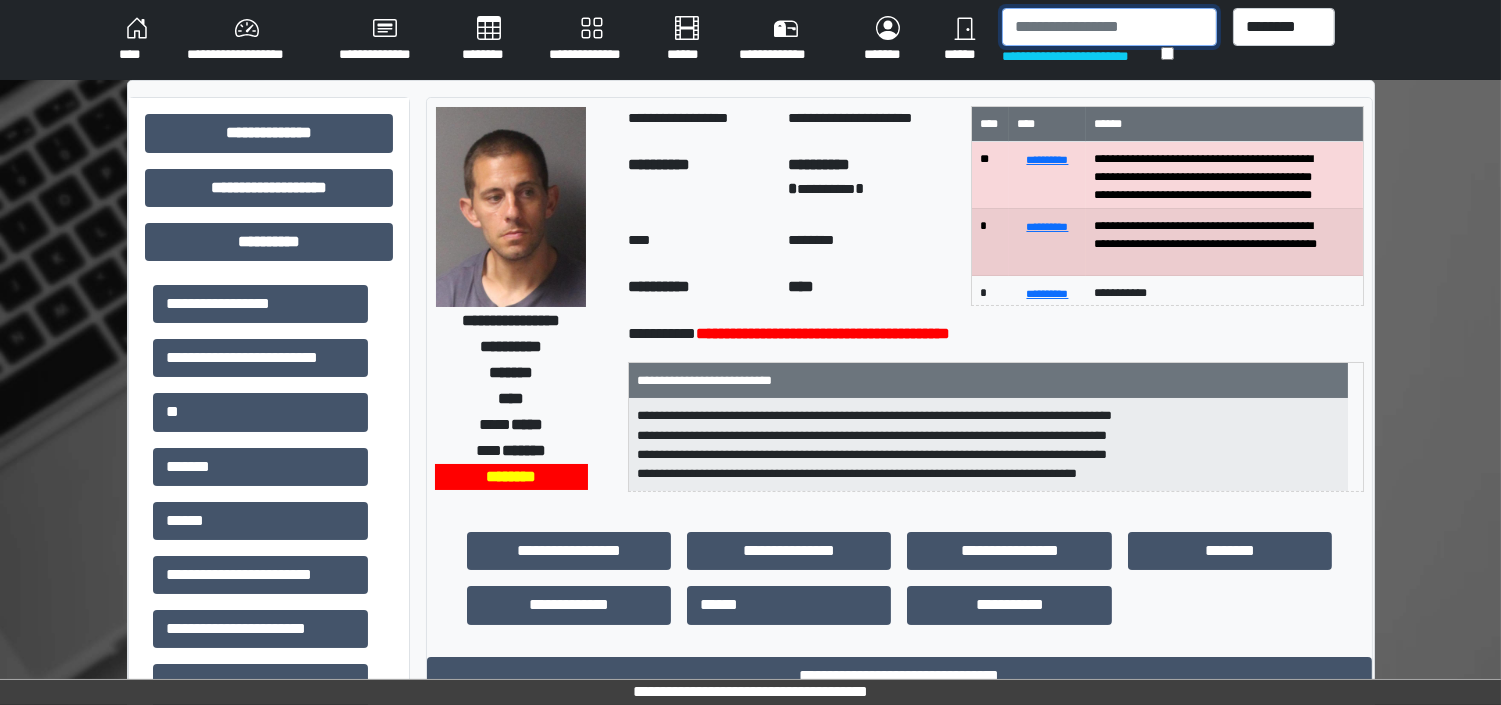 click at bounding box center [1109, 27] 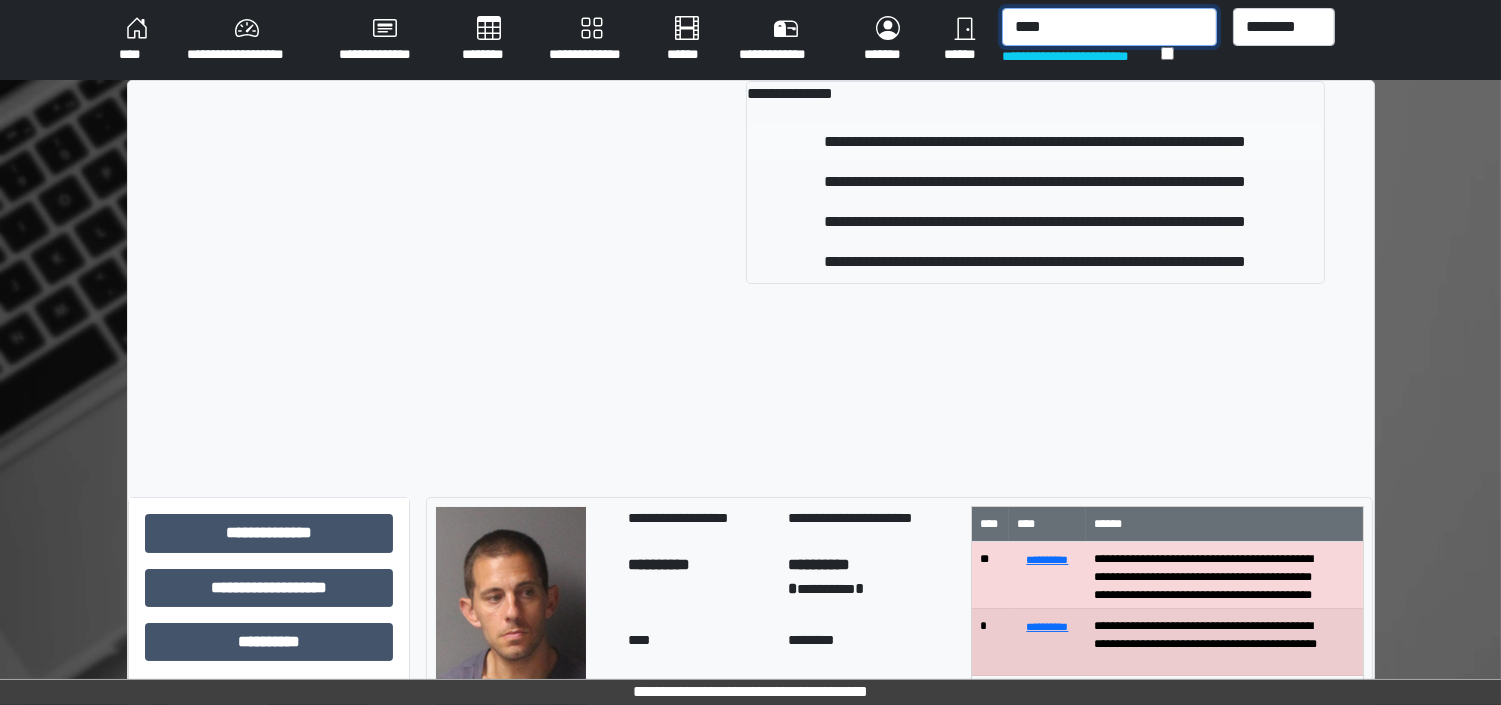 type on "****" 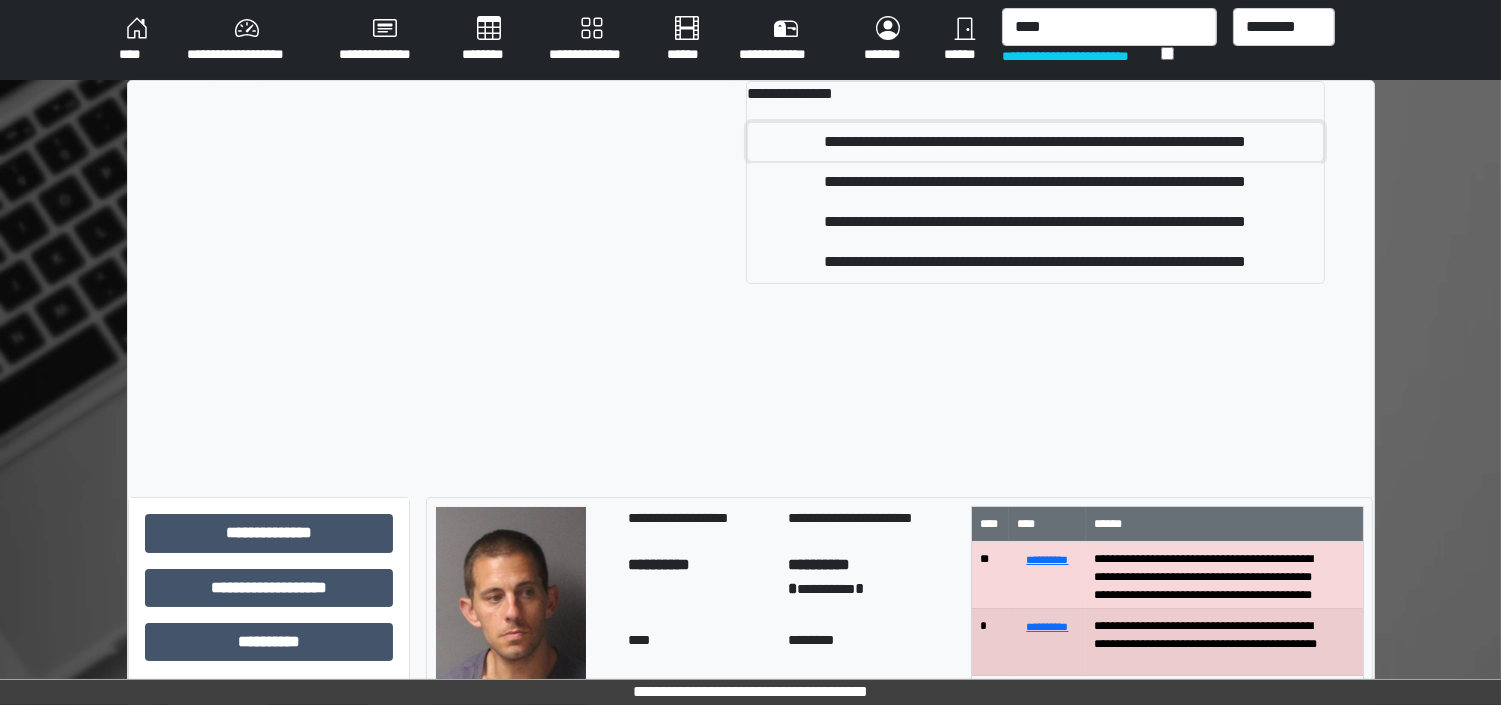 click on "**********" at bounding box center [1036, 142] 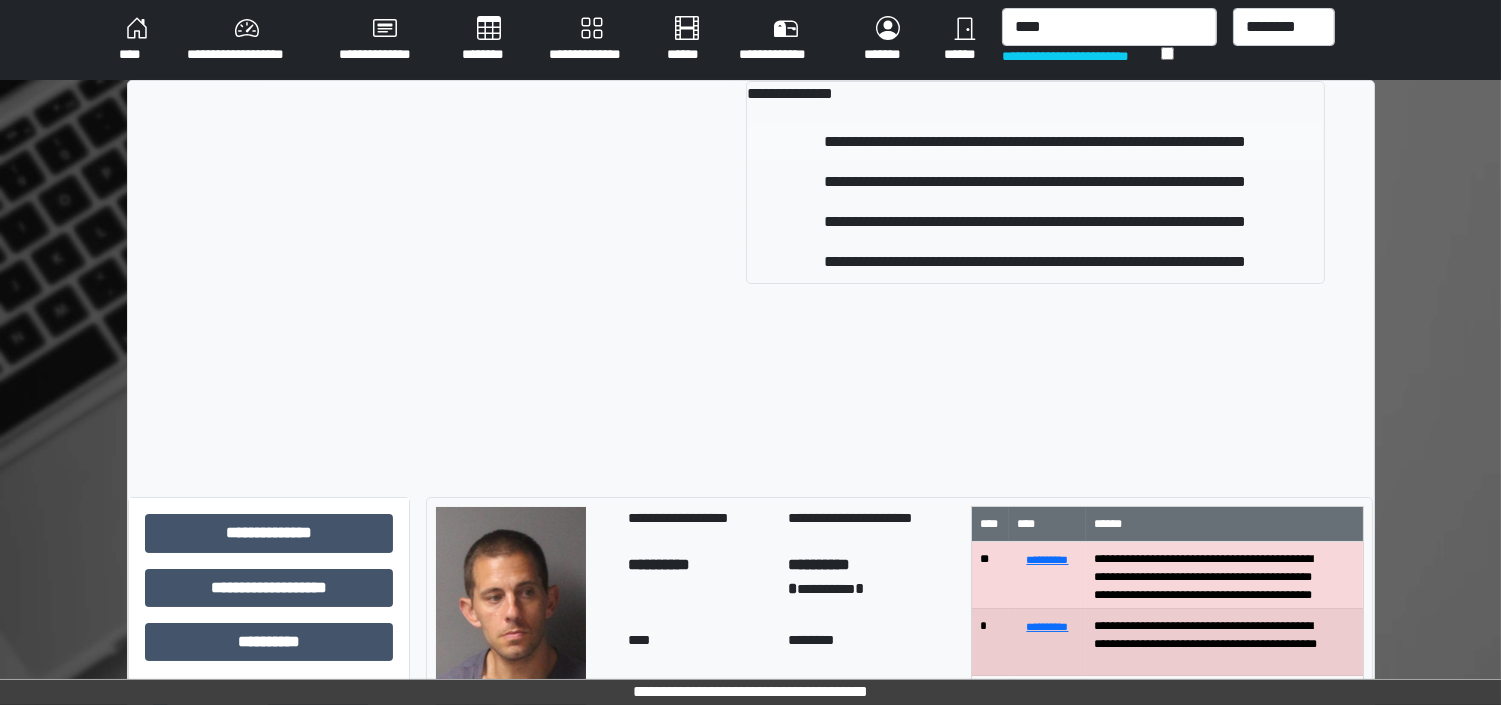type 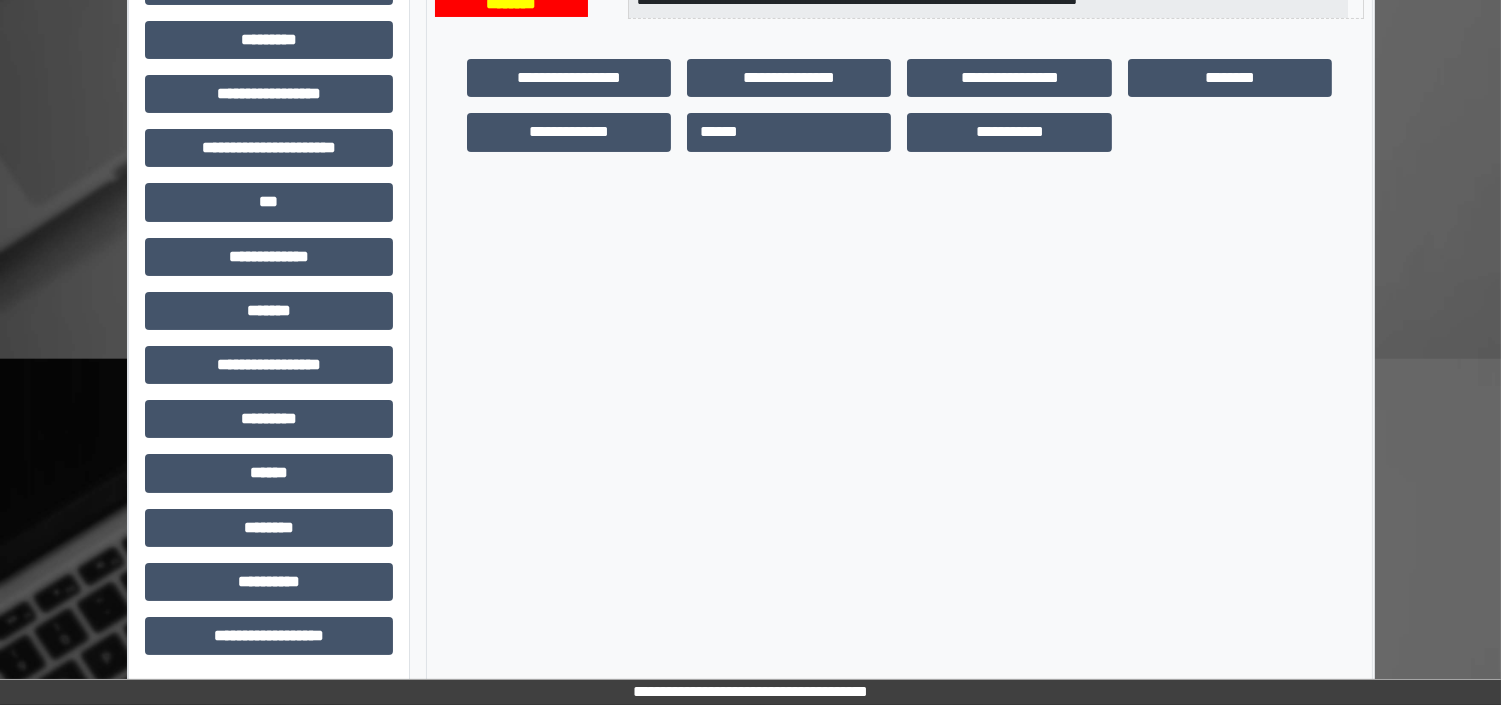 scroll, scrollTop: 0, scrollLeft: 0, axis: both 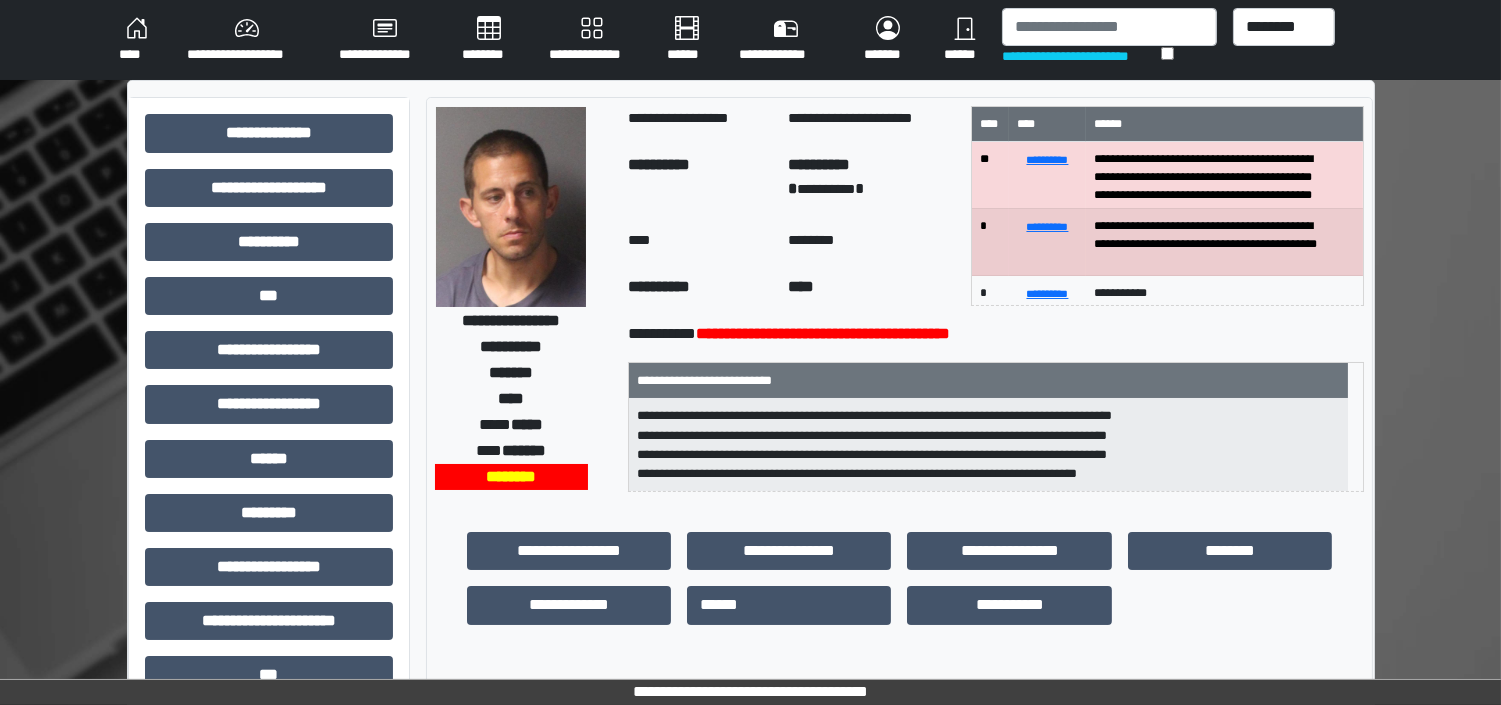 click on "****" at bounding box center (137, 40) 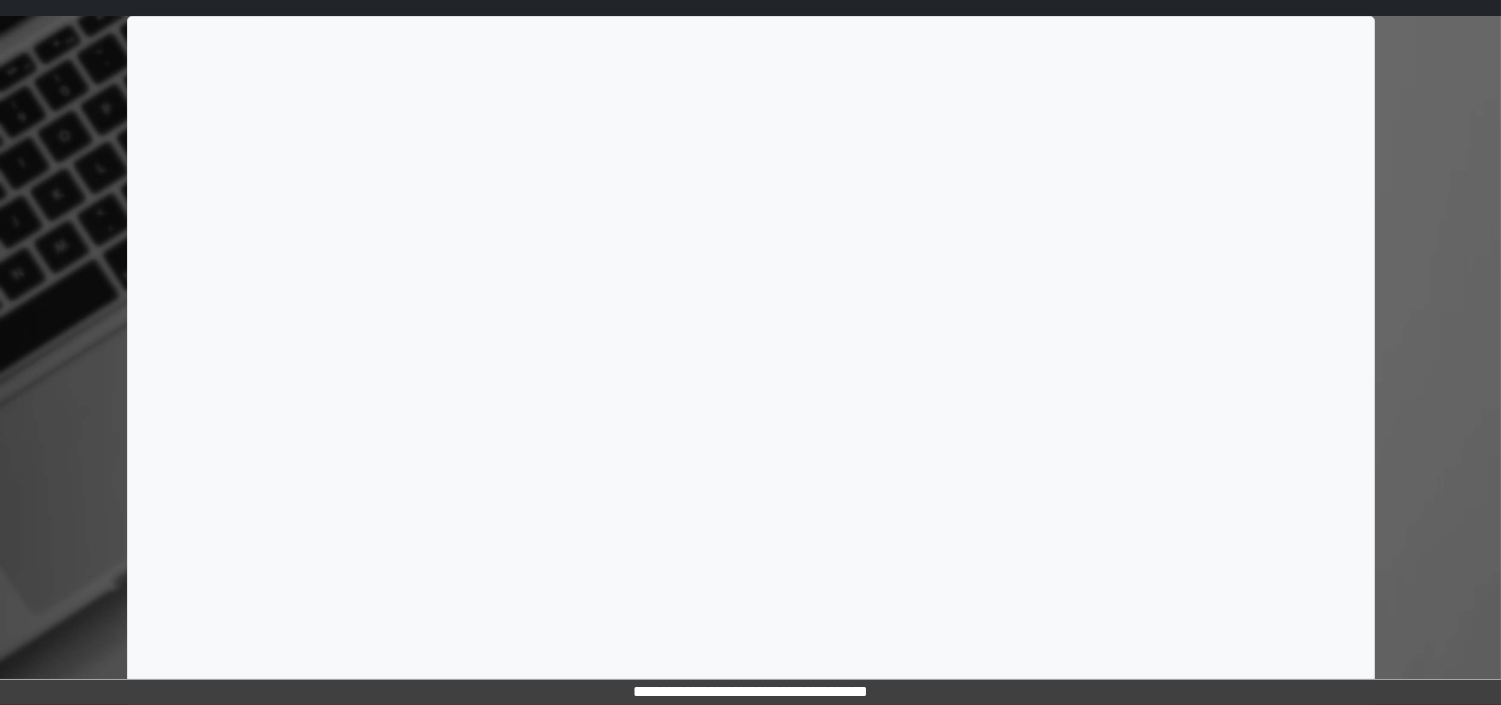 scroll, scrollTop: 327, scrollLeft: 0, axis: vertical 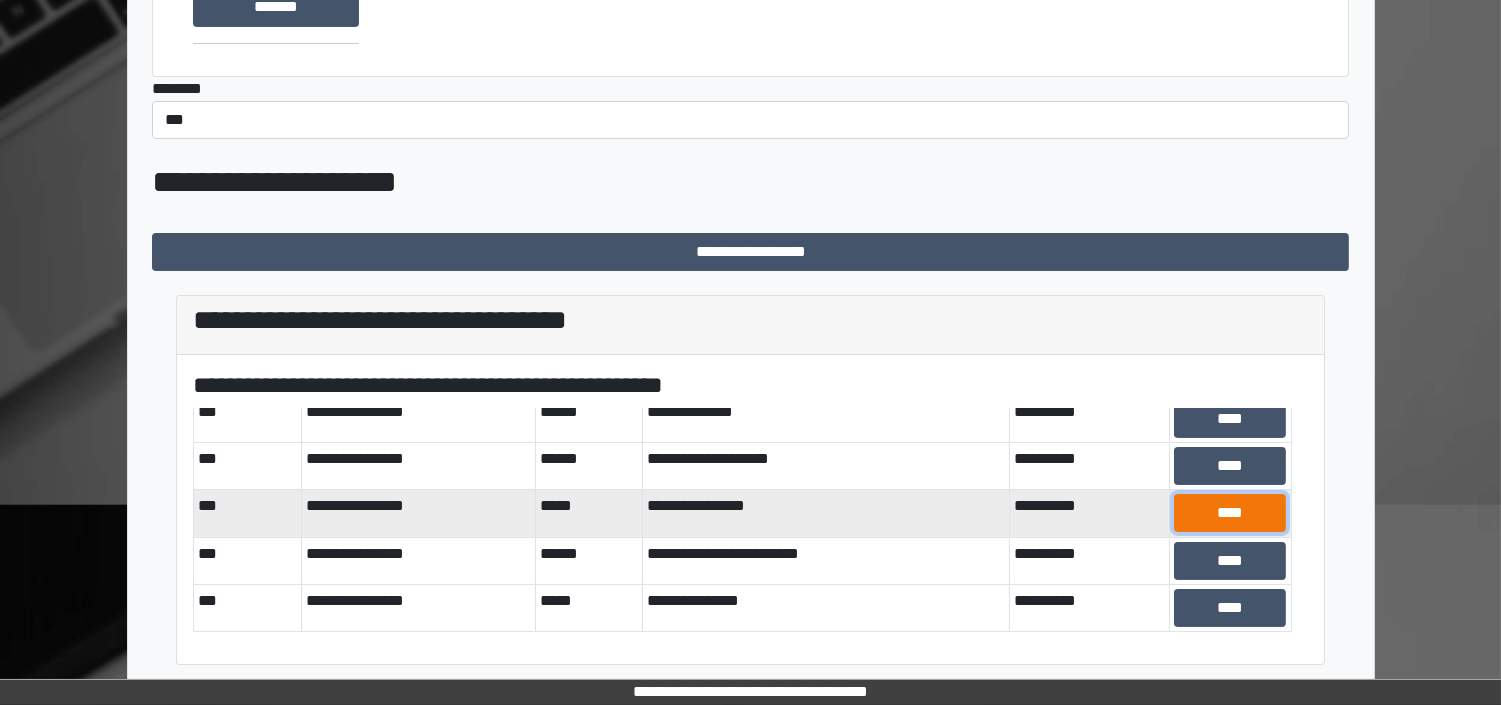 click on "****" at bounding box center (1230, 513) 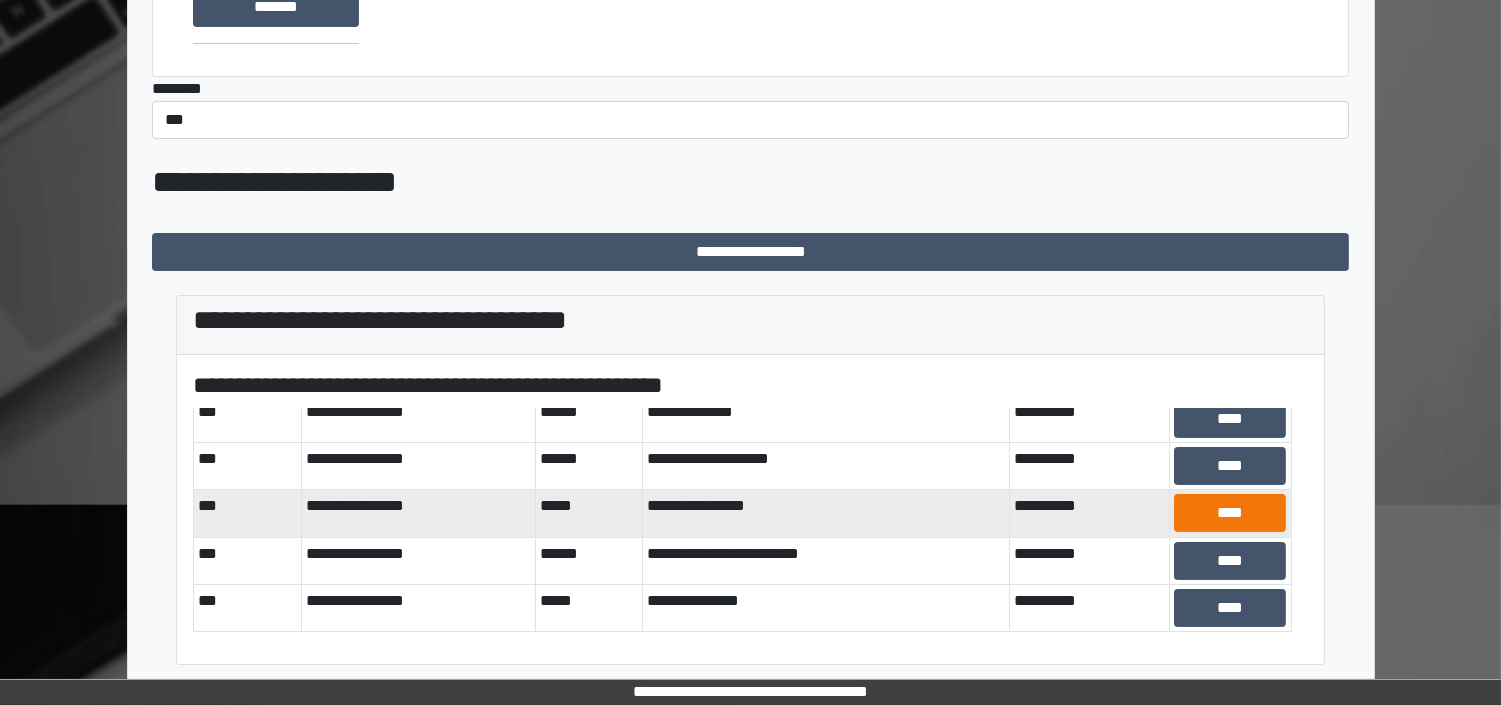 scroll, scrollTop: 226, scrollLeft: 0, axis: vertical 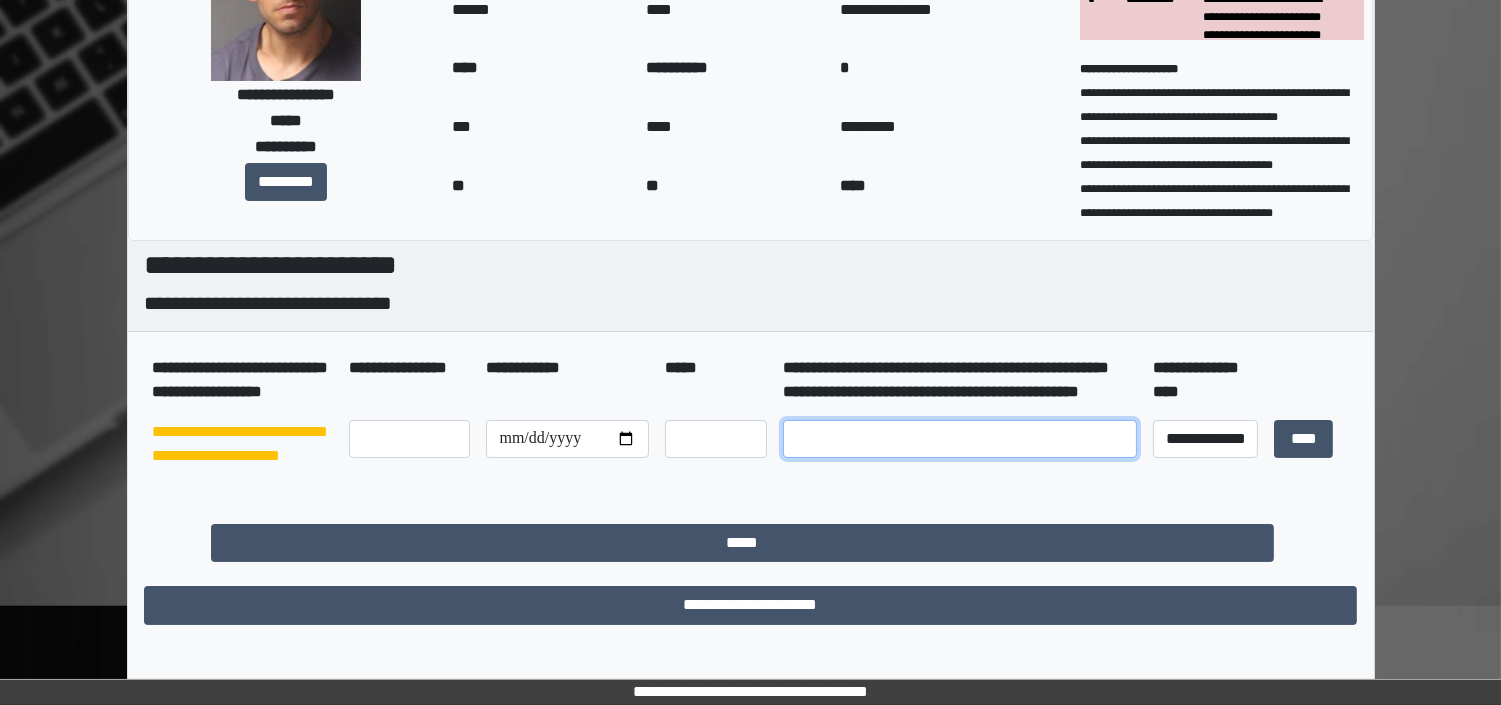 click at bounding box center [960, 439] 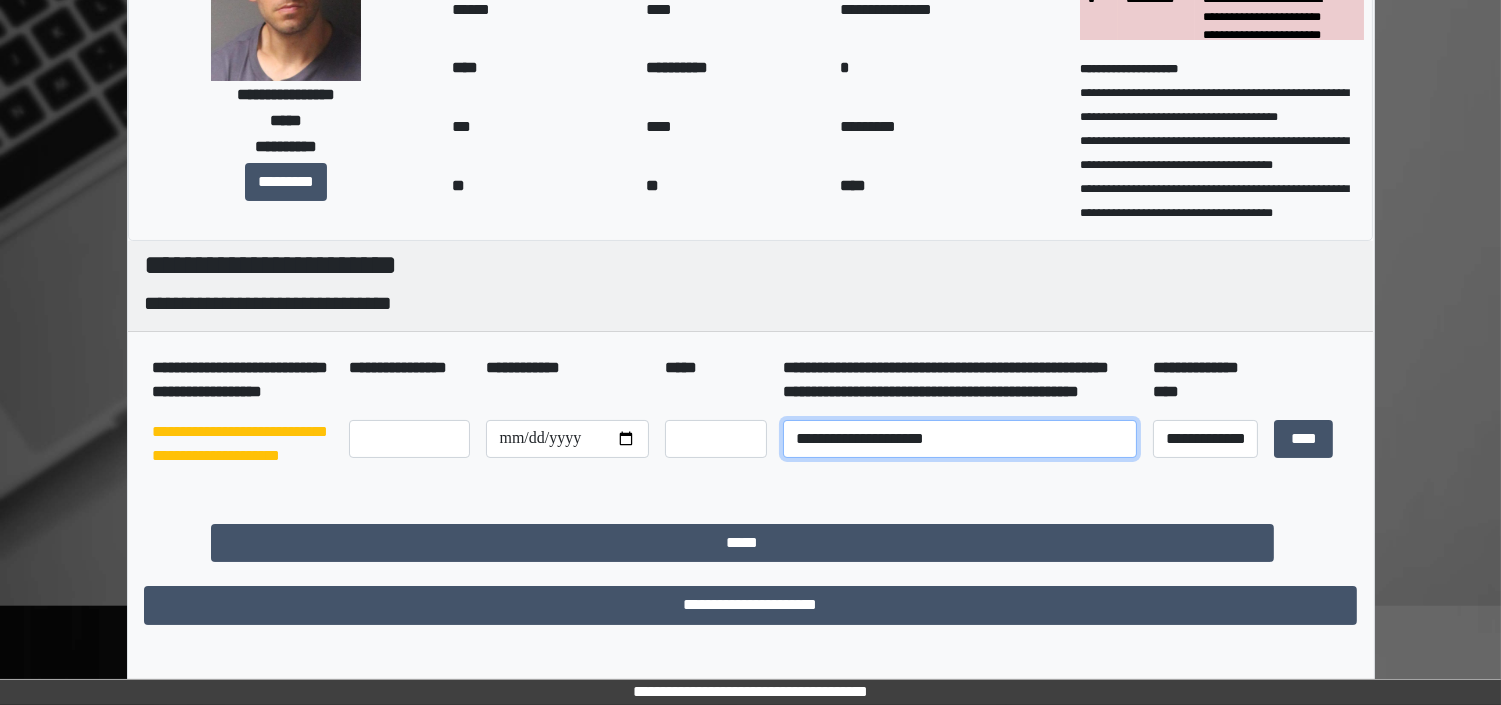type on "**********" 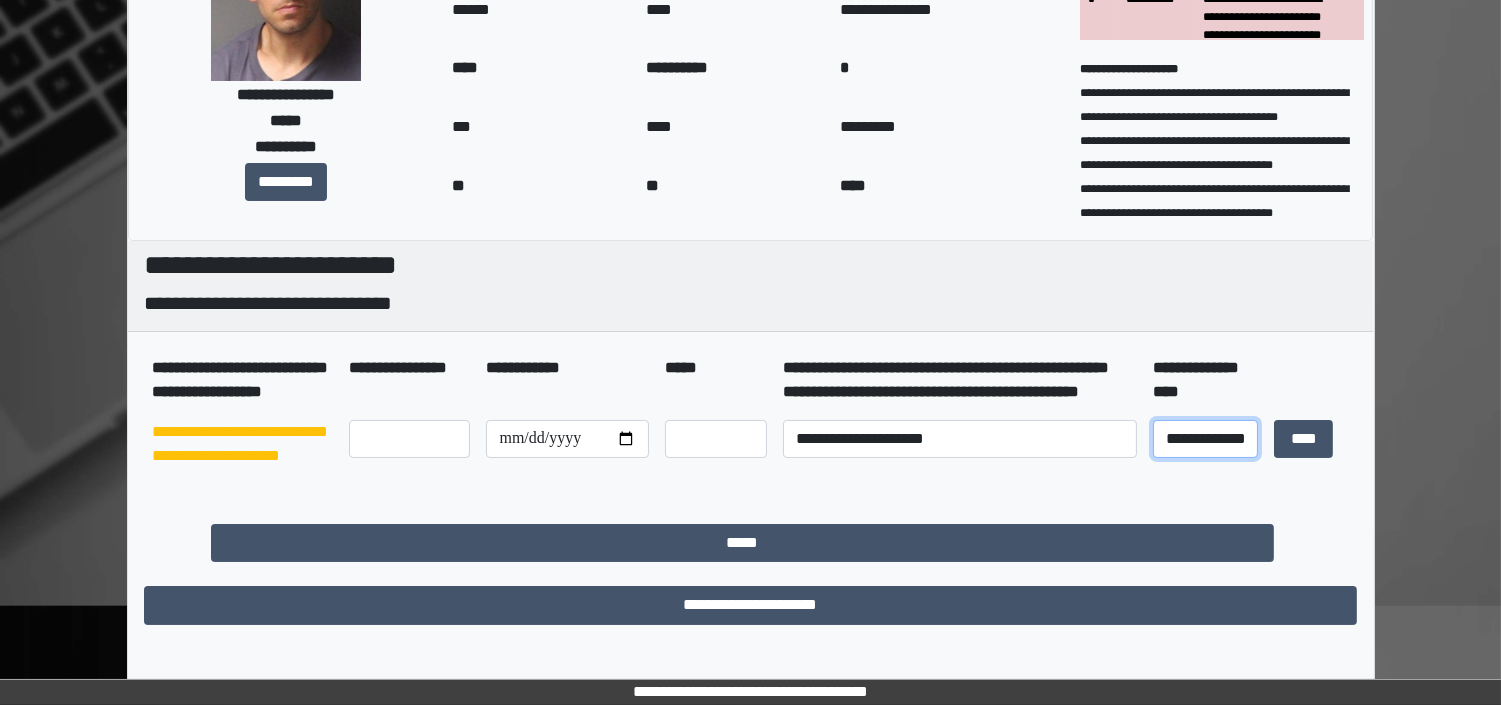 click on "**********" at bounding box center (1206, 439) 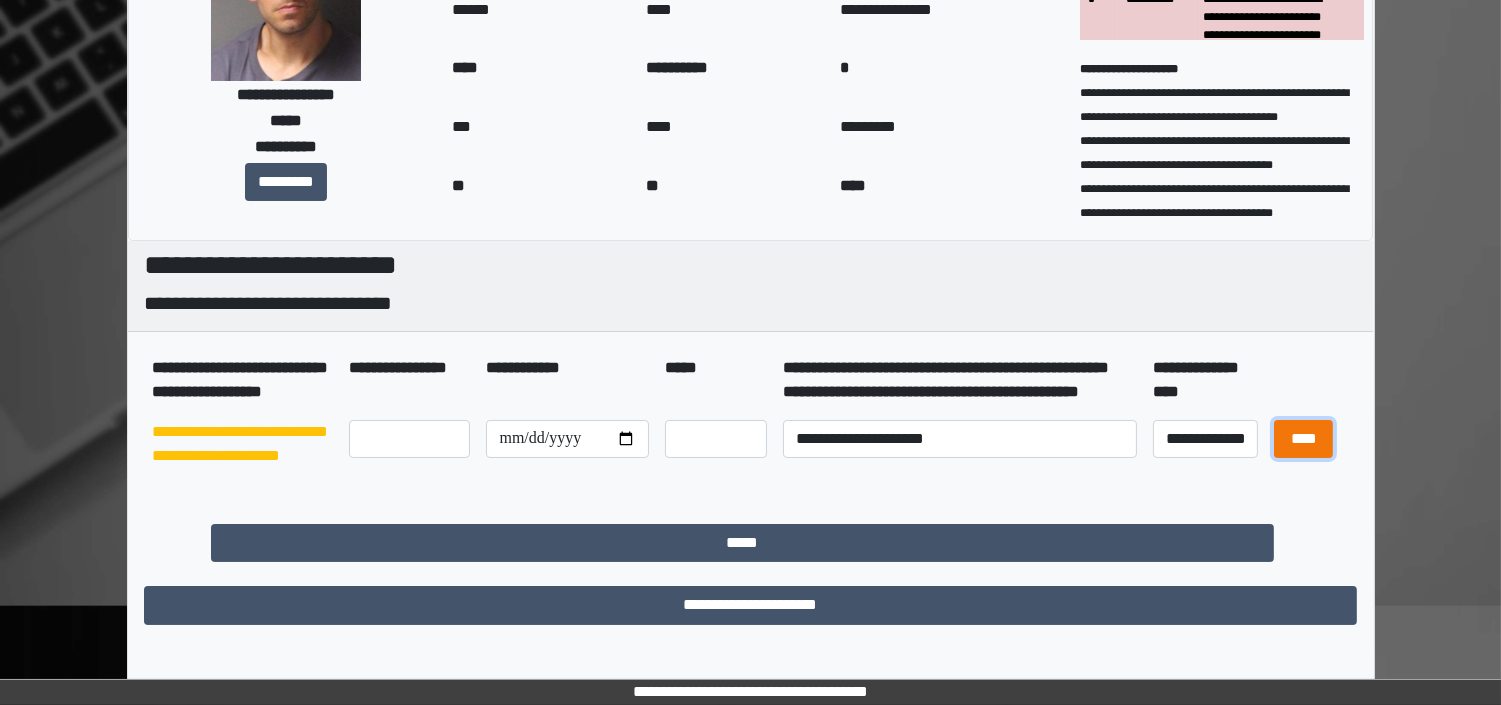 click on "****" at bounding box center [1303, 439] 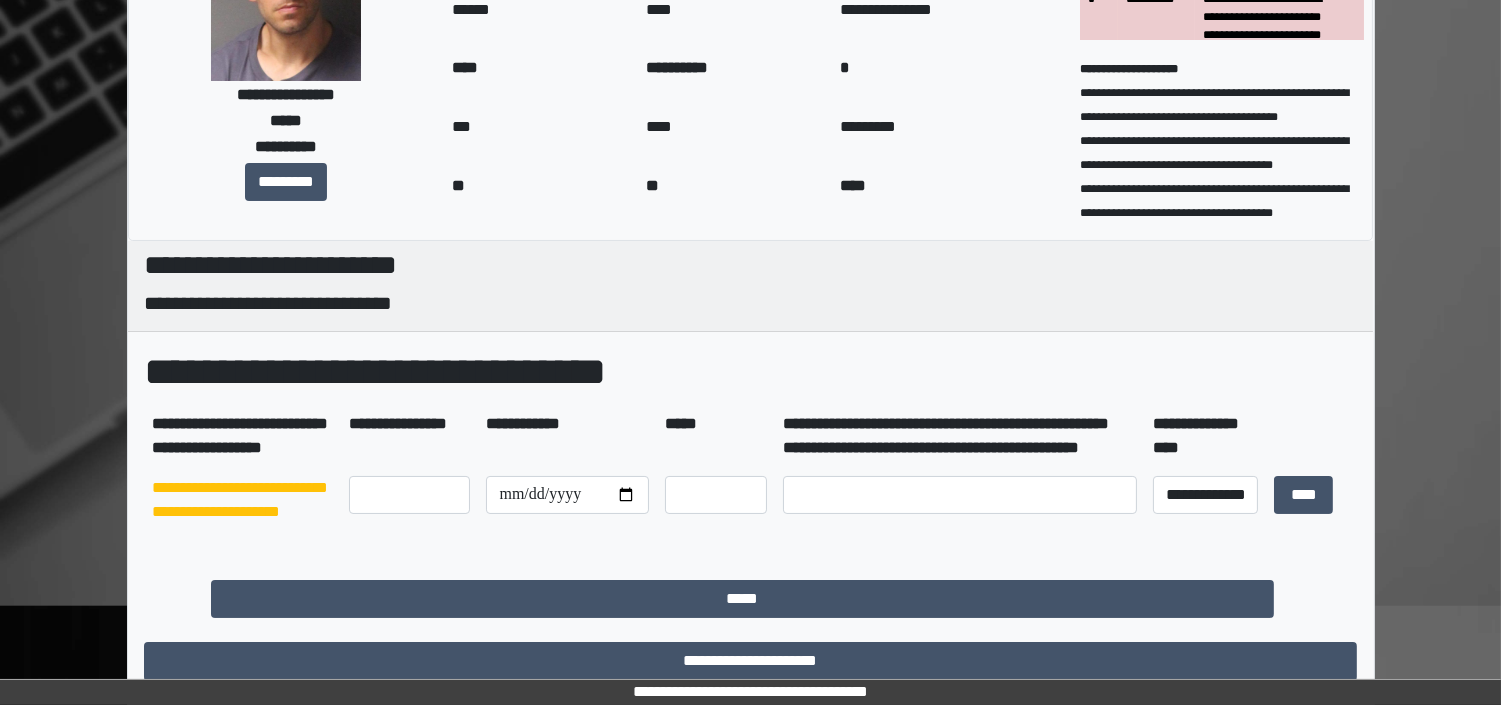 scroll, scrollTop: 55, scrollLeft: 0, axis: vertical 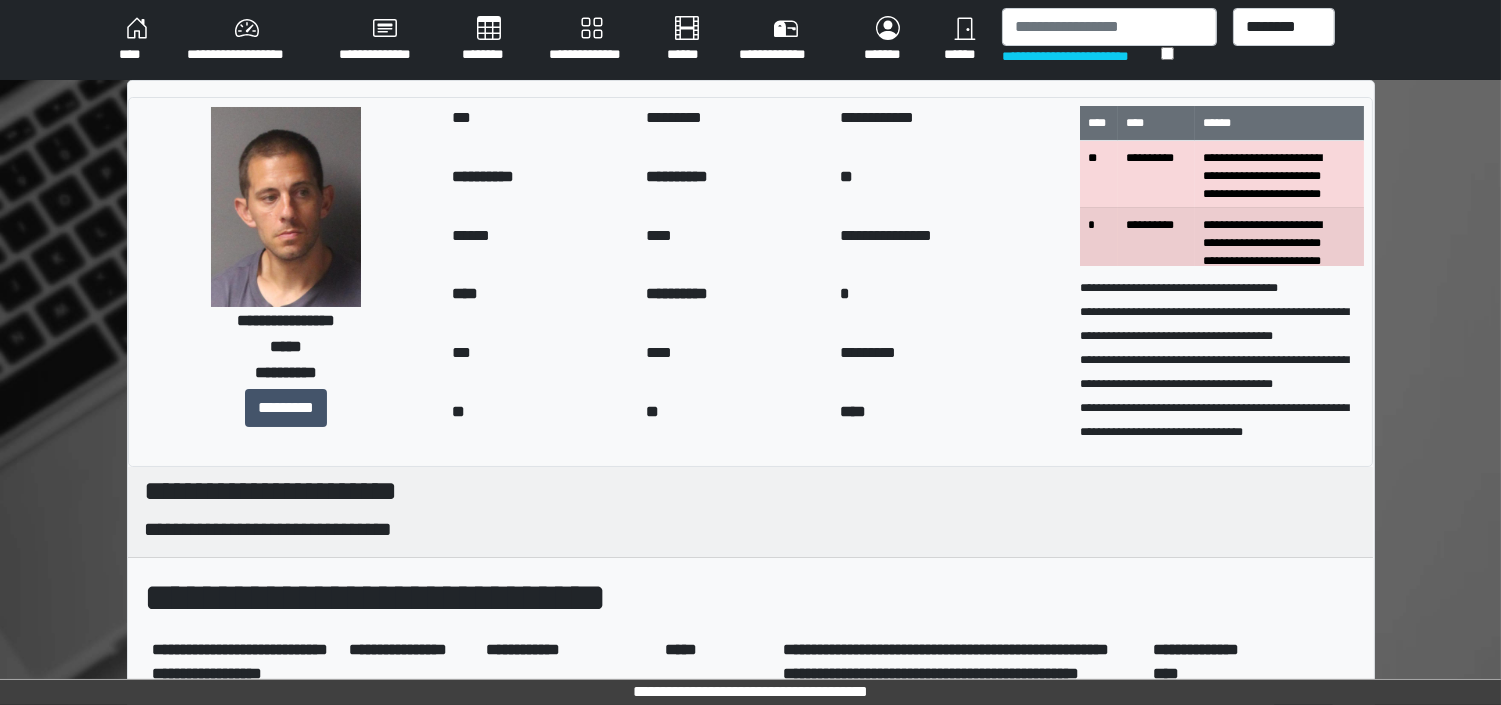 click on "****" at bounding box center (137, 40) 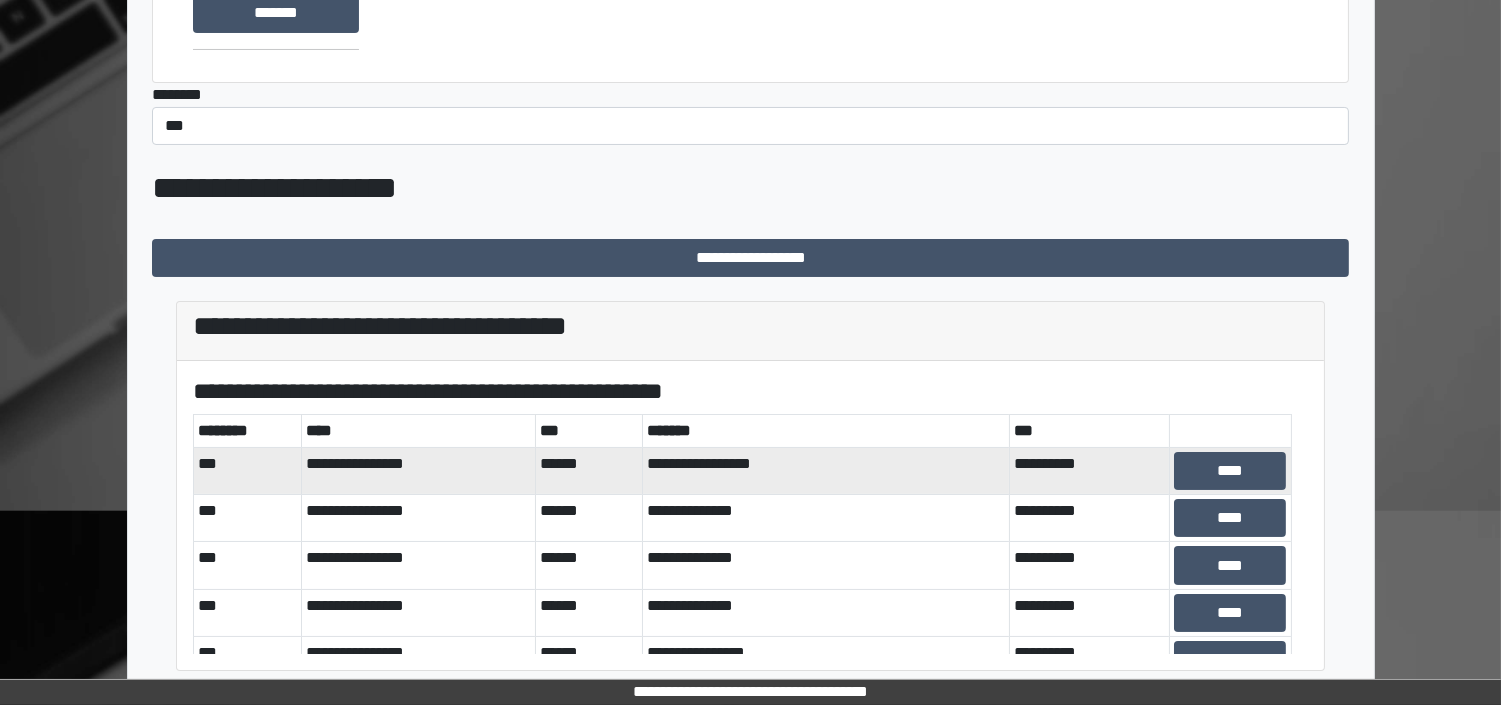 scroll, scrollTop: 327, scrollLeft: 0, axis: vertical 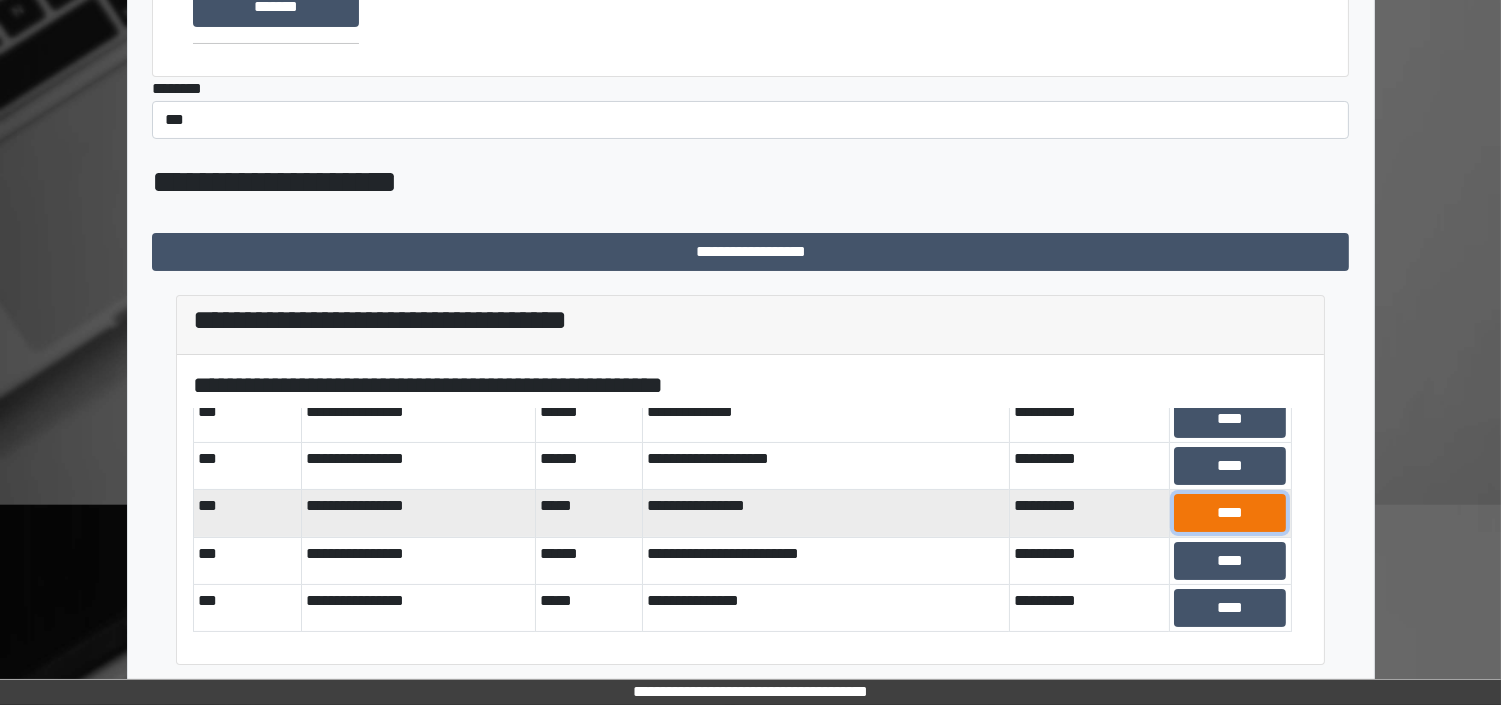 click on "****" at bounding box center [1230, 513] 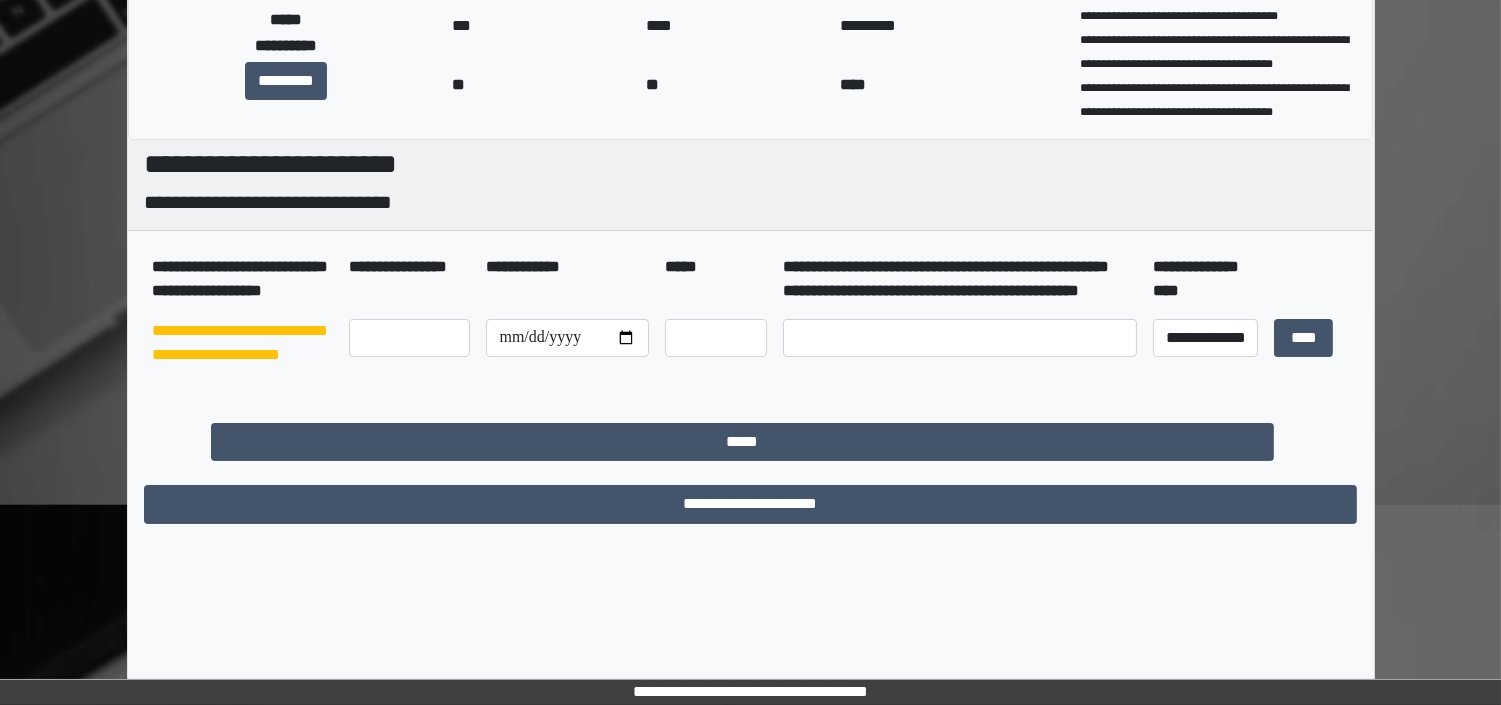 scroll, scrollTop: 226, scrollLeft: 0, axis: vertical 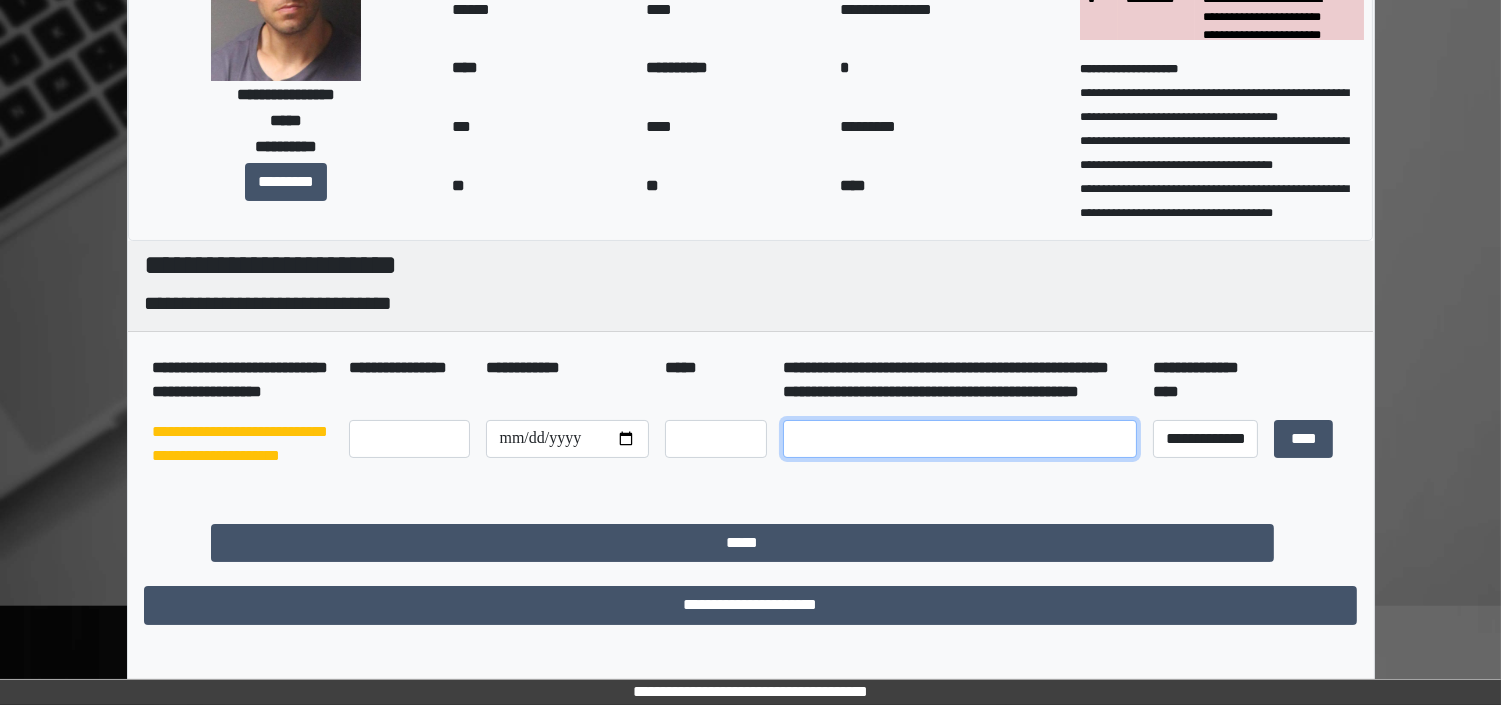 click at bounding box center [960, 439] 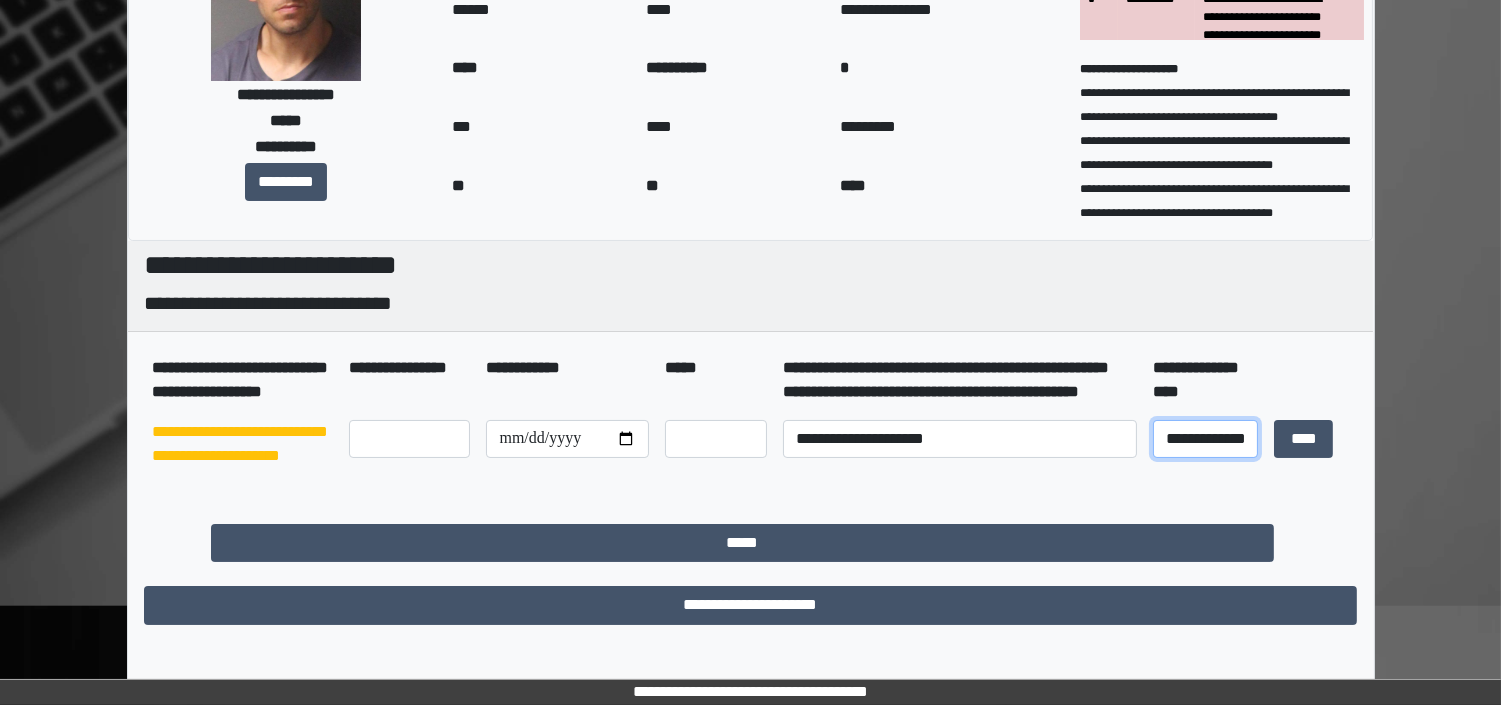 click on "**********" at bounding box center [1206, 439] 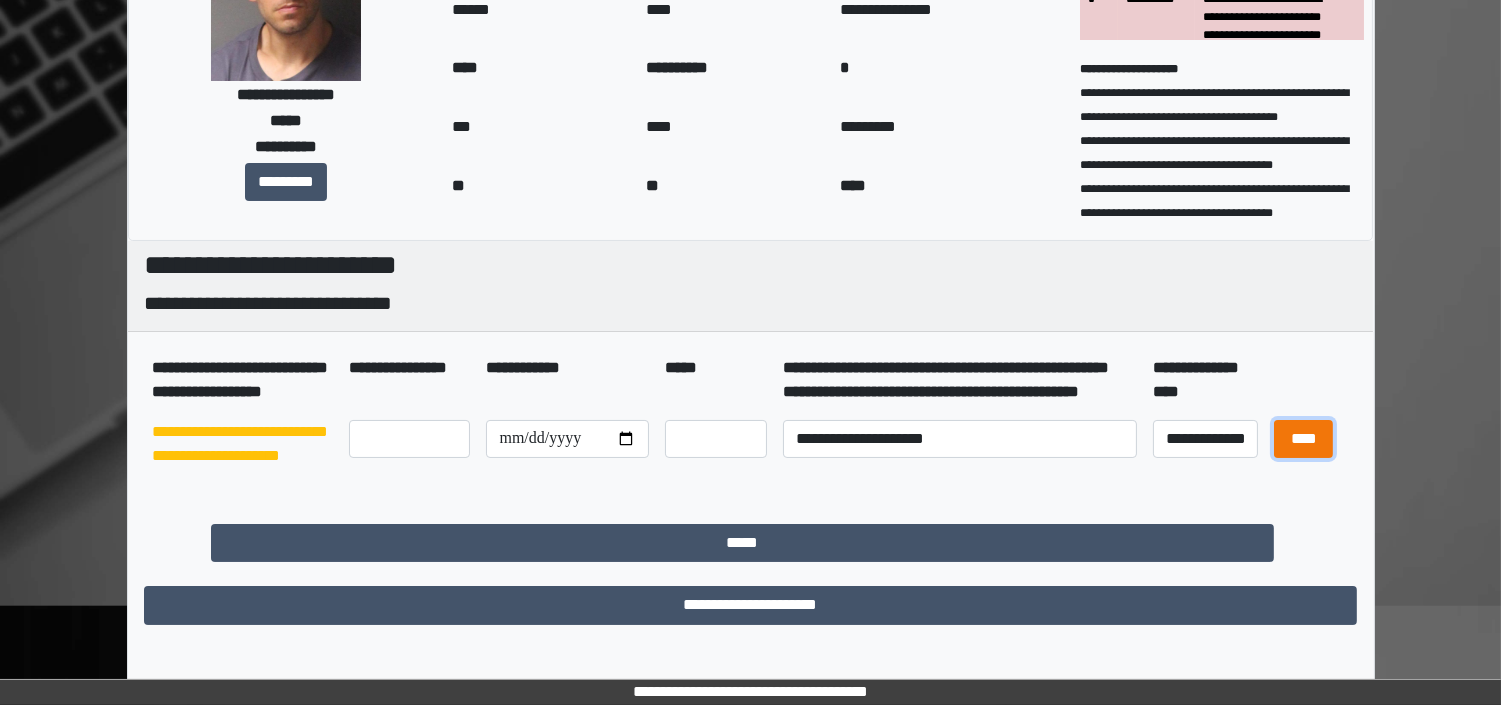 click on "****" at bounding box center (1303, 439) 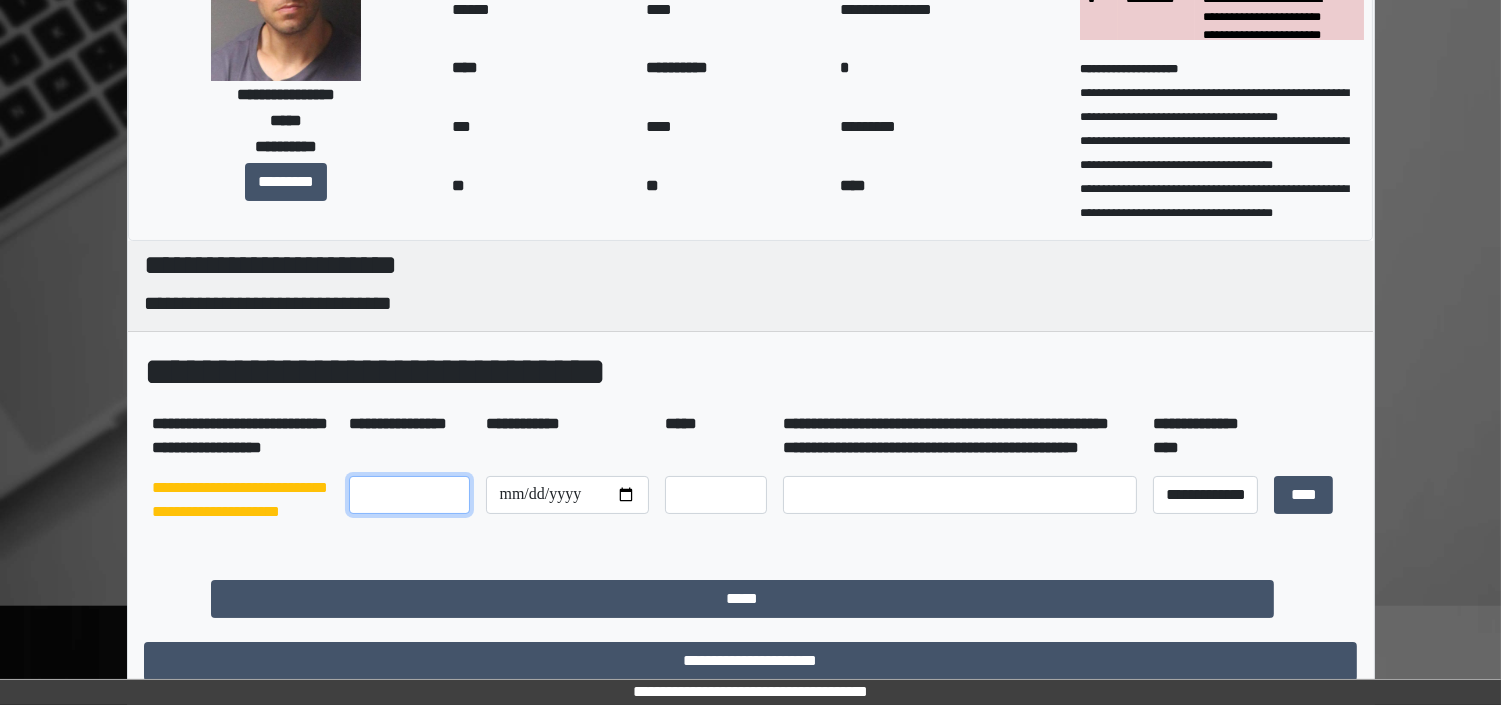 click at bounding box center (410, 495) 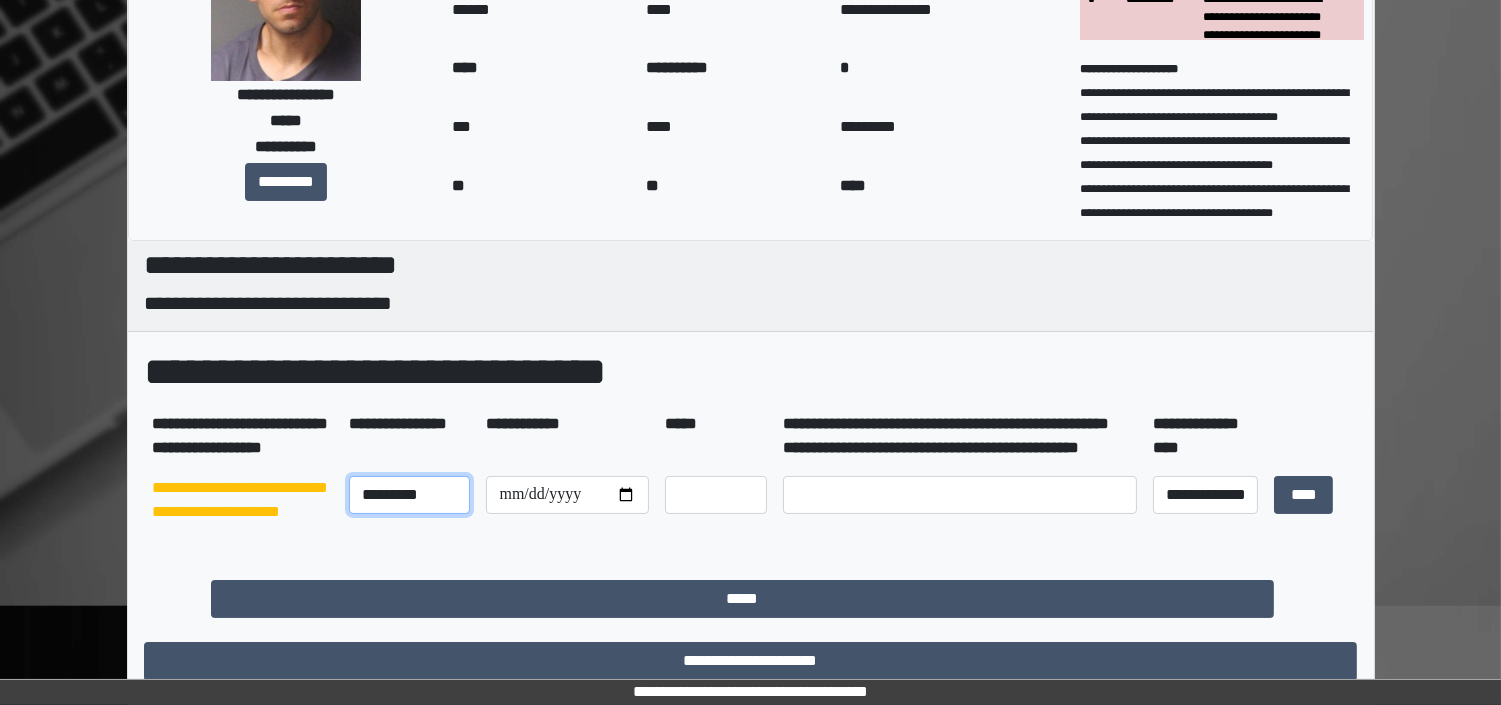 type on "*********" 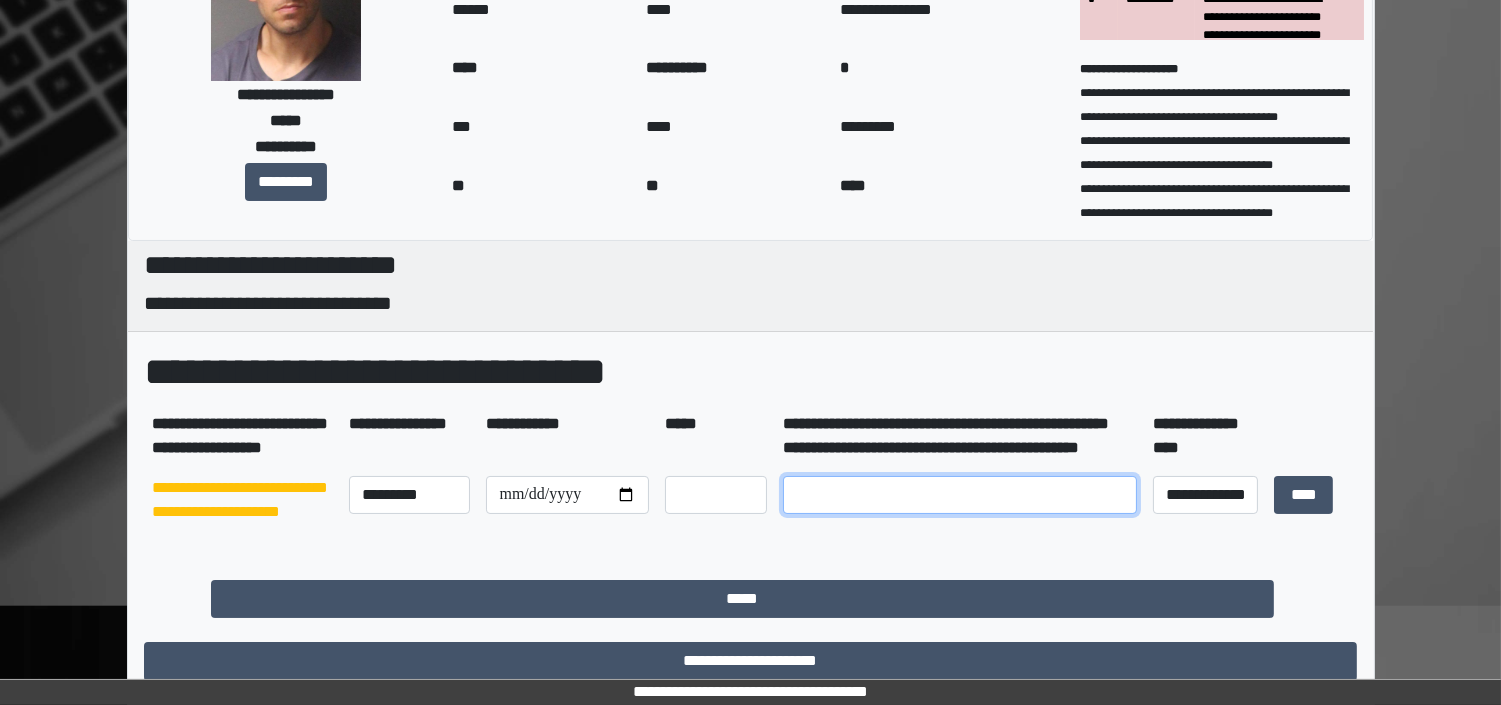 drag, startPoint x: 826, startPoint y: 510, endPoint x: 846, endPoint y: 528, distance: 26.907248 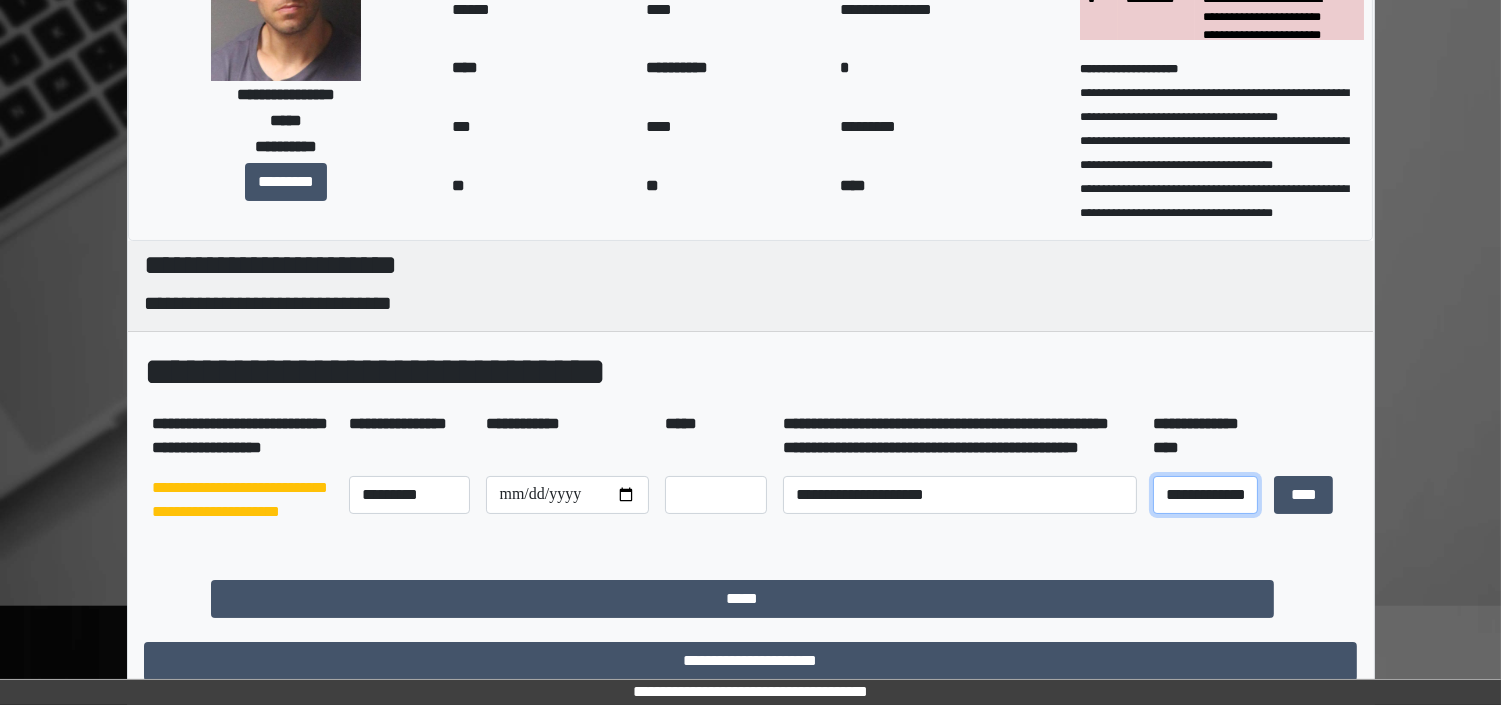 click on "**********" at bounding box center (1206, 495) 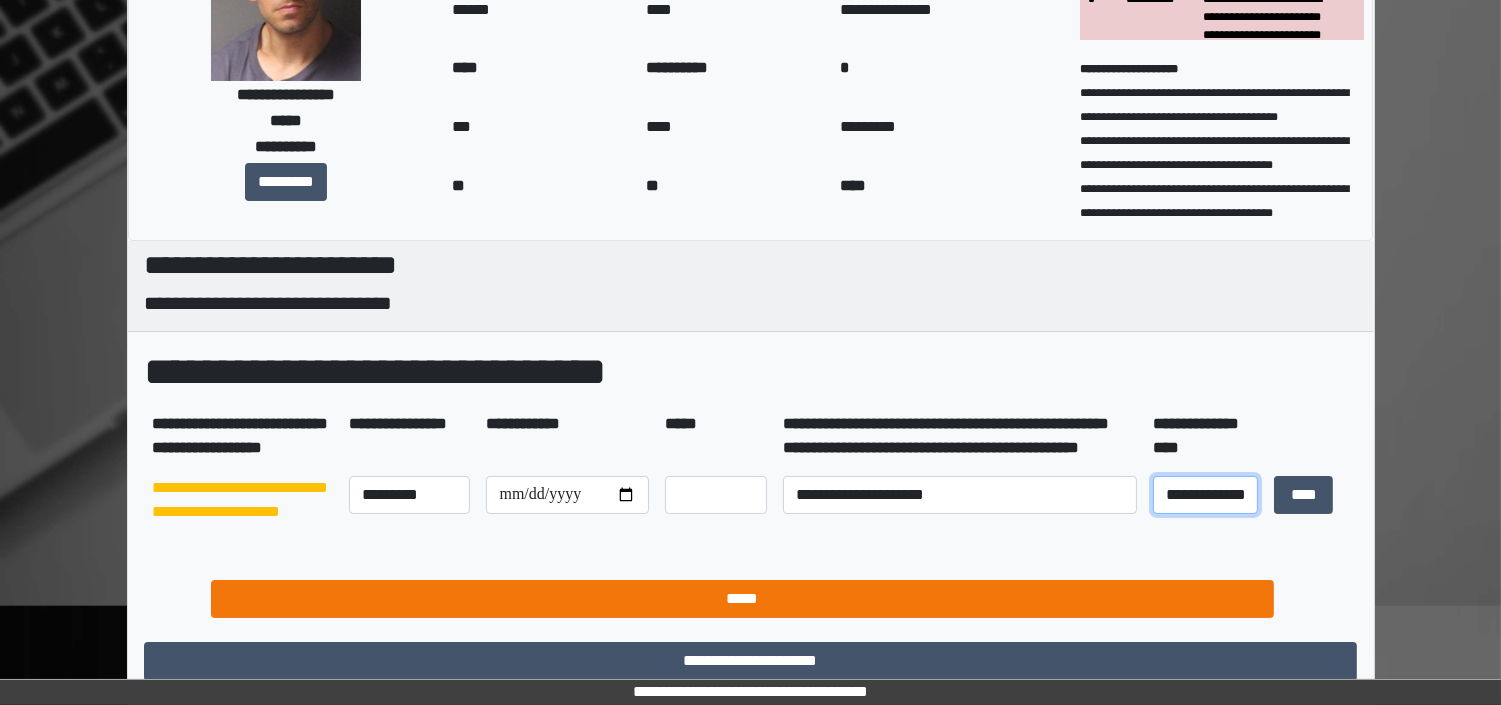 select on "*" 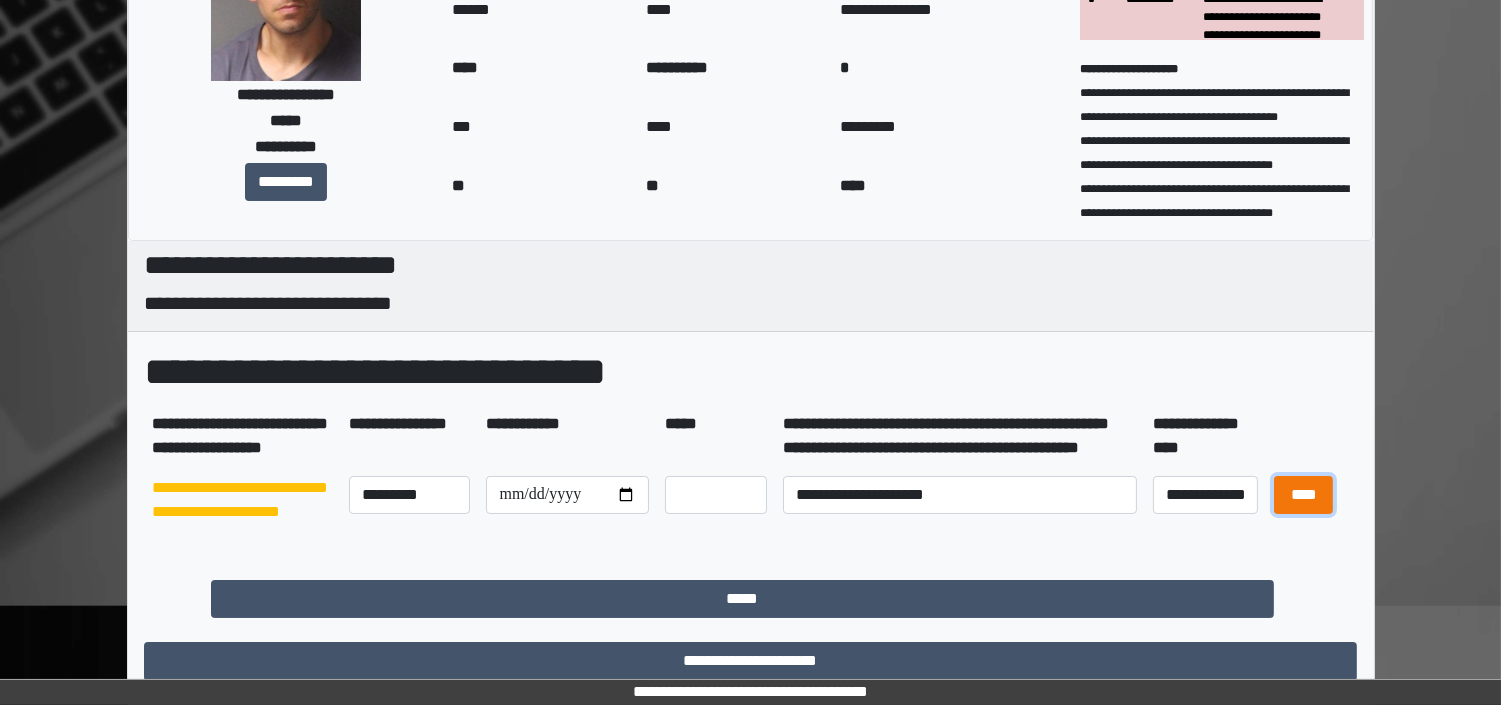 click on "****" at bounding box center (1303, 495) 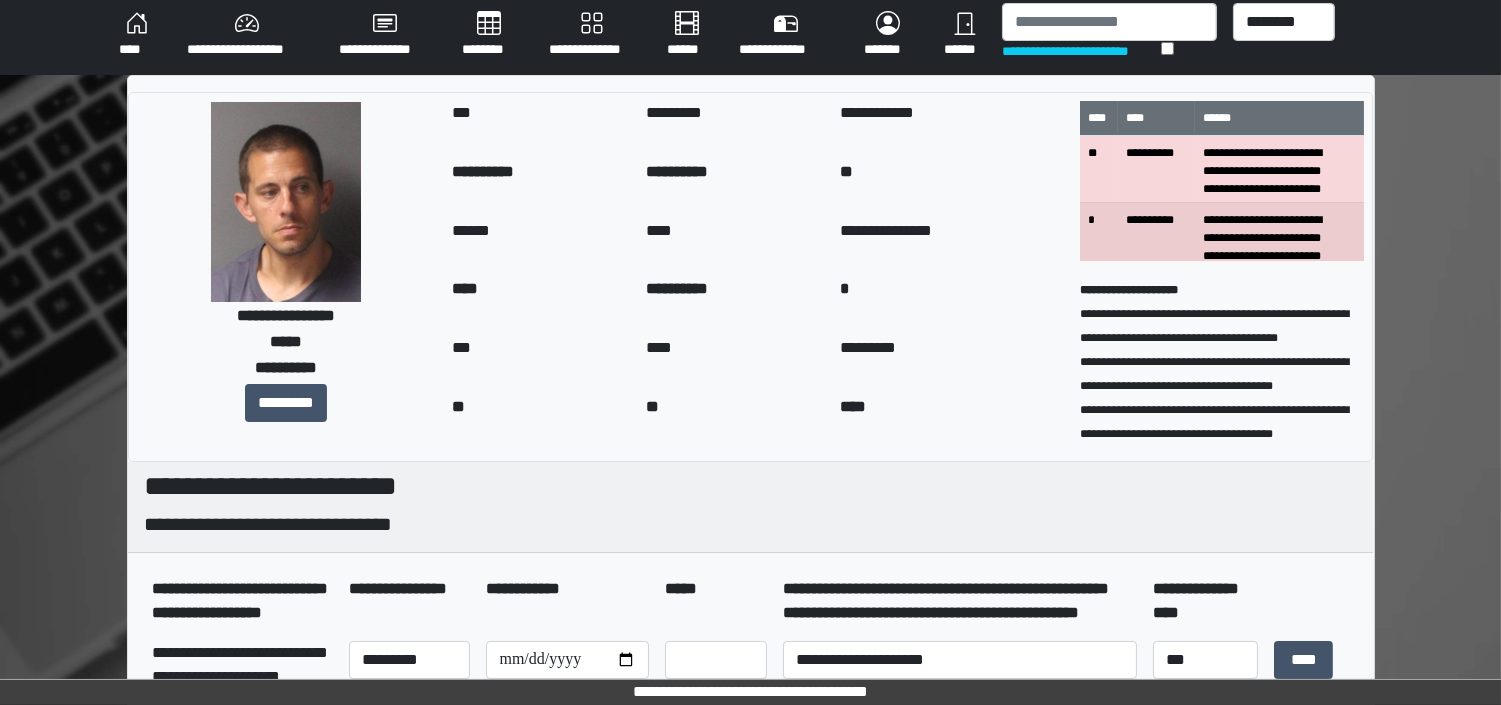 scroll, scrollTop: 0, scrollLeft: 0, axis: both 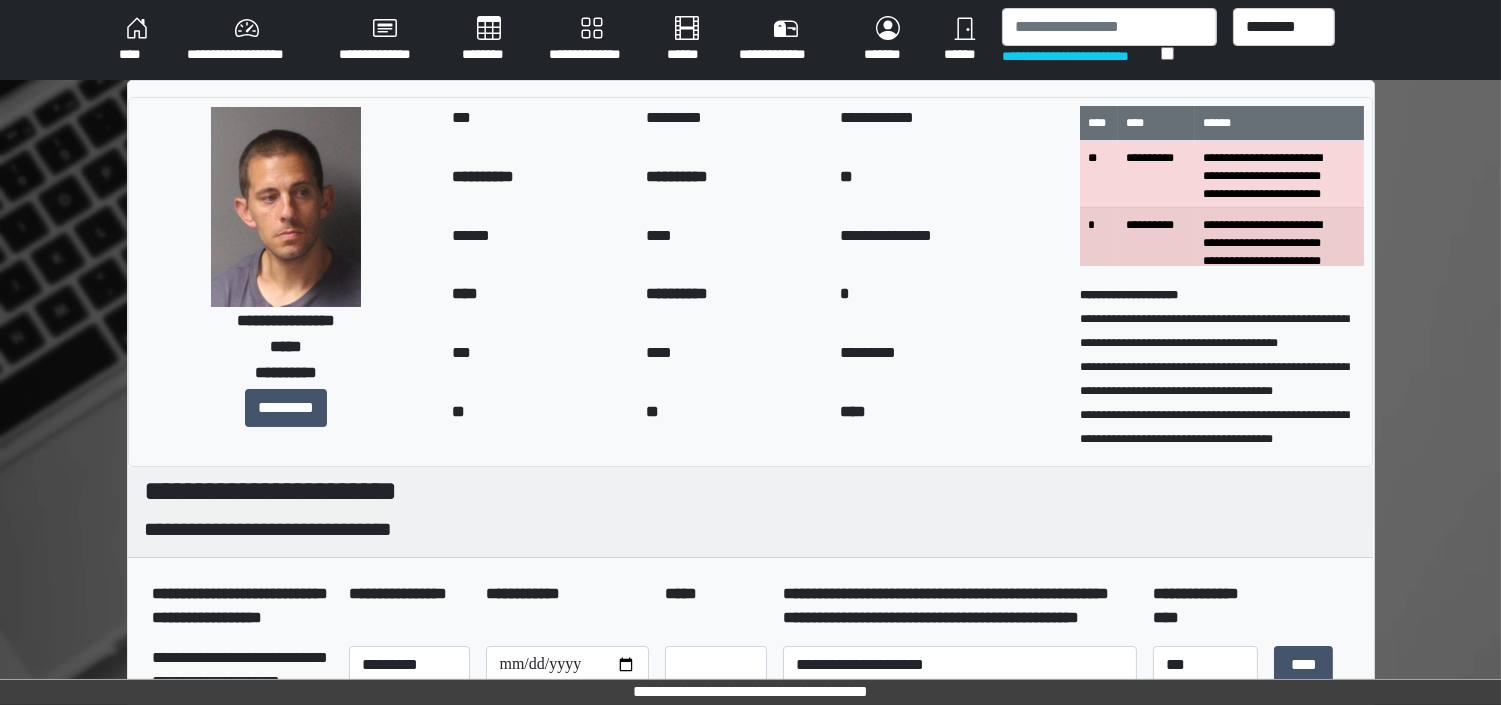 click on "****" at bounding box center [137, 40] 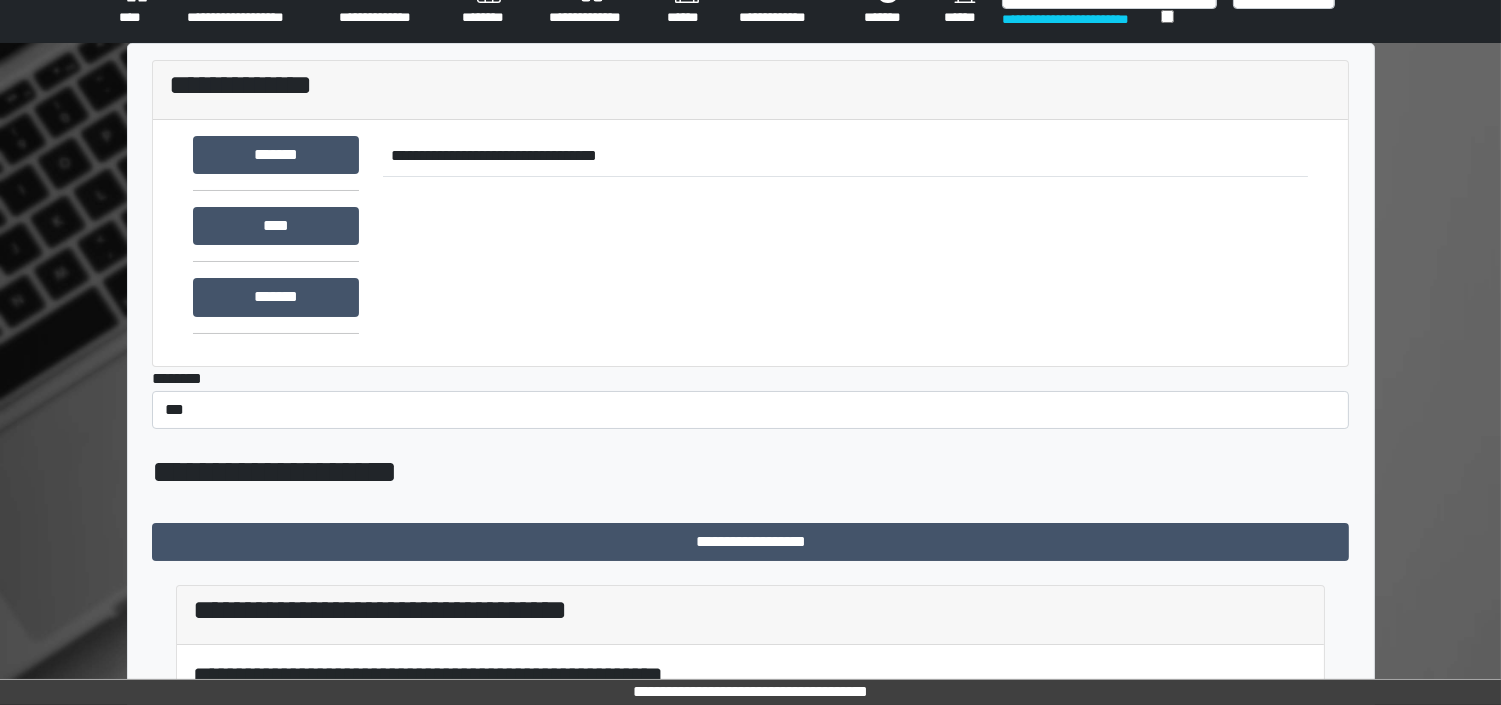 scroll, scrollTop: 327, scrollLeft: 0, axis: vertical 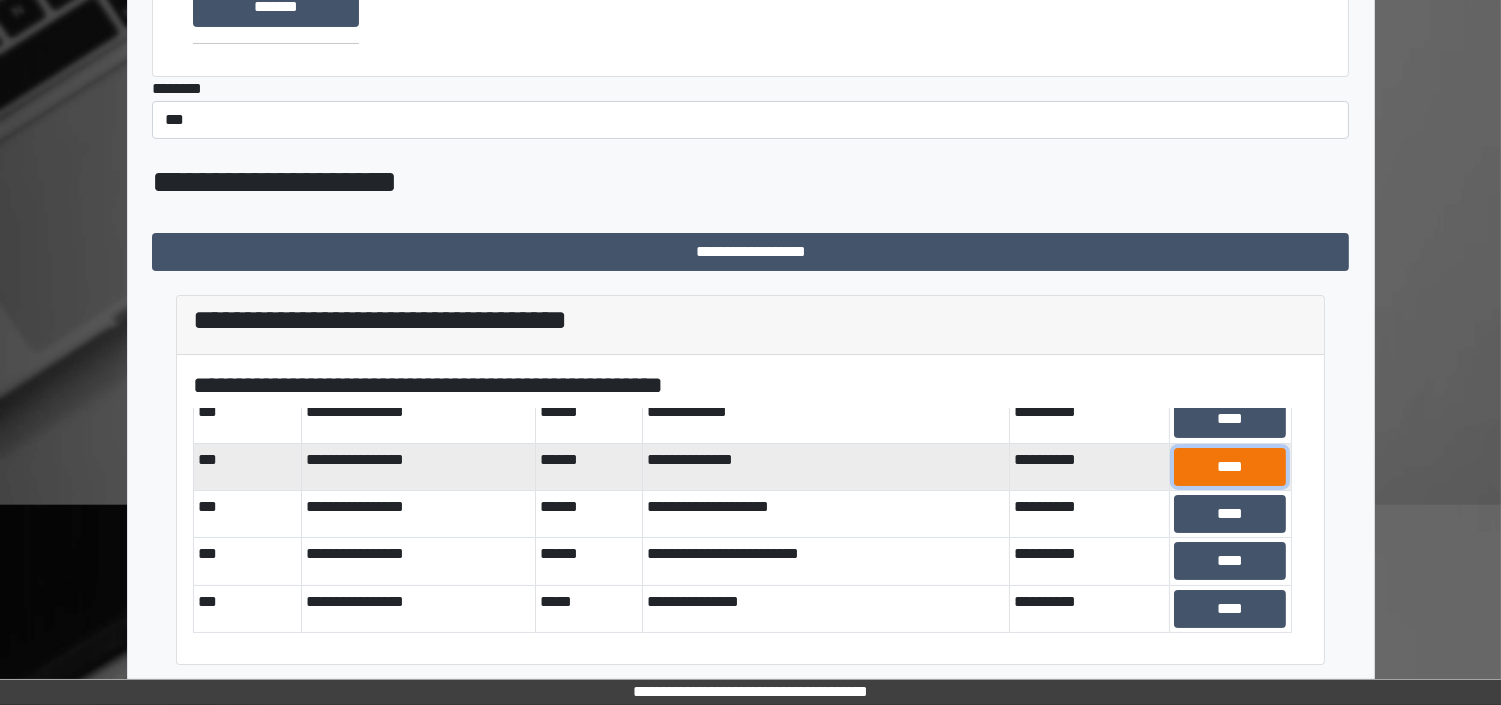 click on "****" at bounding box center [1230, 467] 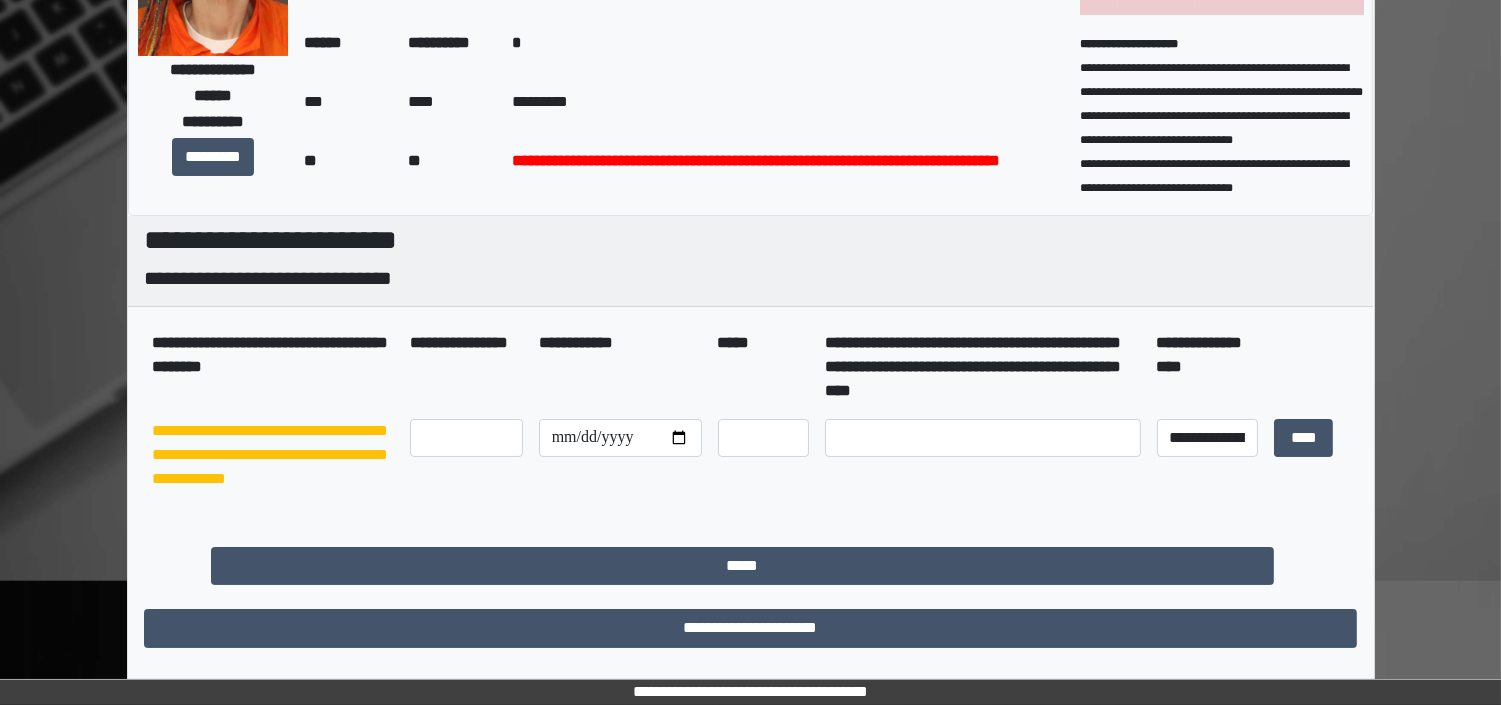 scroll, scrollTop: 250, scrollLeft: 0, axis: vertical 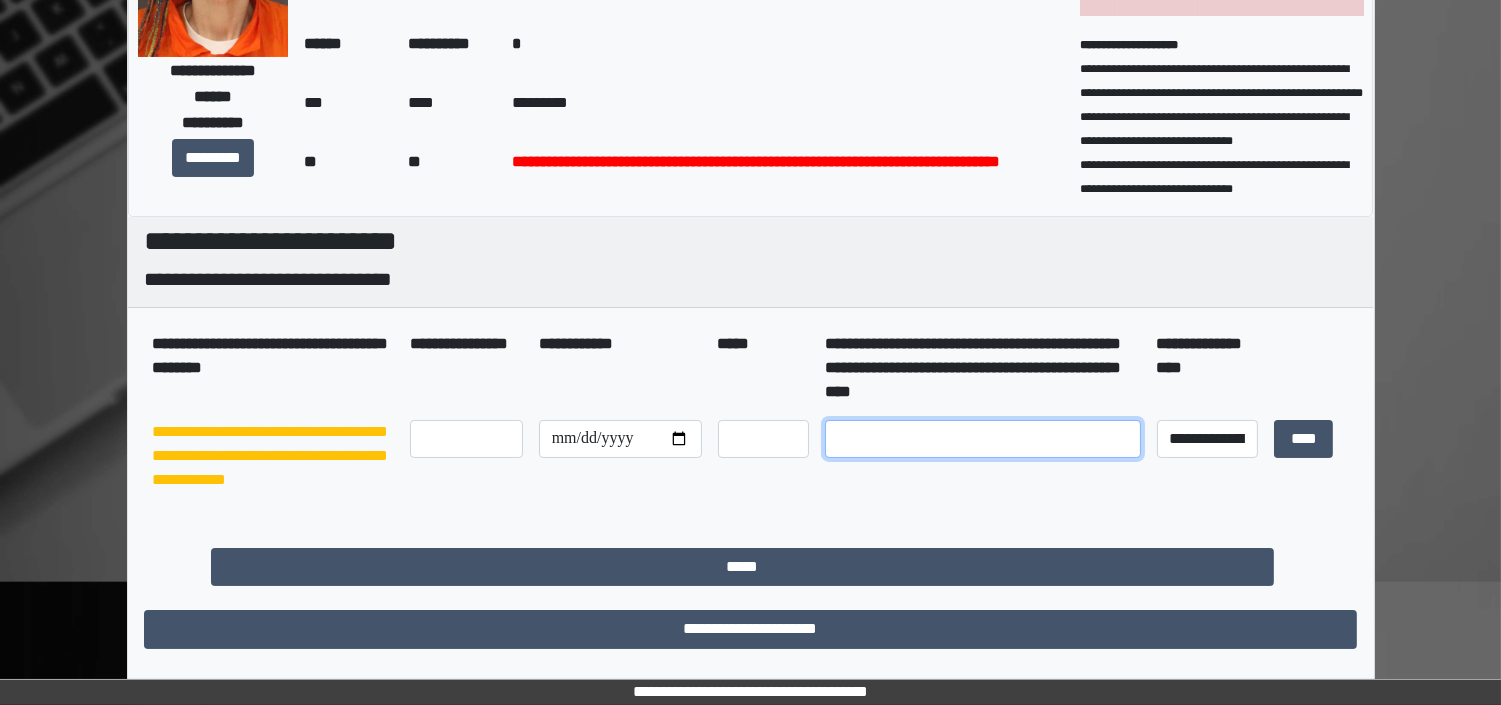 click at bounding box center [983, 439] 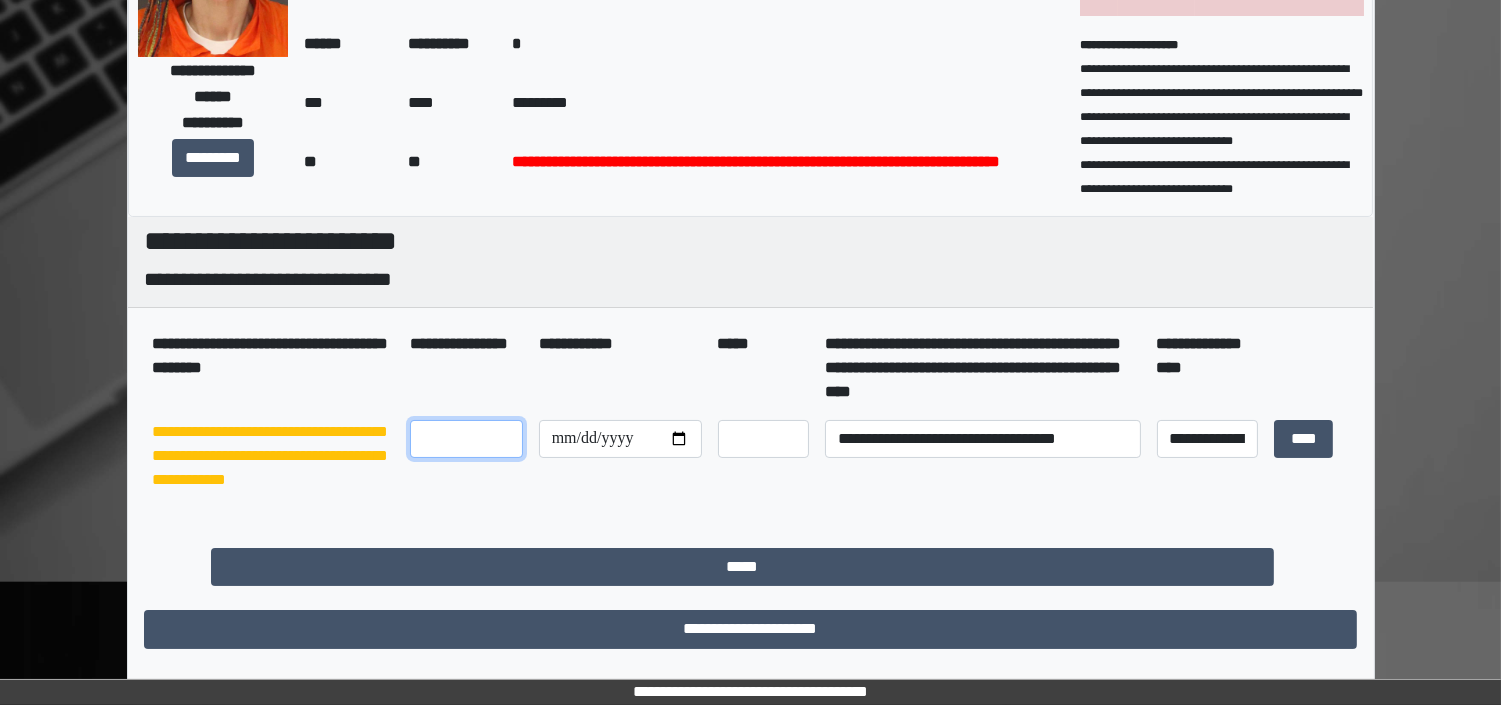 click at bounding box center [466, 439] 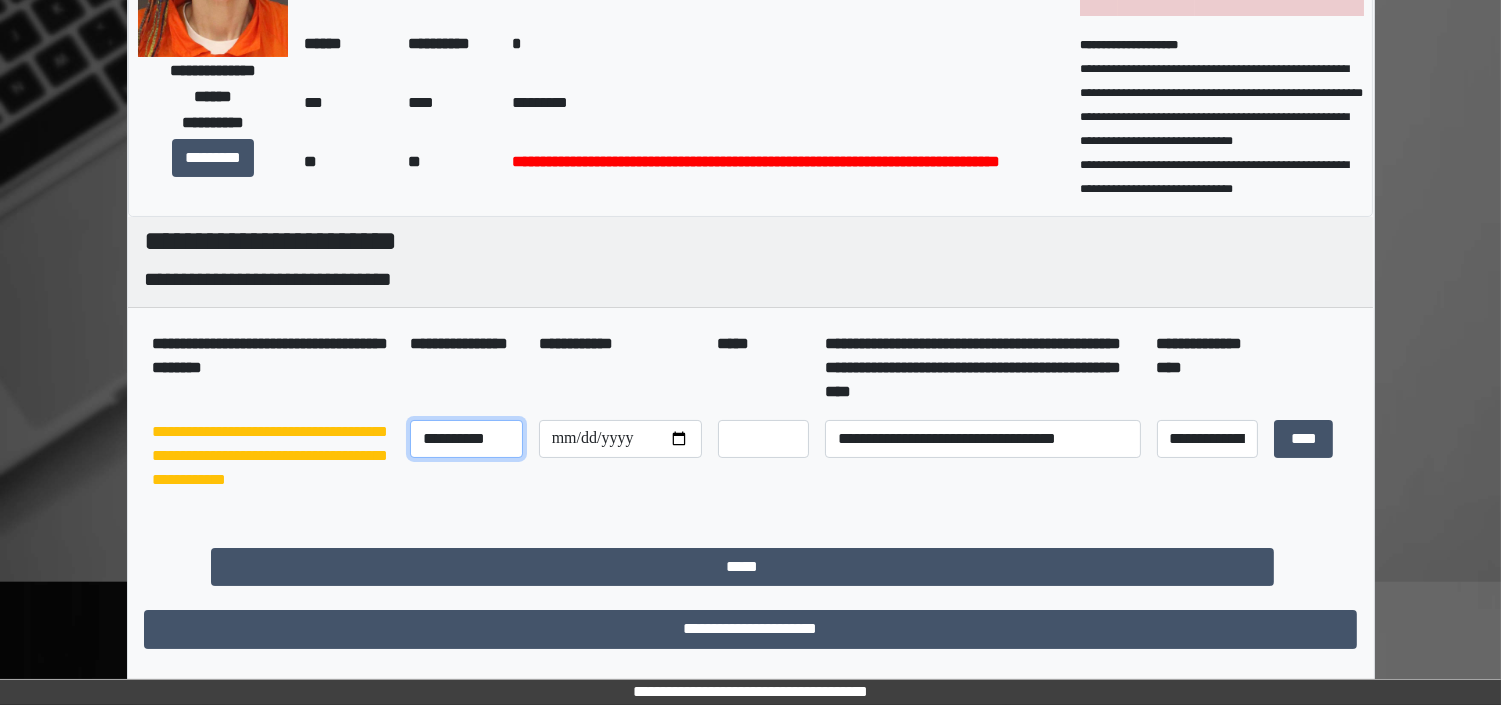type on "*********" 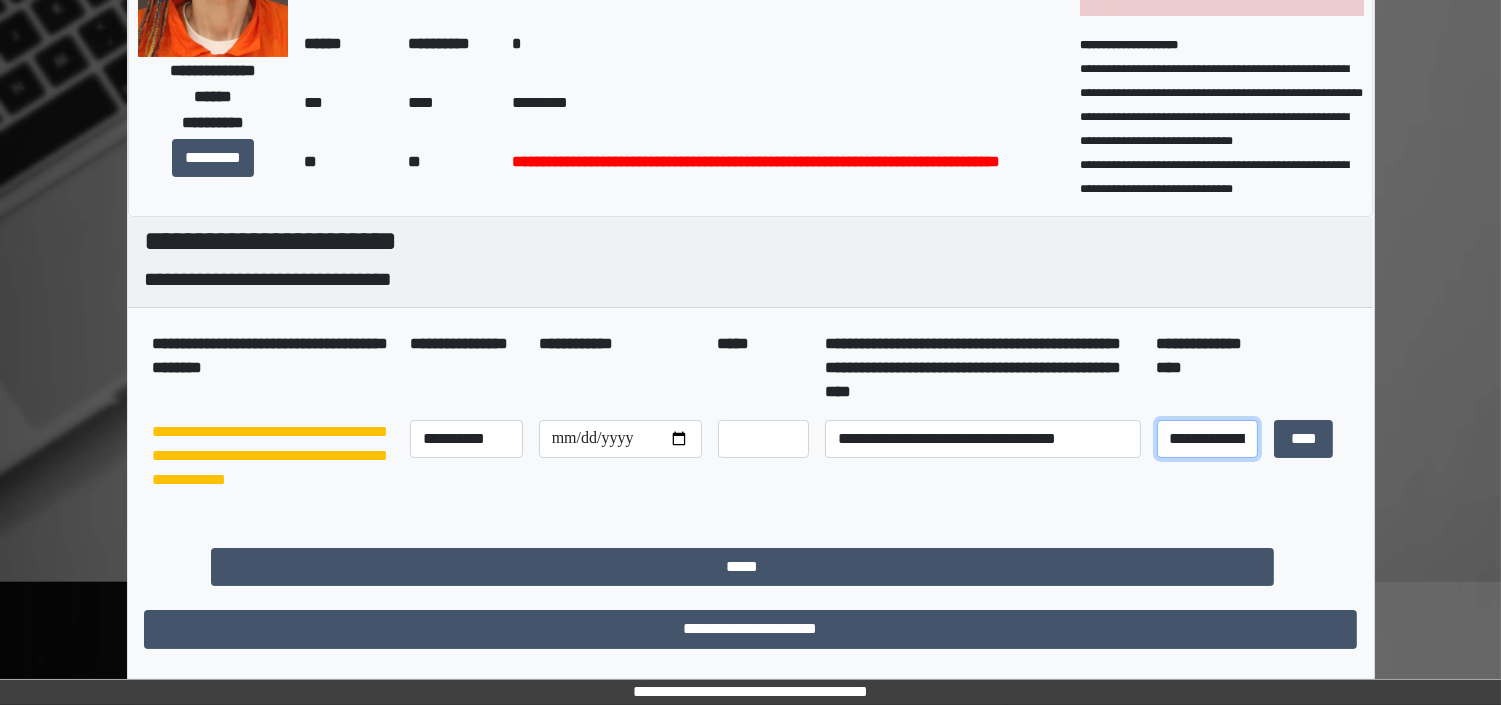 click on "**********" at bounding box center [1208, 439] 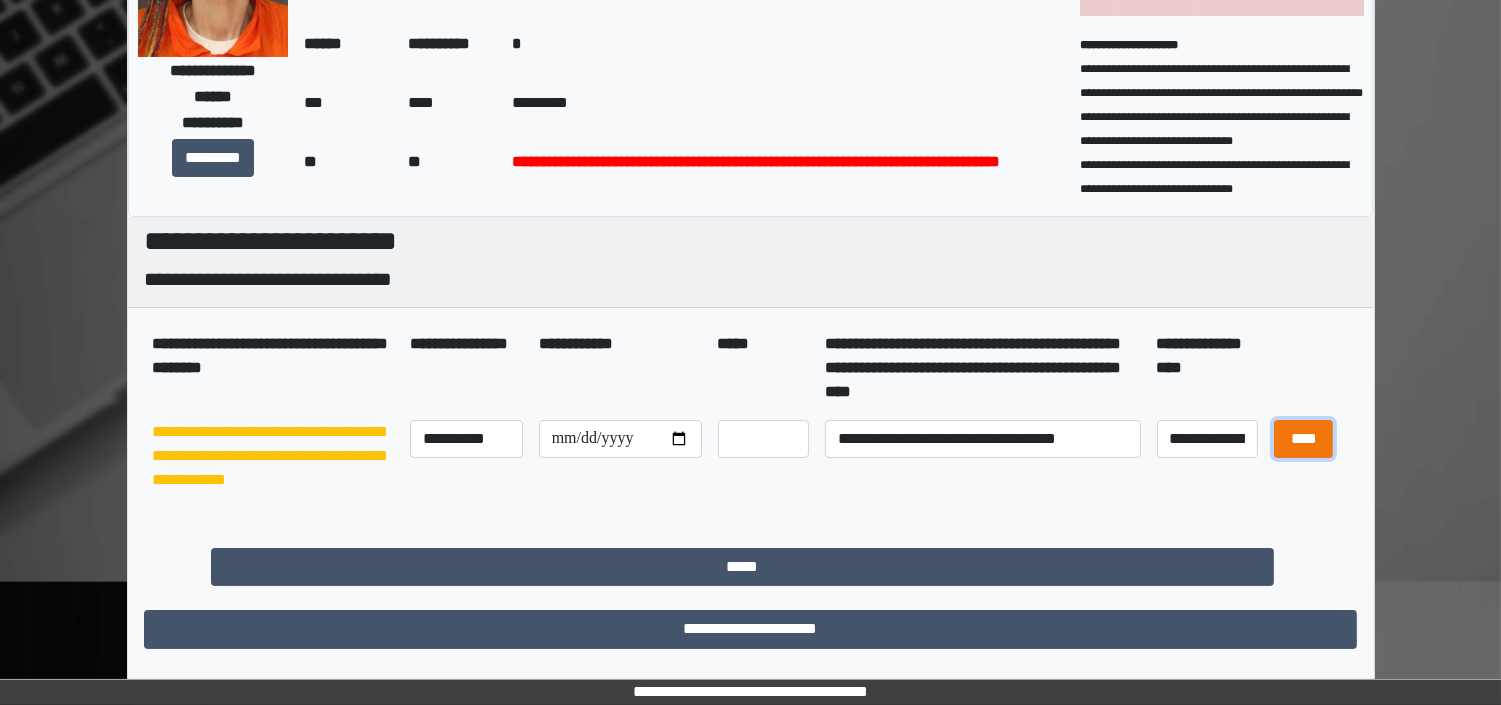 click on "****" at bounding box center (1303, 439) 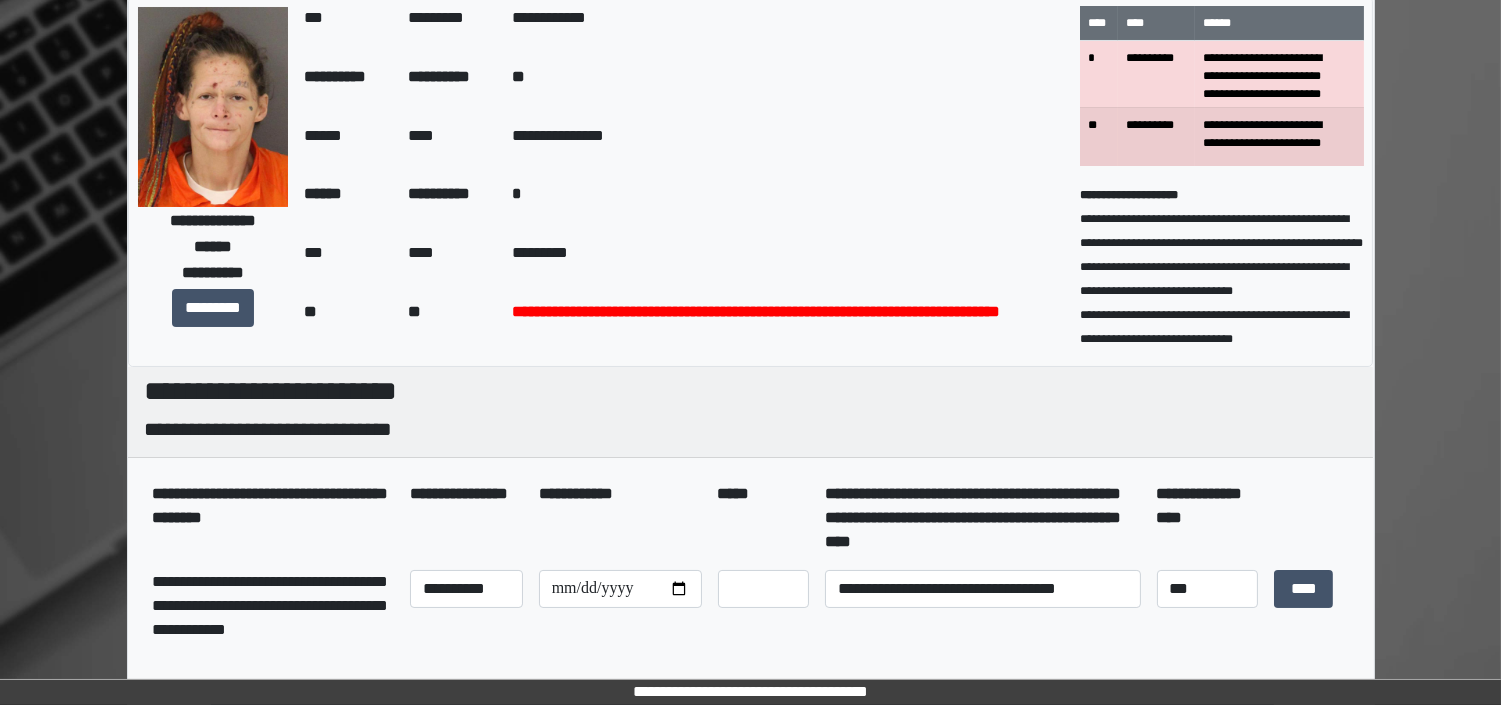 scroll, scrollTop: 0, scrollLeft: 0, axis: both 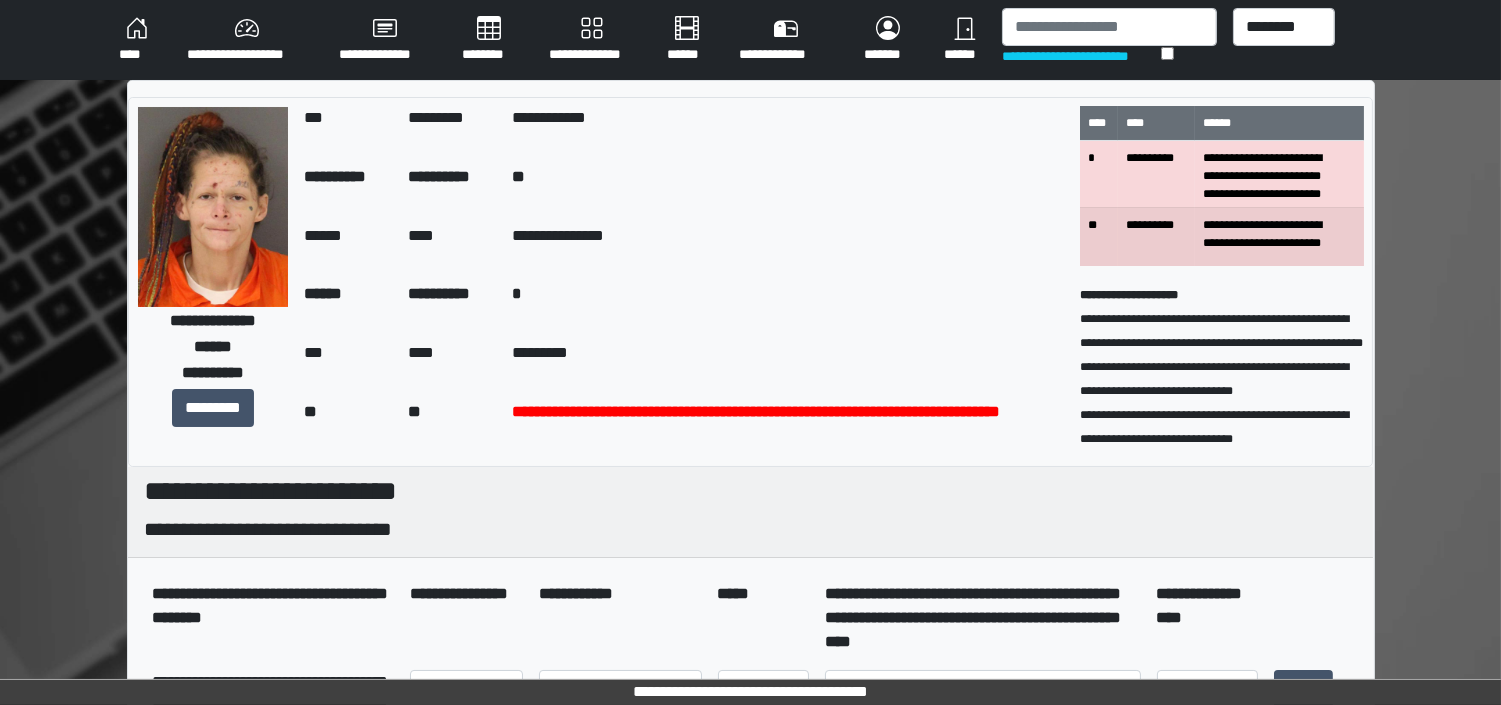 click on "****" at bounding box center (137, 40) 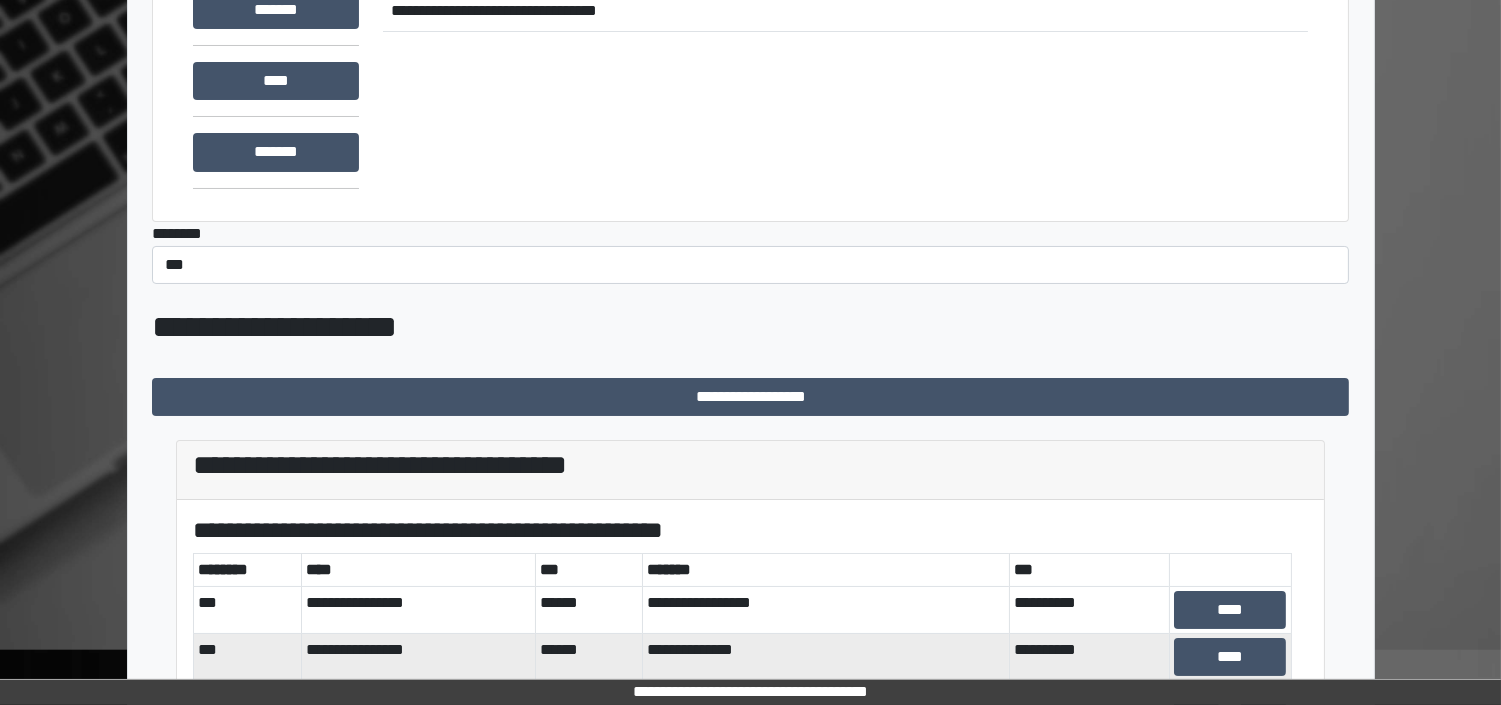 scroll, scrollTop: 327, scrollLeft: 0, axis: vertical 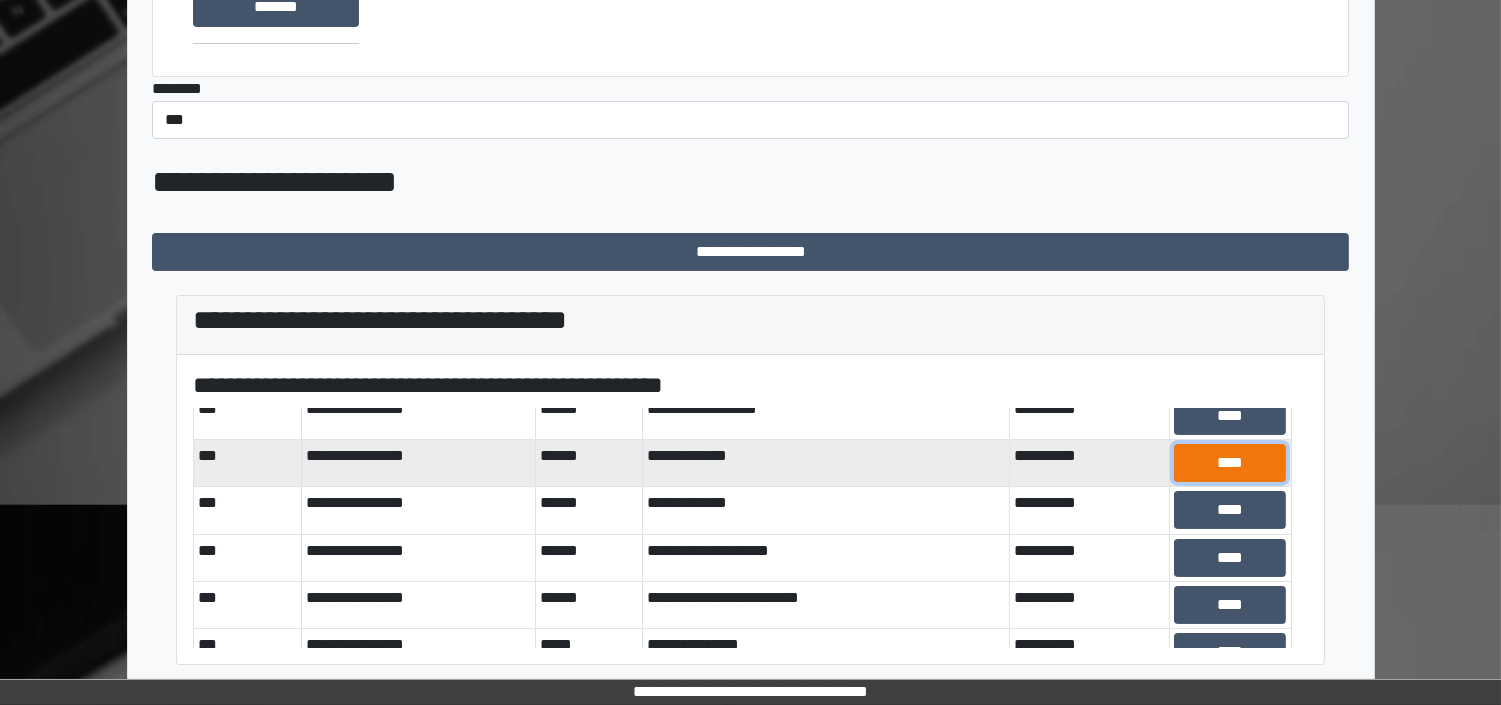click on "****" at bounding box center [1230, 463] 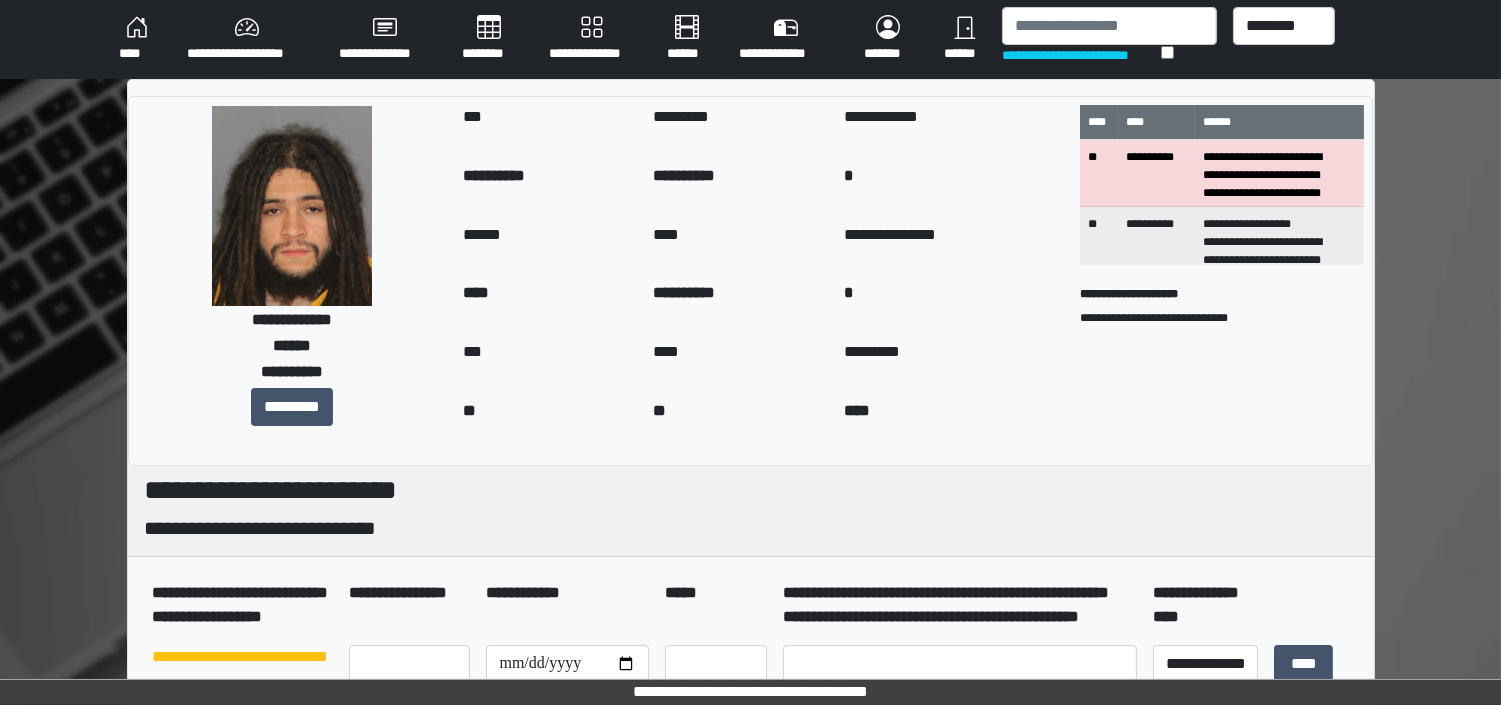 scroll, scrollTop: 0, scrollLeft: 0, axis: both 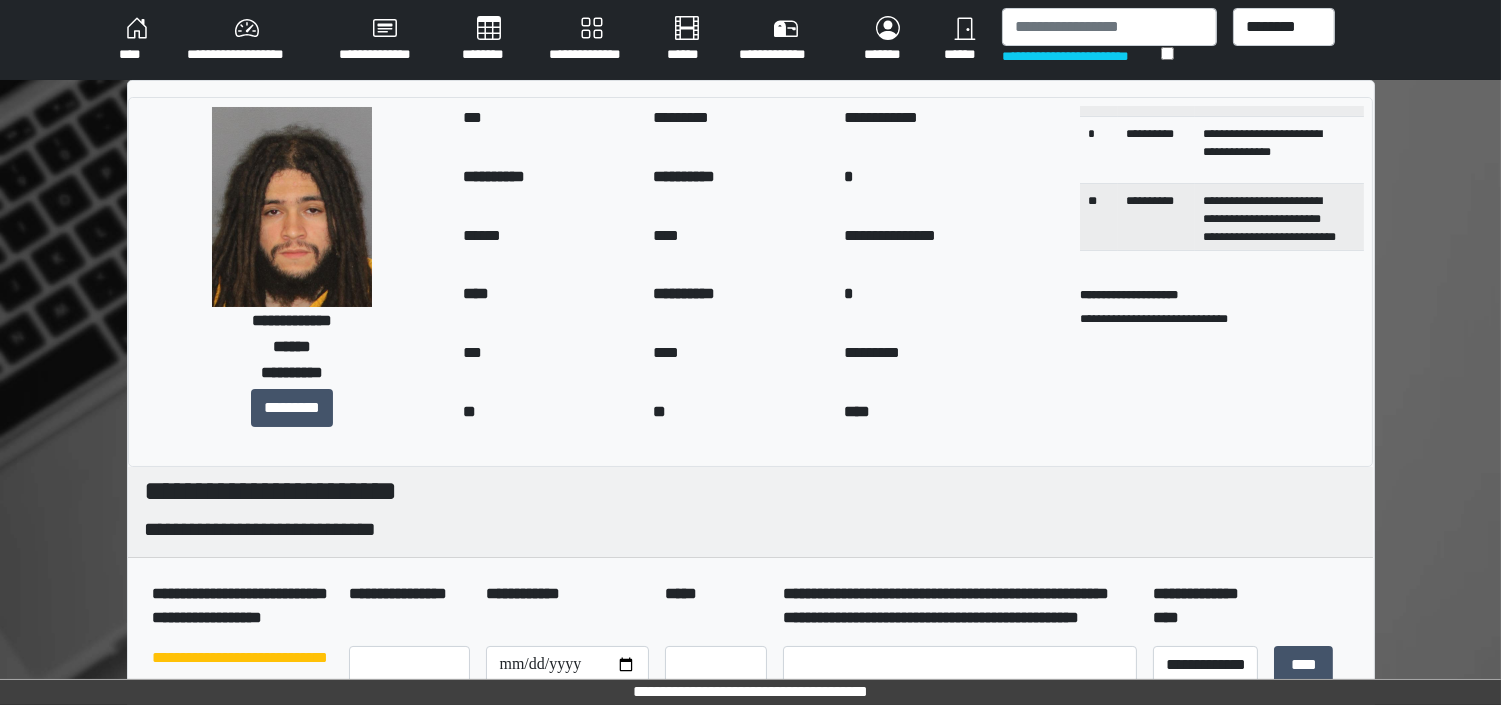 click on "****" at bounding box center [137, 40] 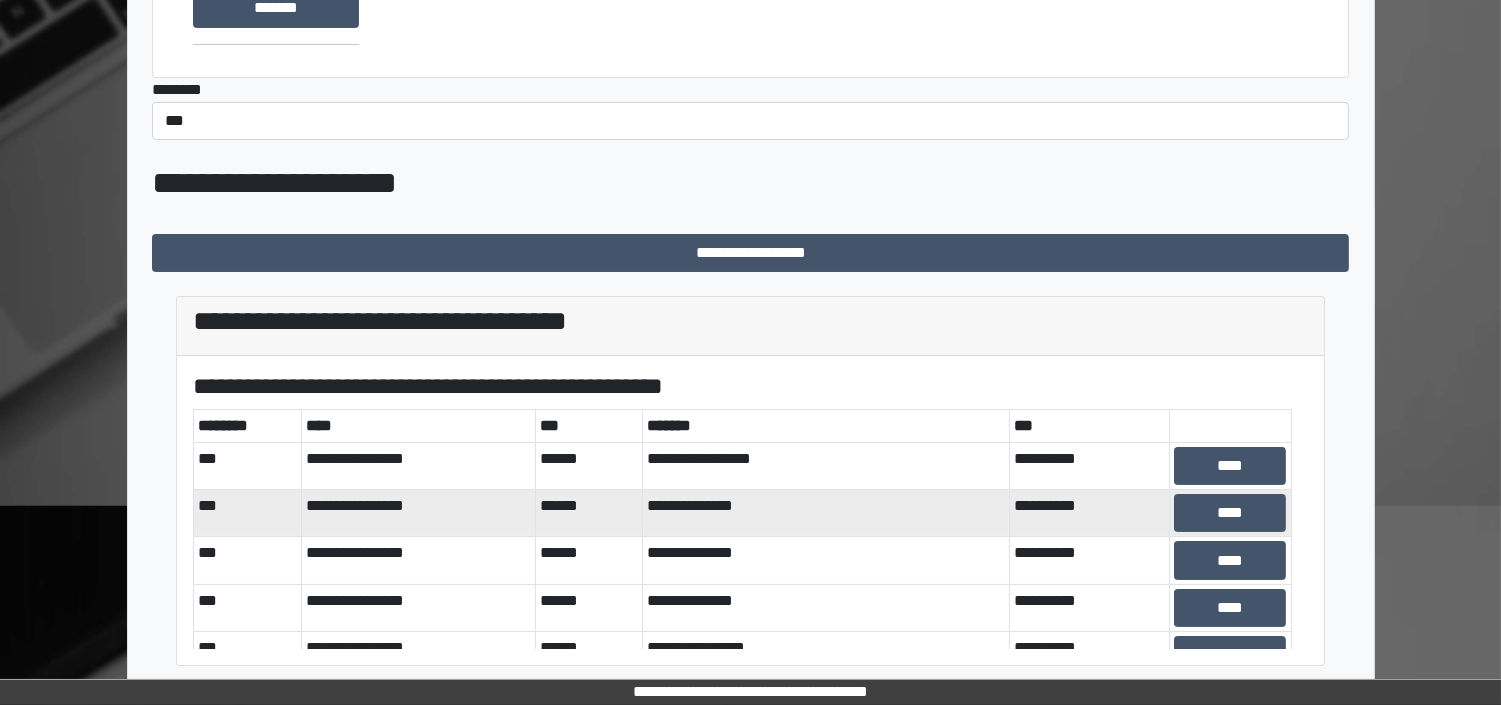scroll, scrollTop: 327, scrollLeft: 0, axis: vertical 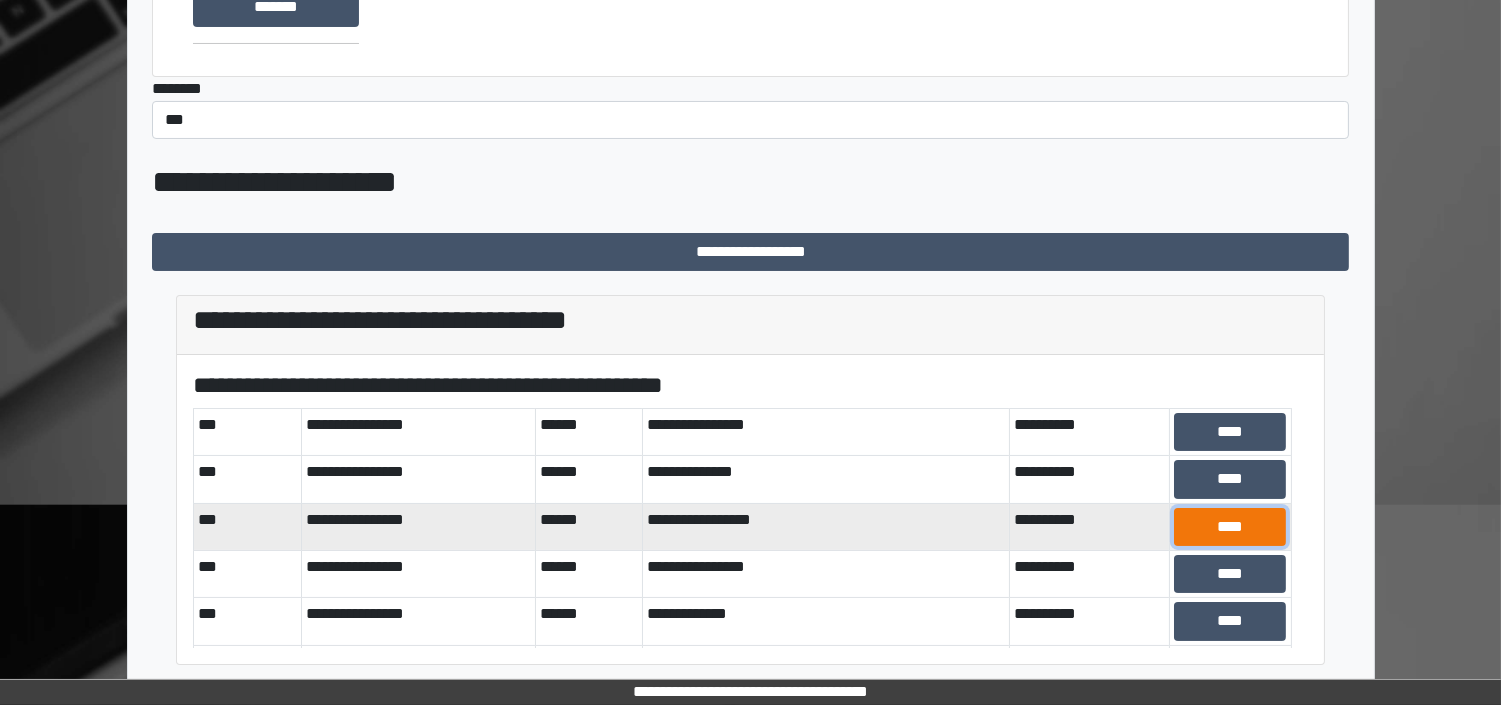 click on "****" at bounding box center (1230, 527) 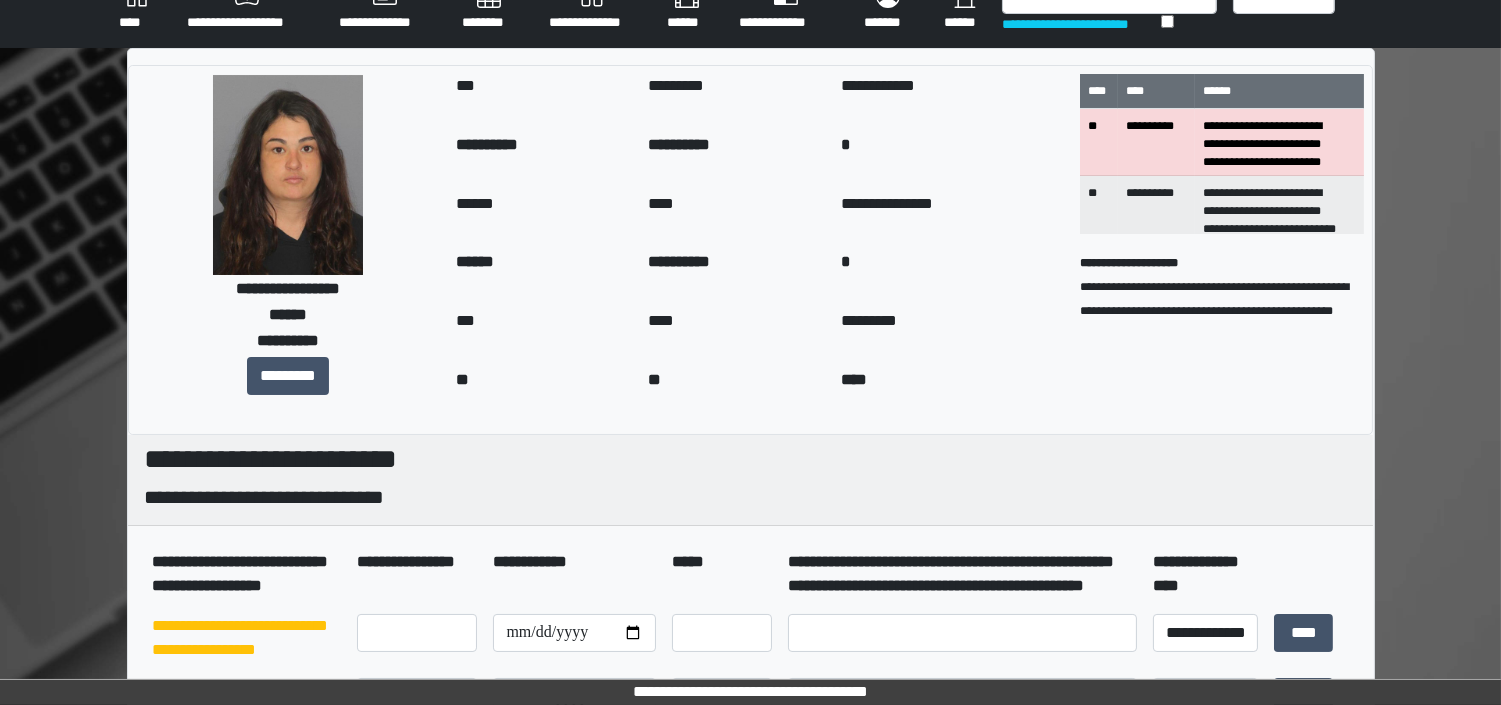 scroll, scrollTop: 0, scrollLeft: 0, axis: both 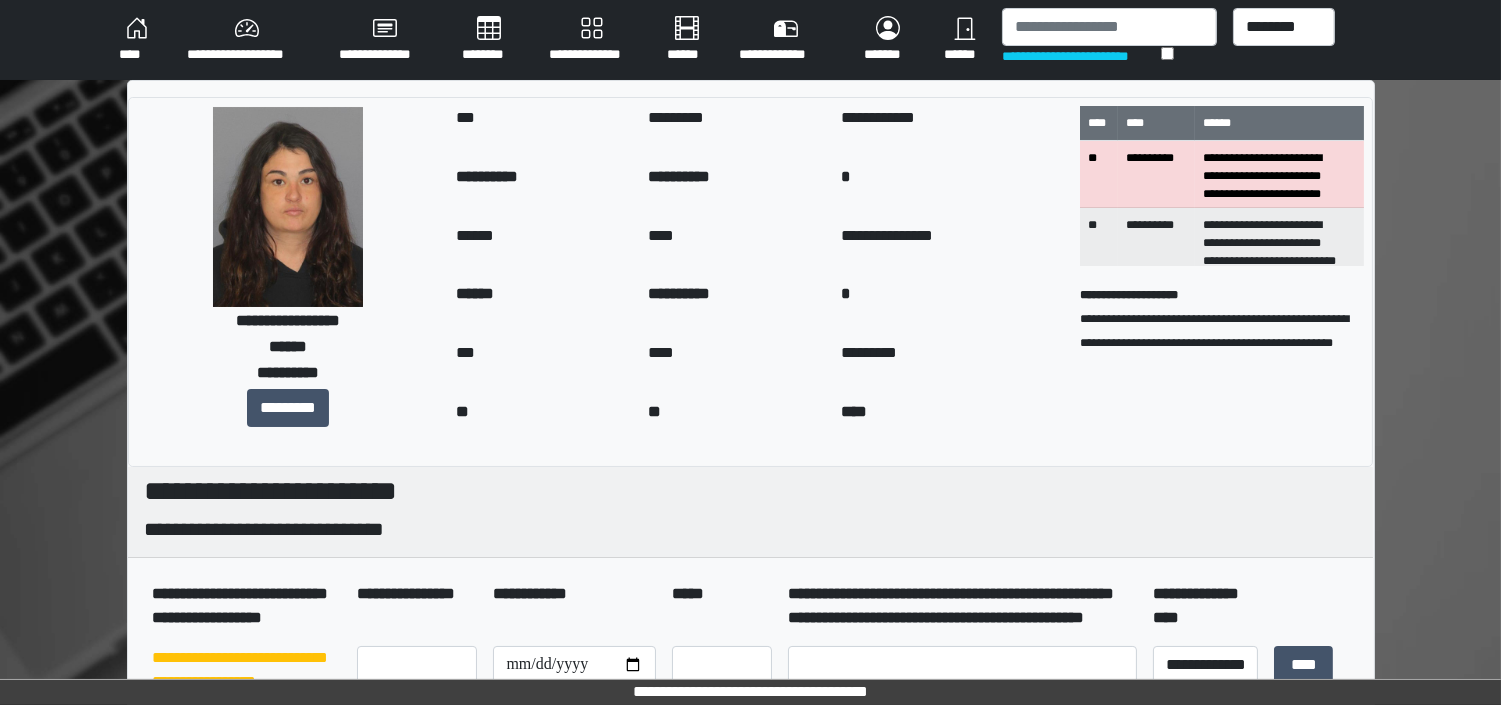 click on "****" at bounding box center [137, 40] 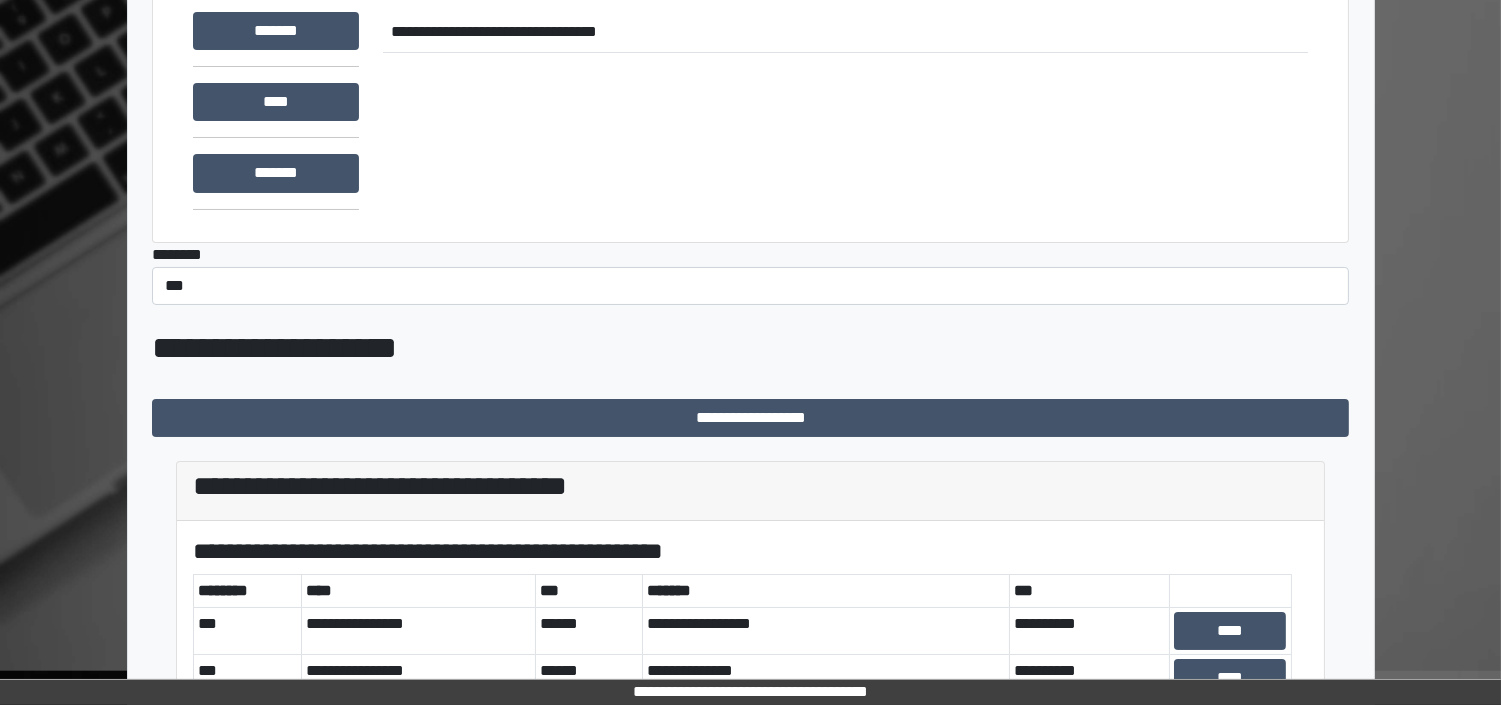 scroll, scrollTop: 327, scrollLeft: 0, axis: vertical 